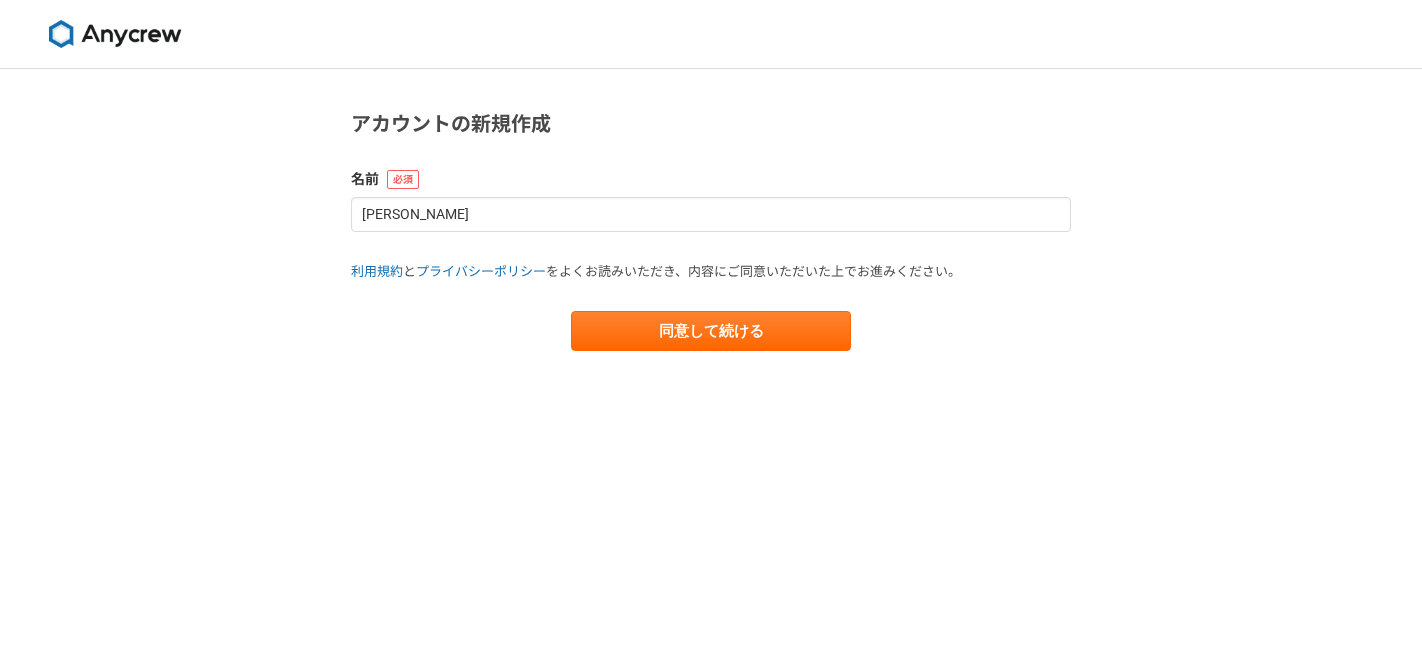 scroll, scrollTop: 0, scrollLeft: 0, axis: both 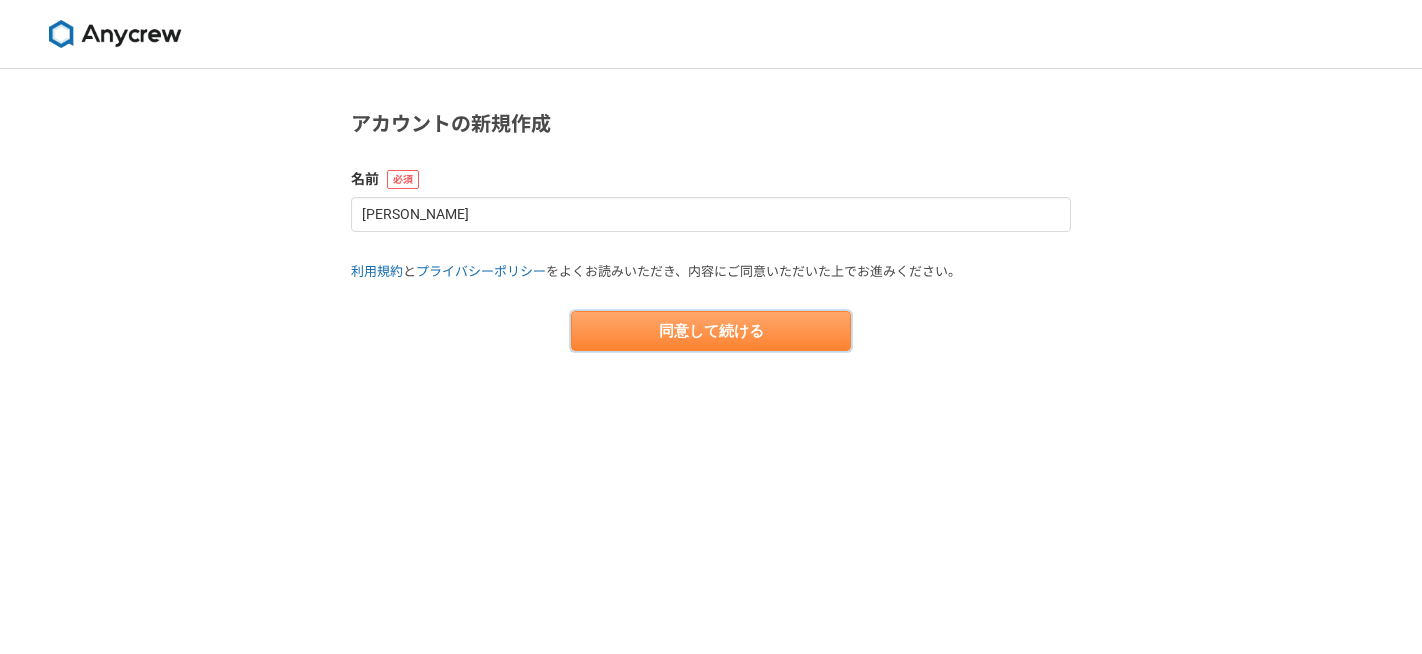 click on "同意して続ける" at bounding box center (711, 331) 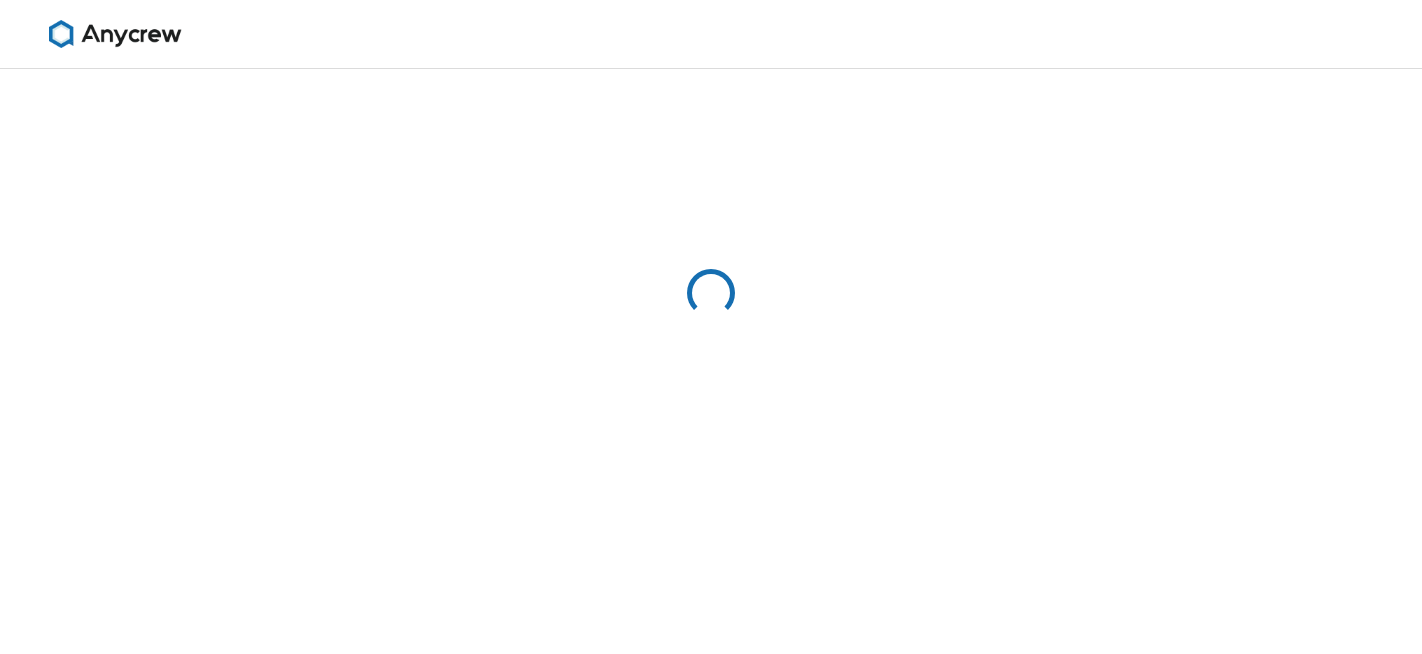 select on "13" 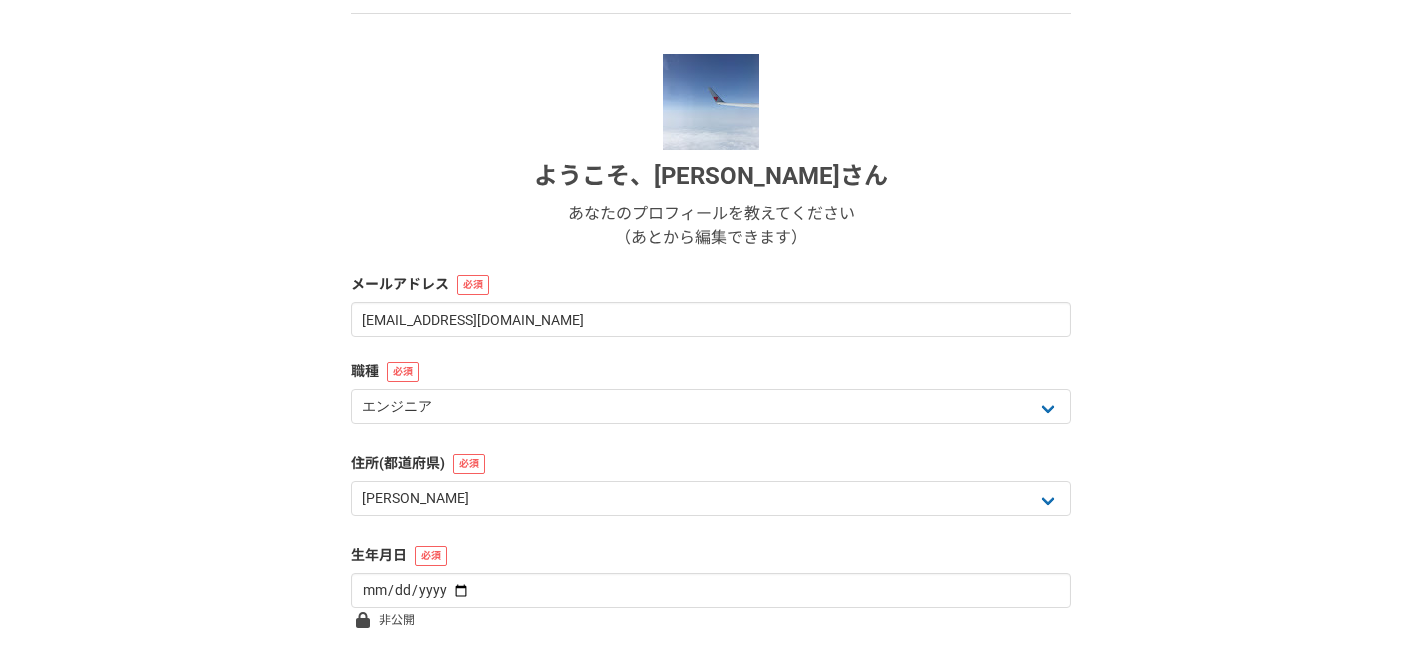 scroll, scrollTop: 343, scrollLeft: 0, axis: vertical 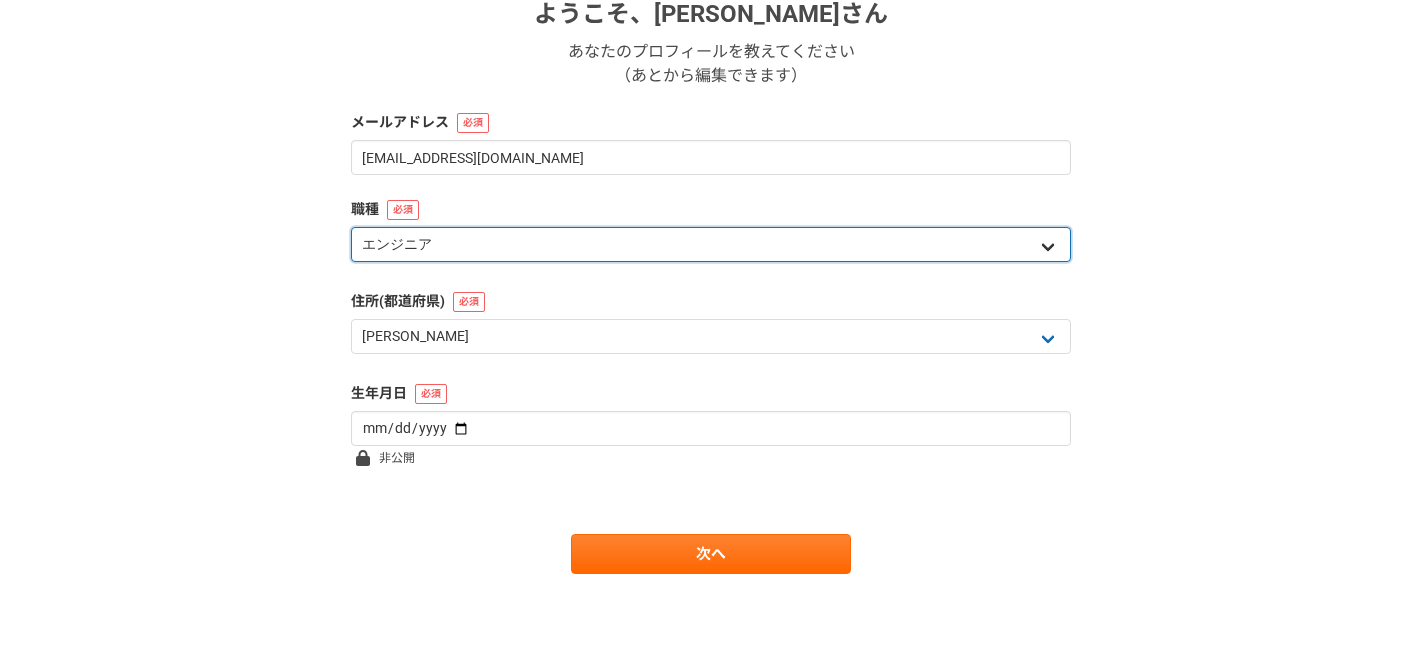click on "エンジニア デザイナー ライター 営業 マーケティング 企画・事業開発 バックオフィス その他" at bounding box center (711, 244) 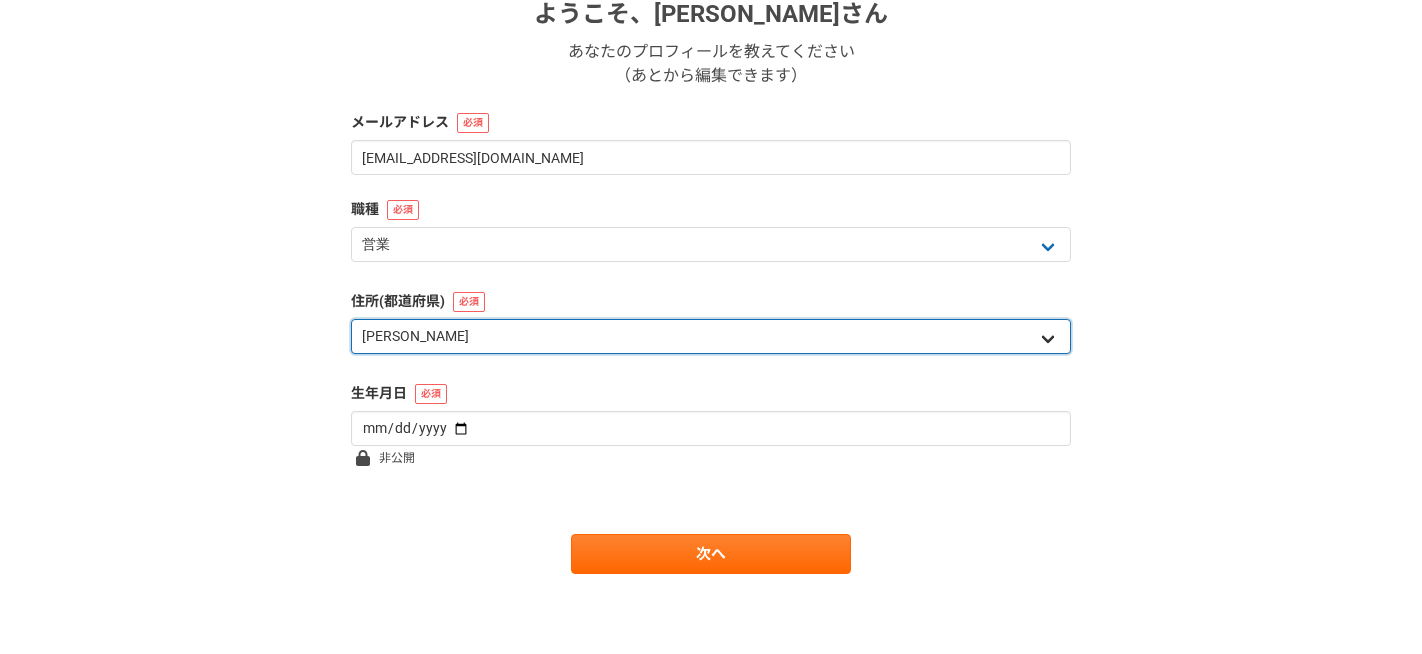 click on "北海道 青森県 岩手県 宮城県 秋田県 山形県 福島県 茨城県 栃木県 群馬県 埼玉県 千葉県 東京都 神奈川県 新潟県 富山県 石川県 福井県 山梨県 長野県 岐阜県 静岡県 愛知県 三重県 滋賀県 京都府 大阪府 兵庫県 奈良県 和歌山県 鳥取県 島根県 岡山県 広島県 山口県 徳島県 香川県 愛媛県 高知県 福岡県 佐賀県 長崎県 熊本県 大分県 宮崎県 鹿児島県 沖縄県 海外" at bounding box center [711, 336] 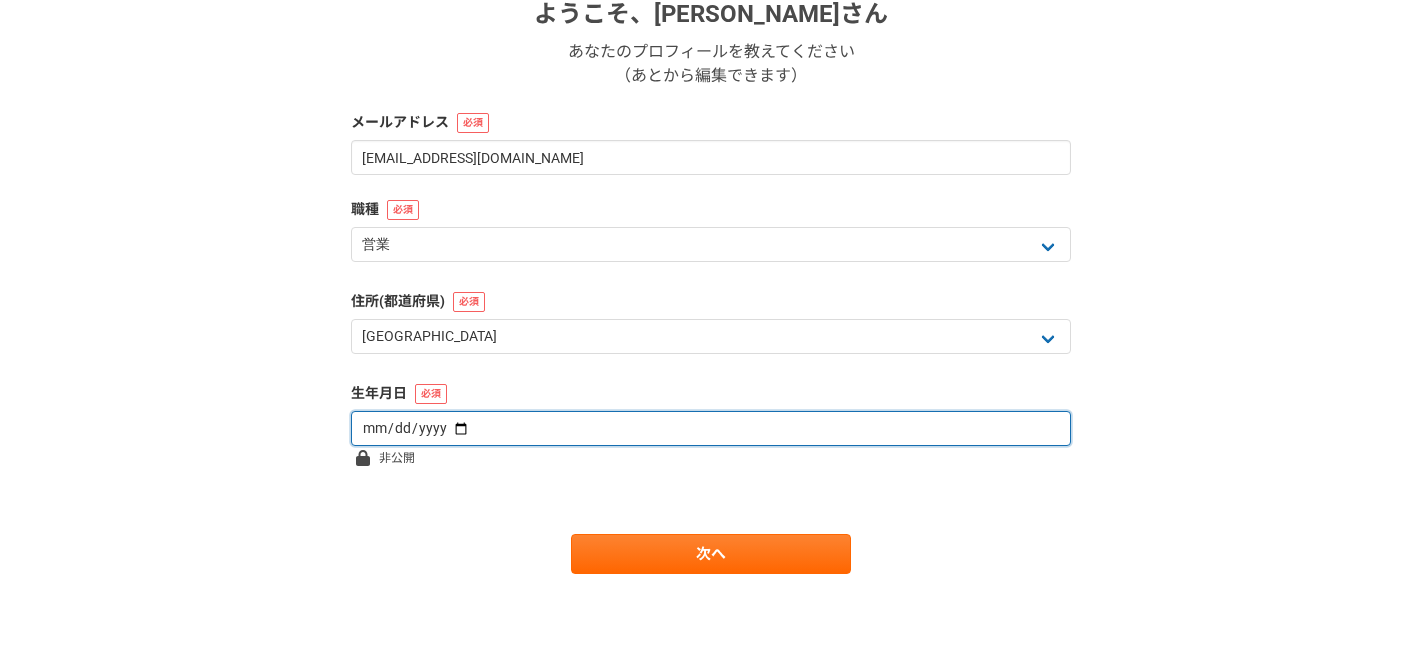 click at bounding box center (711, 428) 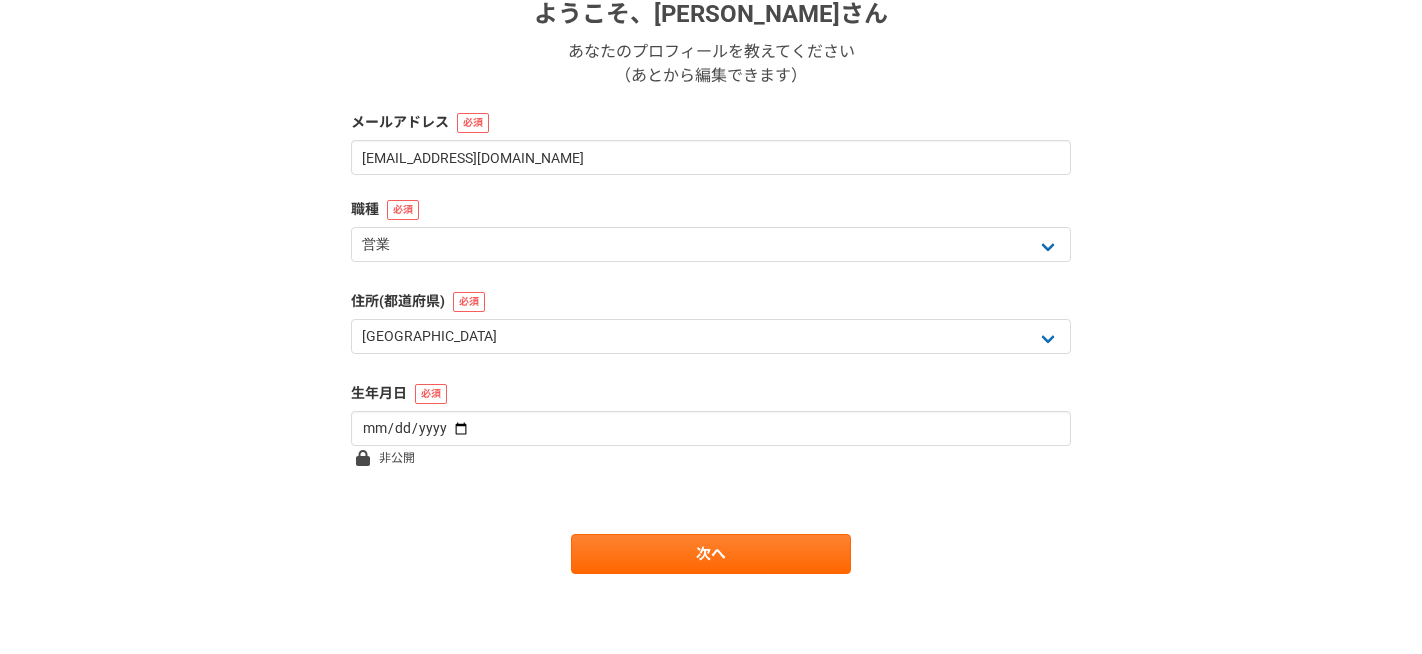 click on "1 2 3 4 5 6 基本情報 ようこそ、 赤松絢芽 さん あなたのプロフィールを教えてください （あとから編集できます） メールアドレス ayamee28@gmail.com 職種 エンジニア デザイナー ライター 営業 マーケティング 企画・事業開発 バックオフィス その他 住所(都道府県) 北海道 青森県 岩手県 宮城県 秋田県 山形県 福島県 茨城県 栃木県 群馬県 埼玉県 千葉県 東京都 神奈川県 新潟県 富山県 石川県 福井県 山梨県 長野県 岐阜県 静岡県 愛知県 三重県 滋賀県 京都府 大阪府 兵庫県 奈良県 和歌山県 鳥取県 島根県 岡山県 広島県 山口県 徳島県 香川県 愛媛県 高知県 福岡県 佐賀県 長崎県 熊本県 大分県 宮崎県 鹿児島県 沖縄県 海外 生年月日 1997-02-08 非公開 次へ" at bounding box center (711, 190) 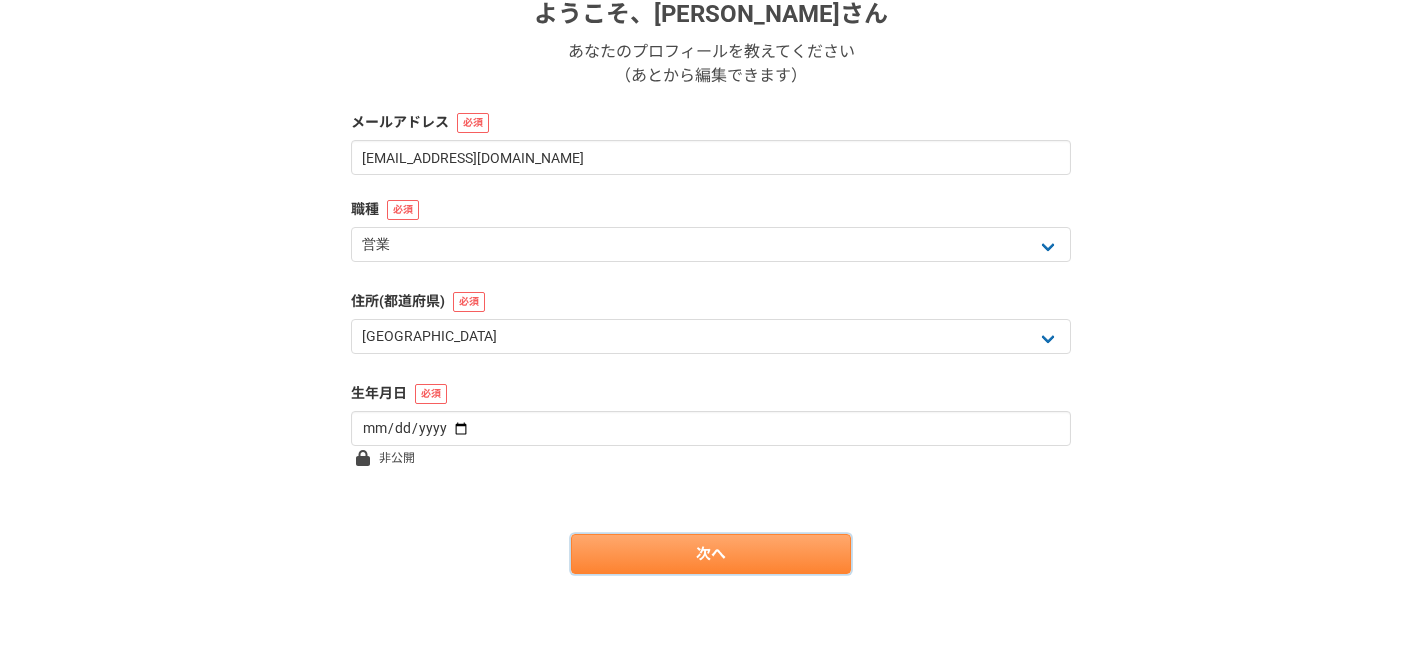 click on "次へ" at bounding box center (711, 554) 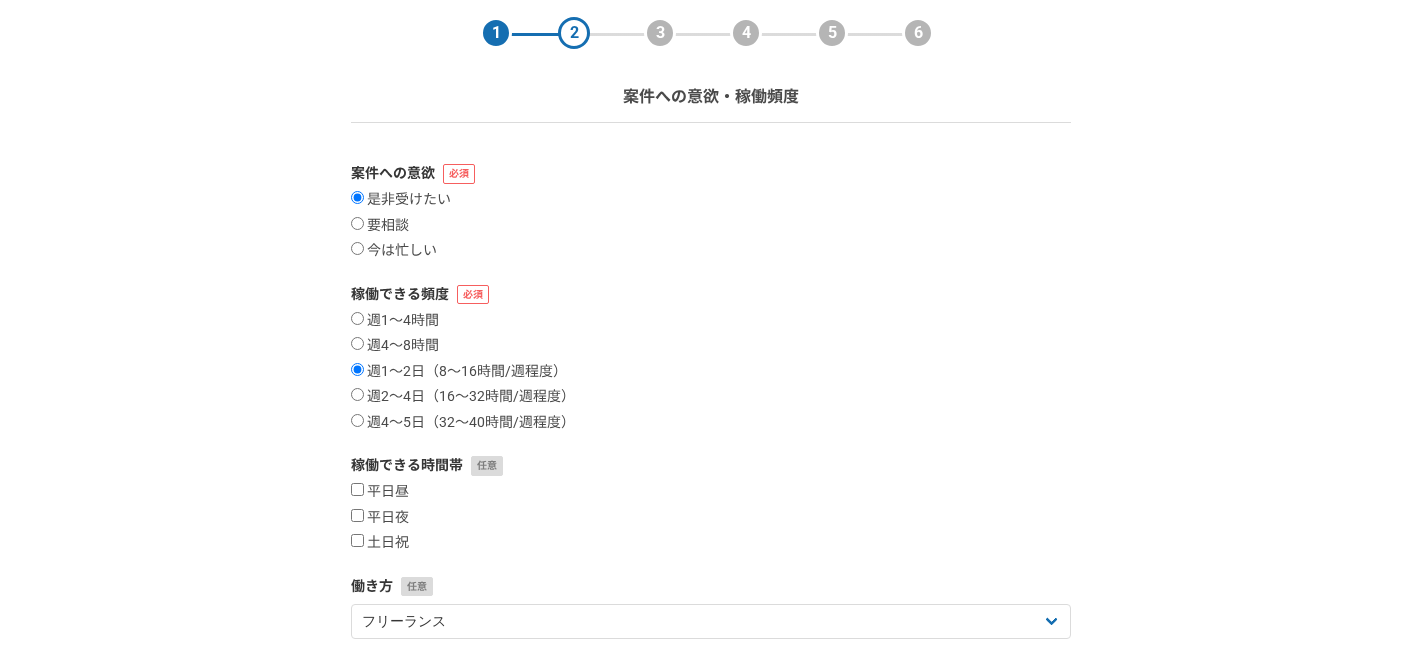 scroll, scrollTop: 104, scrollLeft: 0, axis: vertical 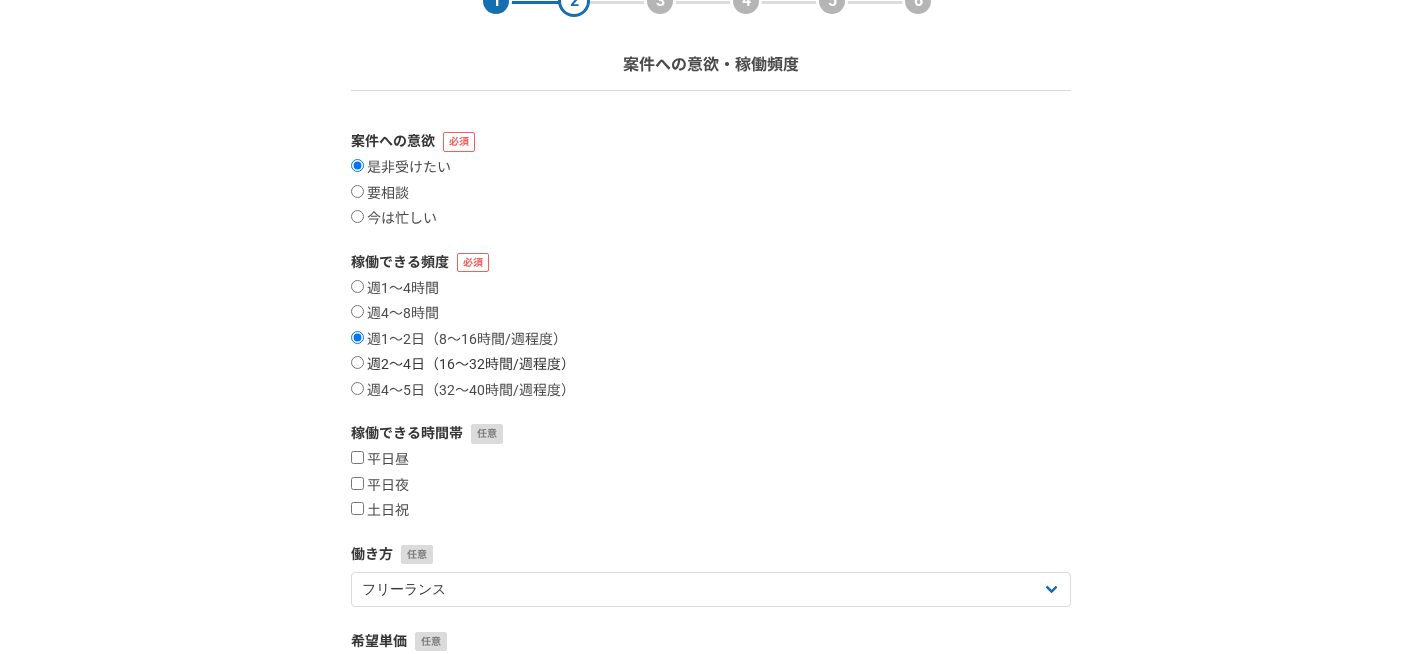 click on "週2〜4日（16〜32時間/週程度）" at bounding box center [357, 362] 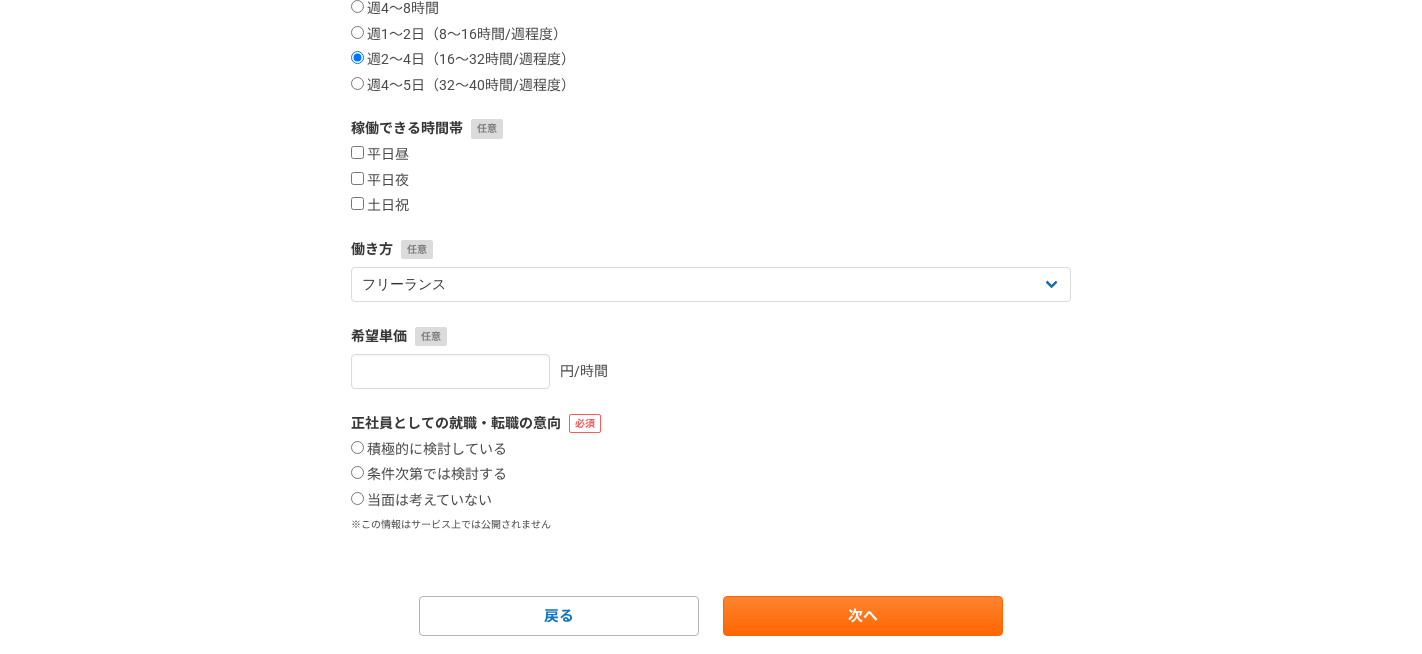 scroll, scrollTop: 428, scrollLeft: 0, axis: vertical 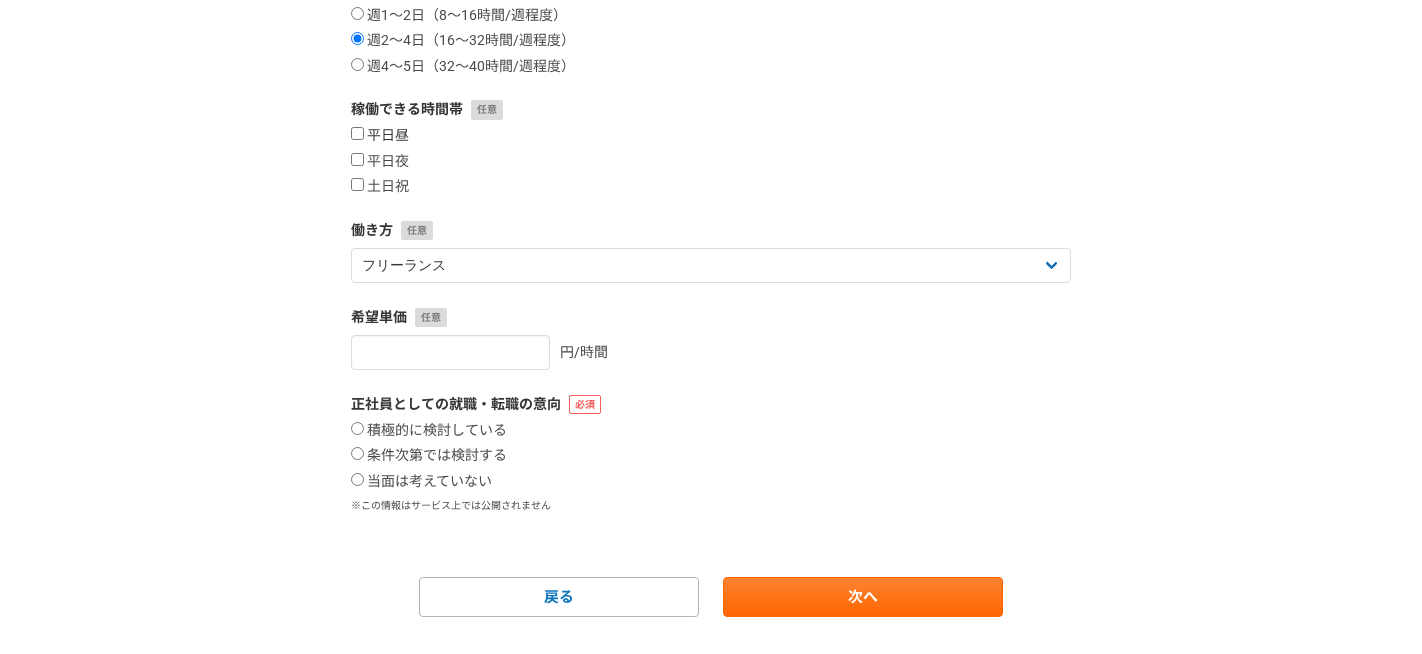 click on "平日昼" at bounding box center (357, 133) 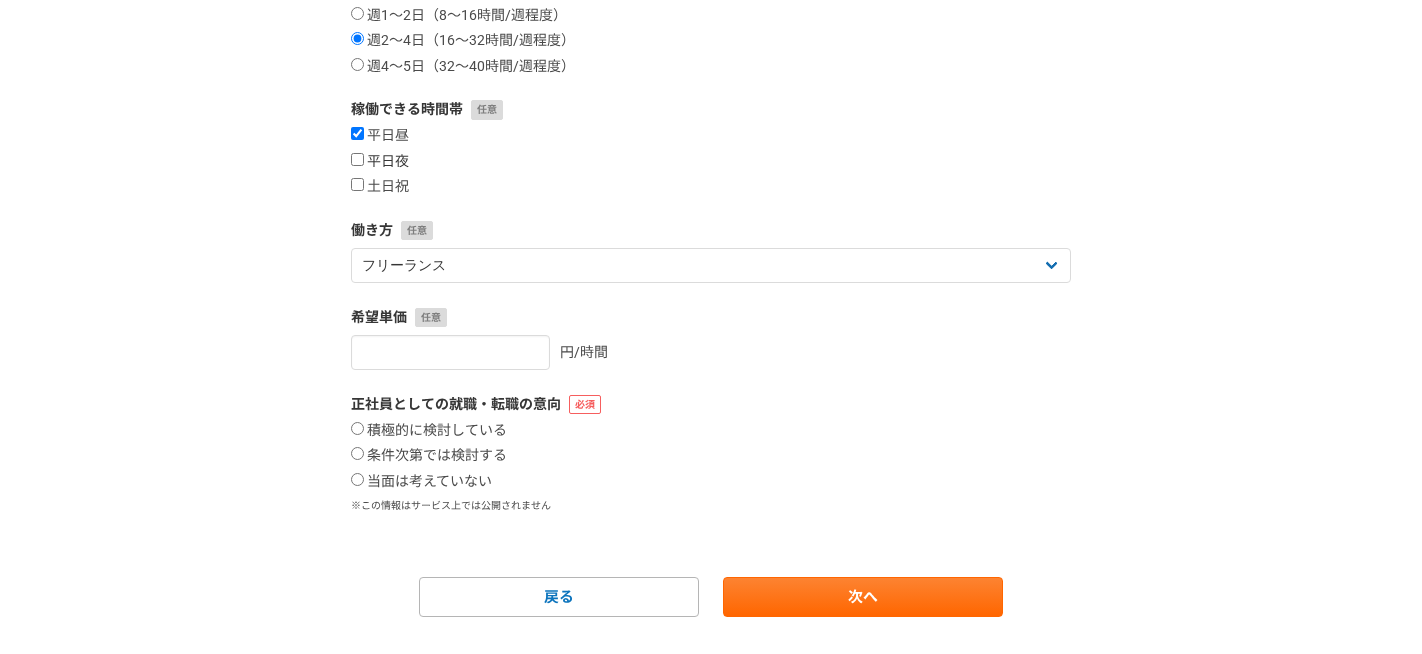 click on "平日夜" at bounding box center (357, 159) 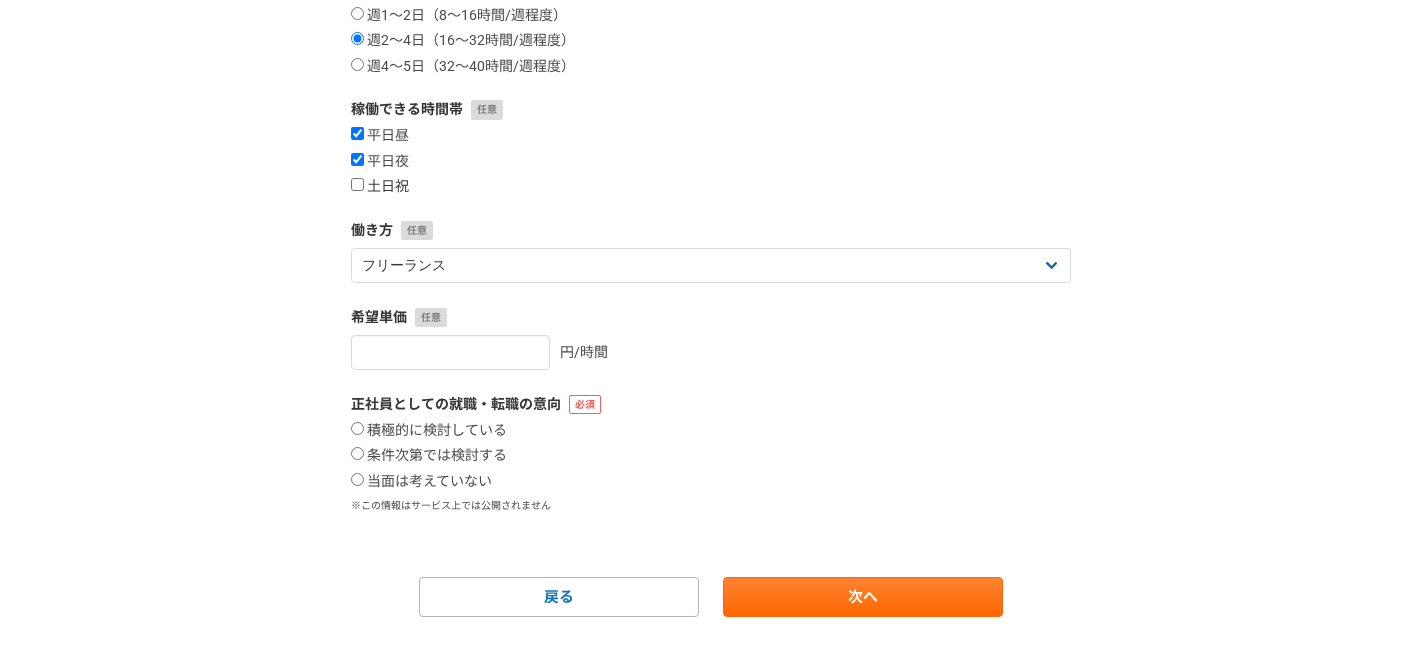 click on "土日祝" at bounding box center (357, 184) 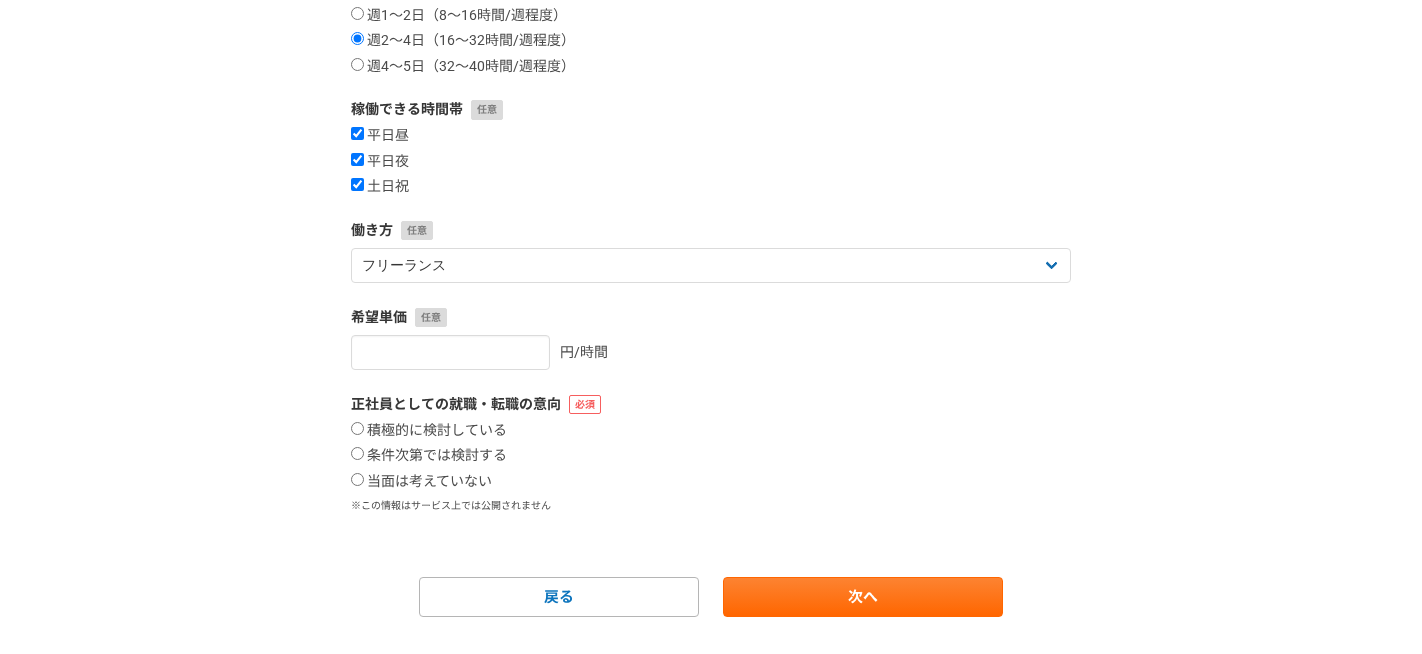 scroll, scrollTop: 471, scrollLeft: 0, axis: vertical 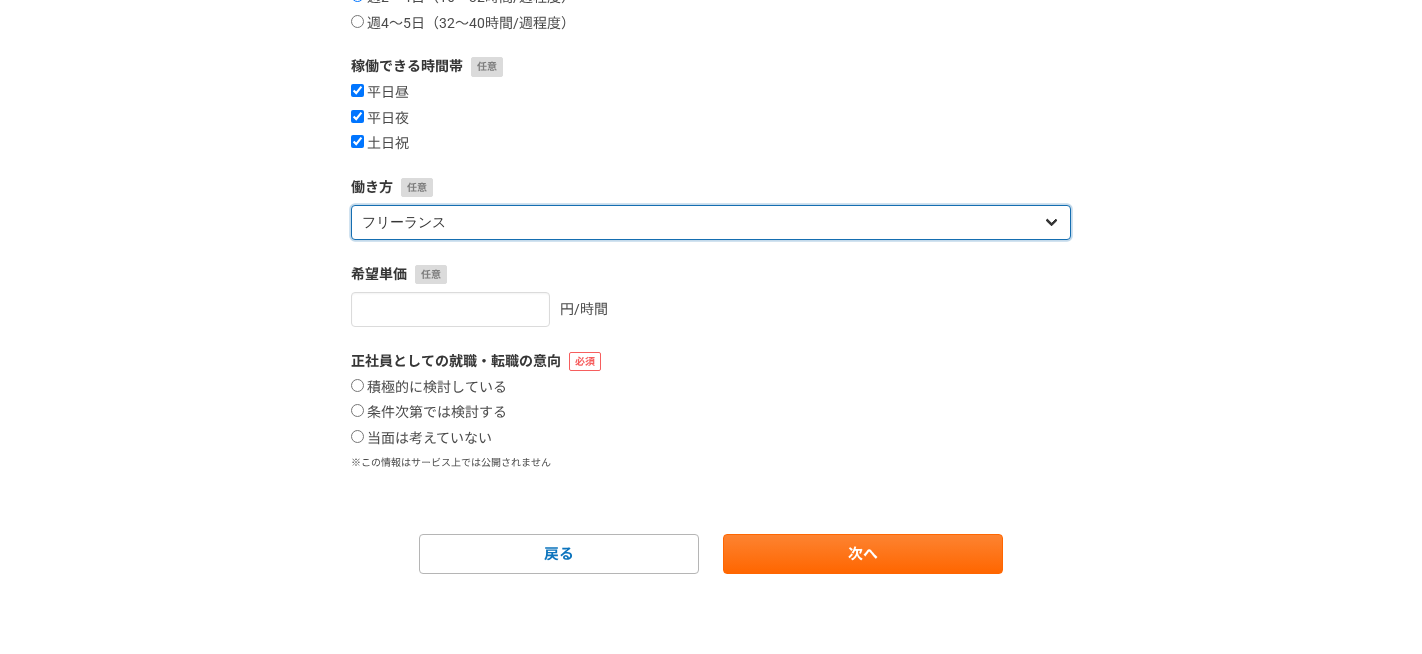 click on "フリーランス 副業 その他" at bounding box center (711, 222) 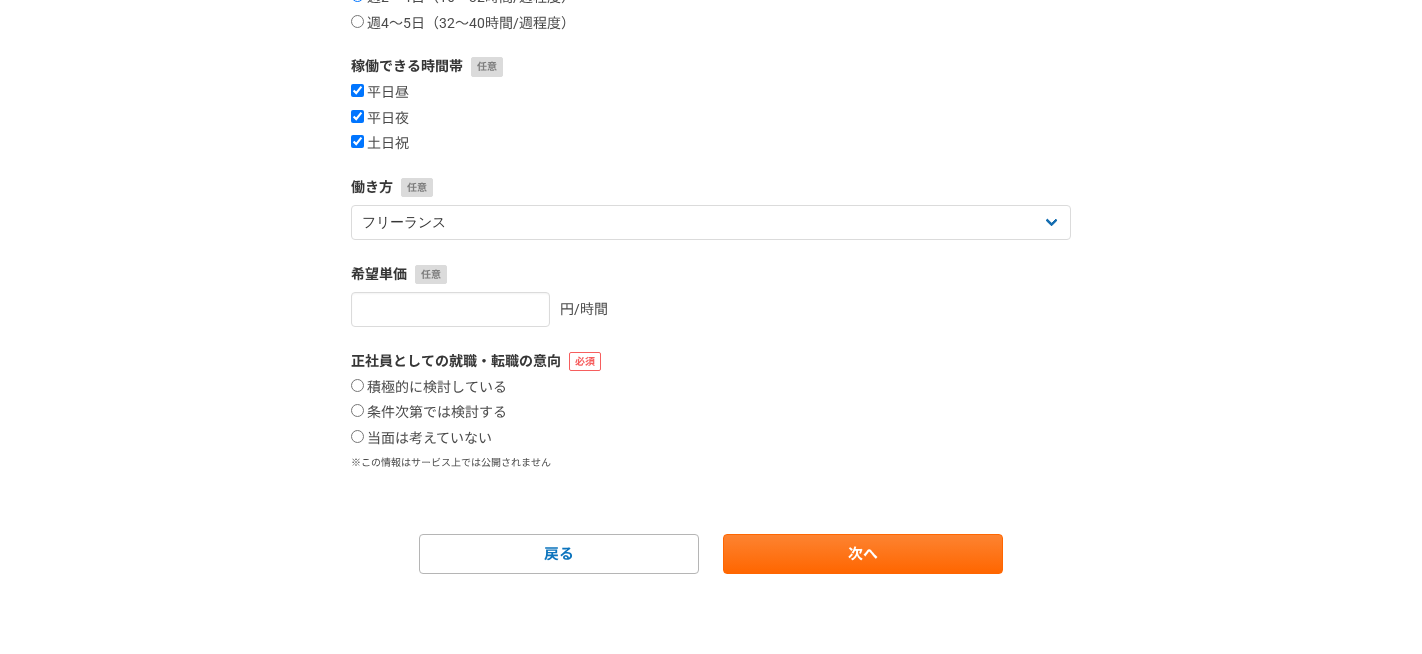 click on "正社員としての就職・転職の意向" at bounding box center (711, 361) 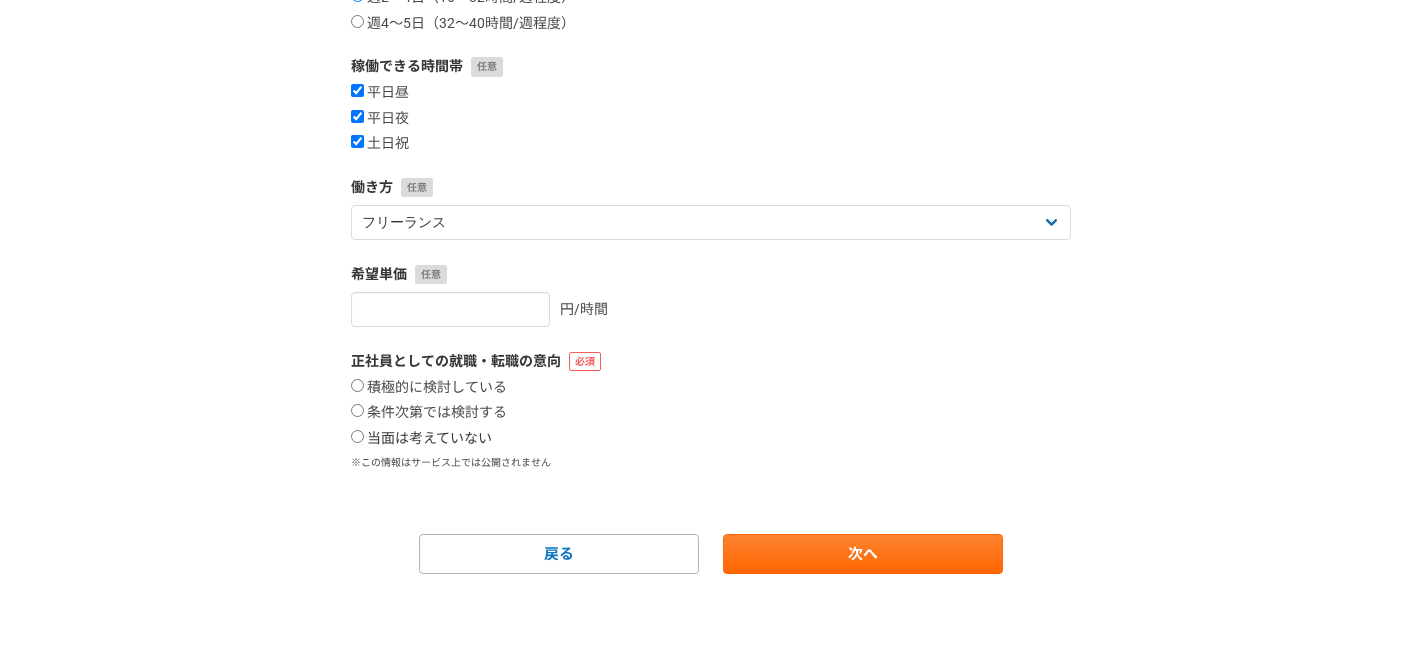 click on "当面は考えていない" at bounding box center (357, 436) 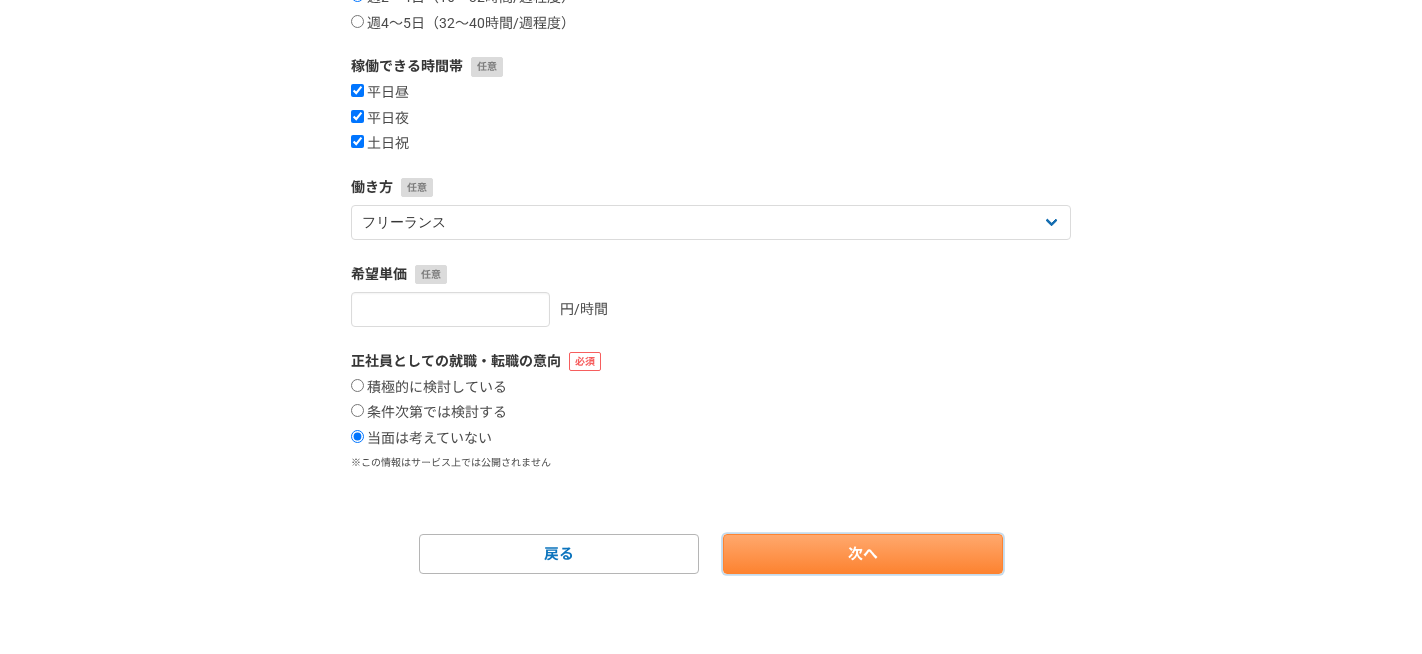 click on "次へ" at bounding box center (863, 554) 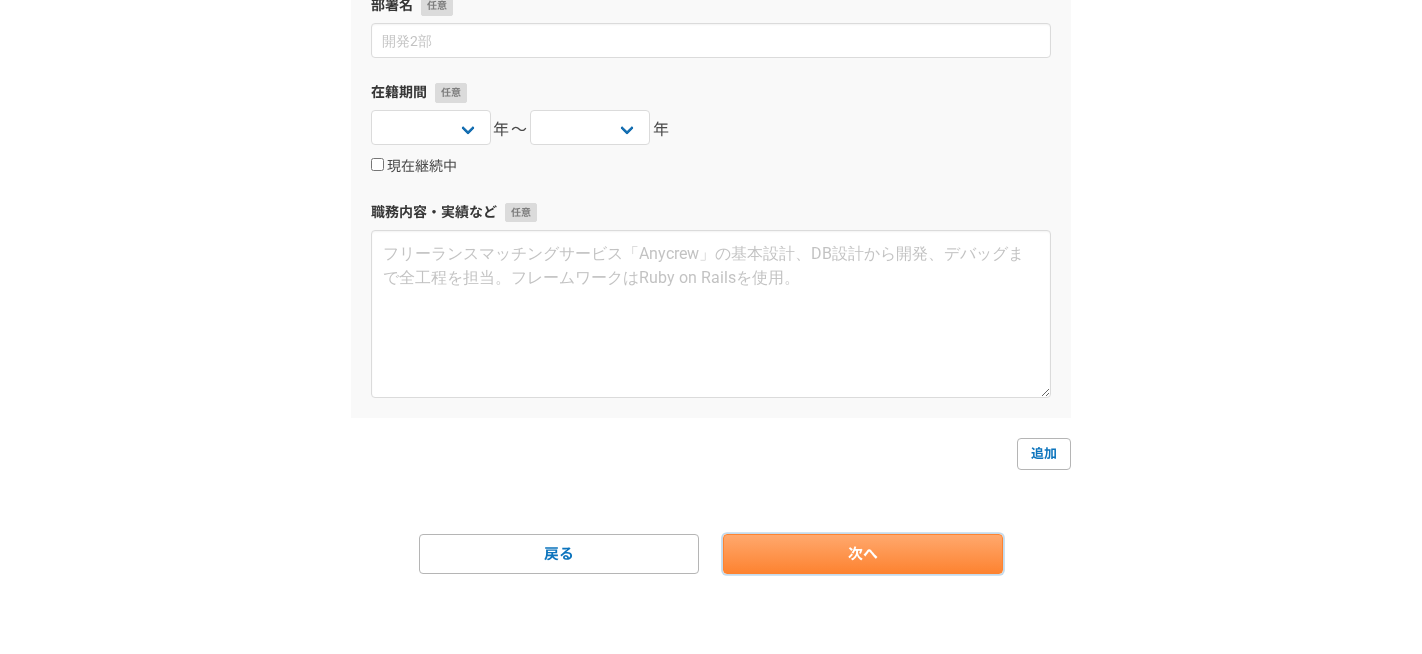 scroll, scrollTop: 0, scrollLeft: 0, axis: both 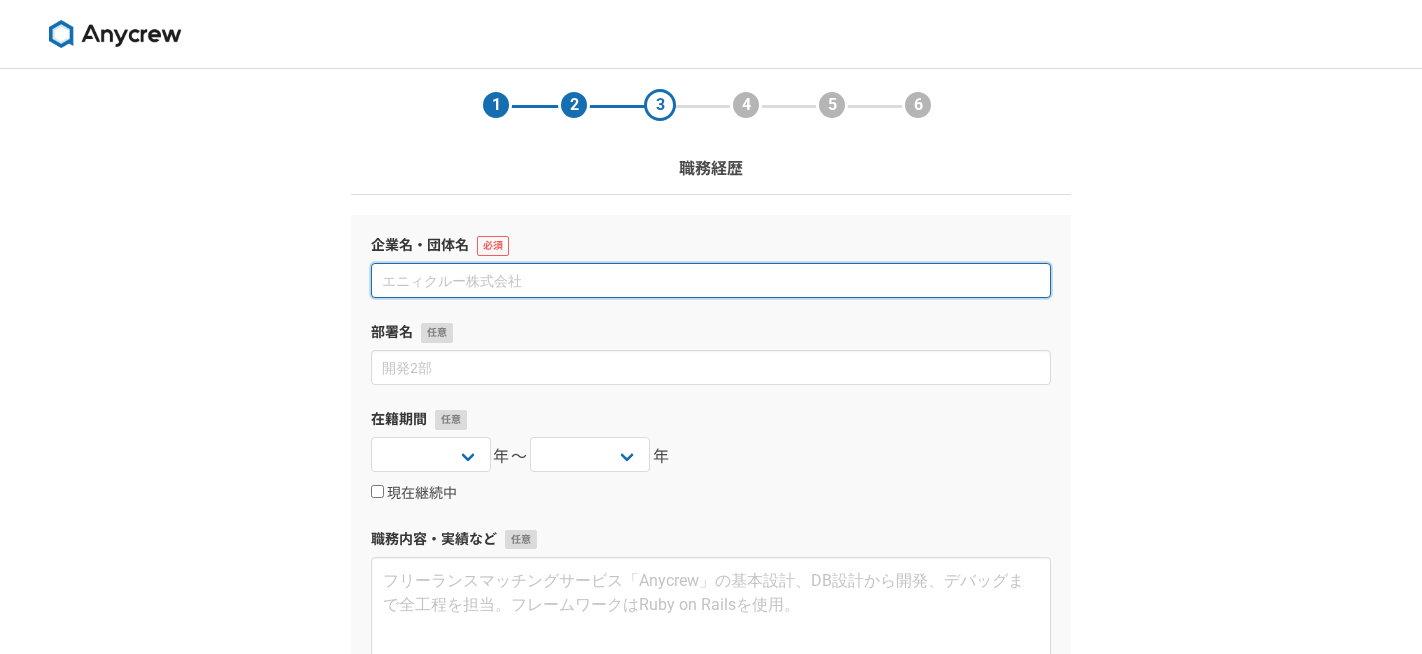 click at bounding box center (711, 280) 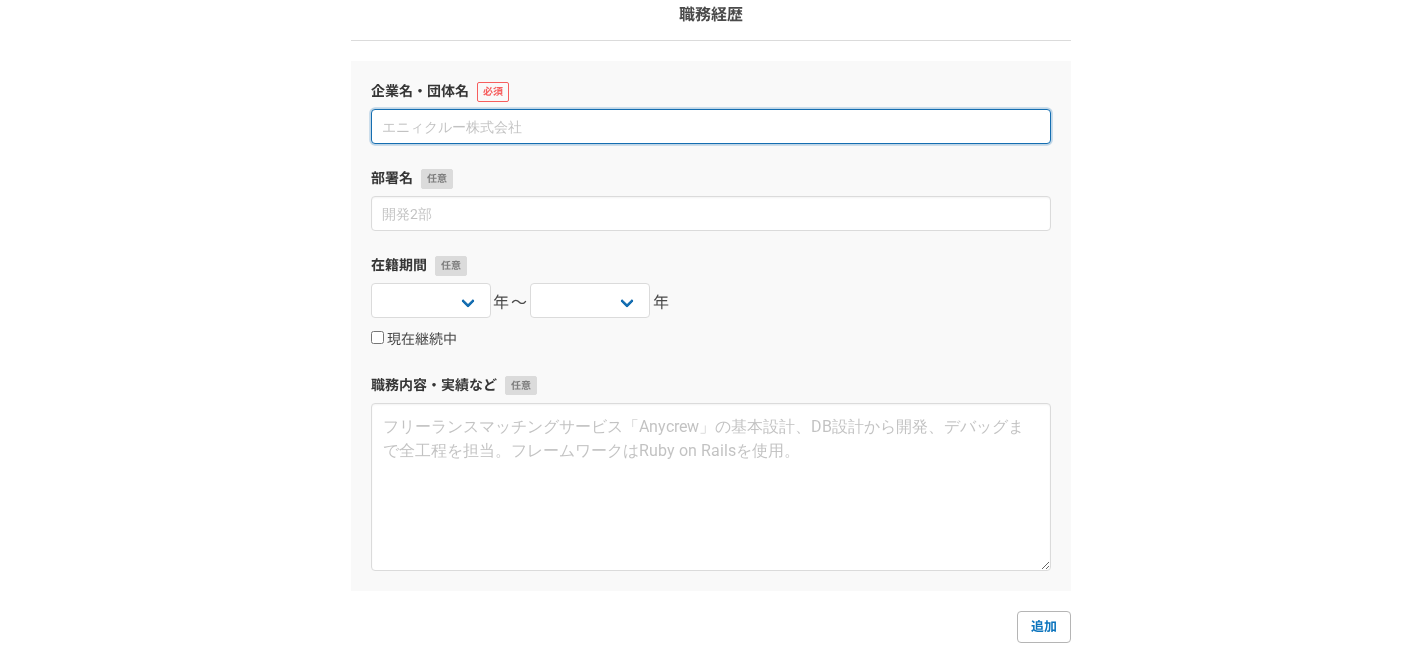 scroll, scrollTop: 161, scrollLeft: 0, axis: vertical 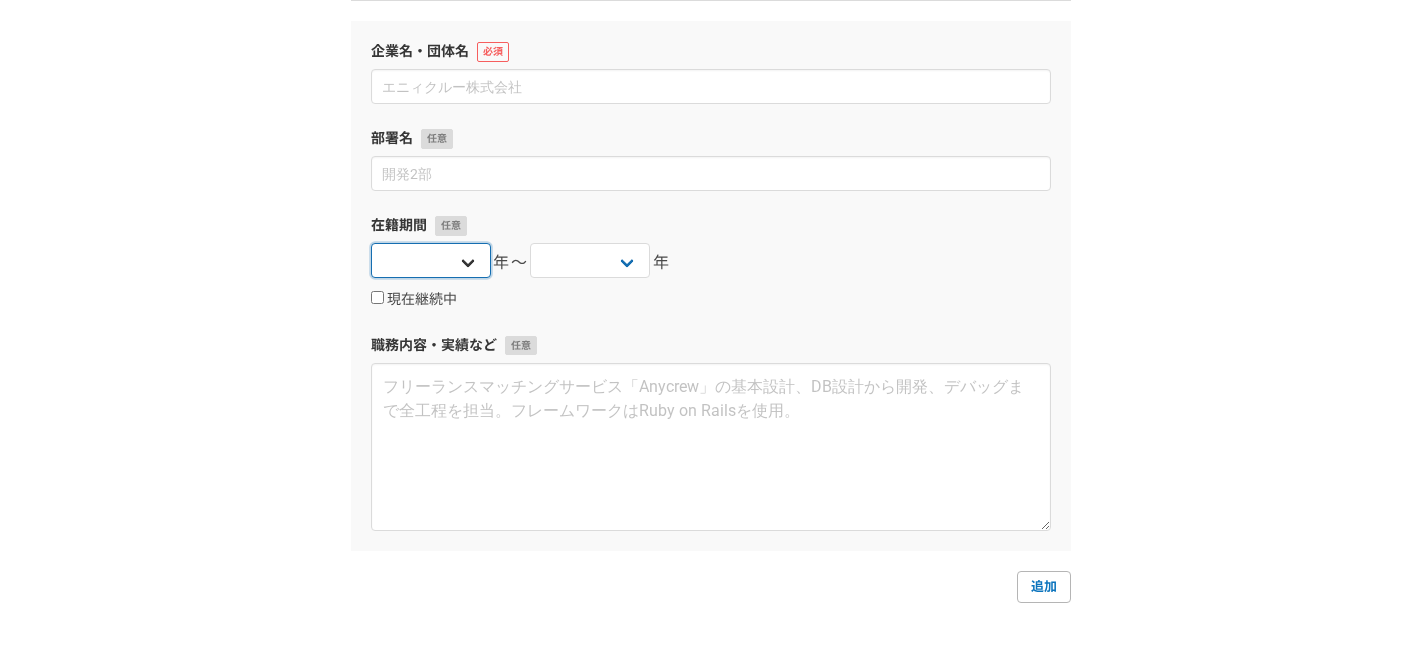 click on "2025 2024 2023 2022 2021 2020 2019 2018 2017 2016 2015 2014 2013 2012 2011 2010 2009 2008 2007 2006 2005 2004 2003 2002 2001 2000 1999 1998 1997 1996 1995 1994 1993 1992 1991 1990 1989 1988 1987 1986 1985 1984 1983 1982 1981 1980 1979 1978 1977 1976" at bounding box center [431, 260] 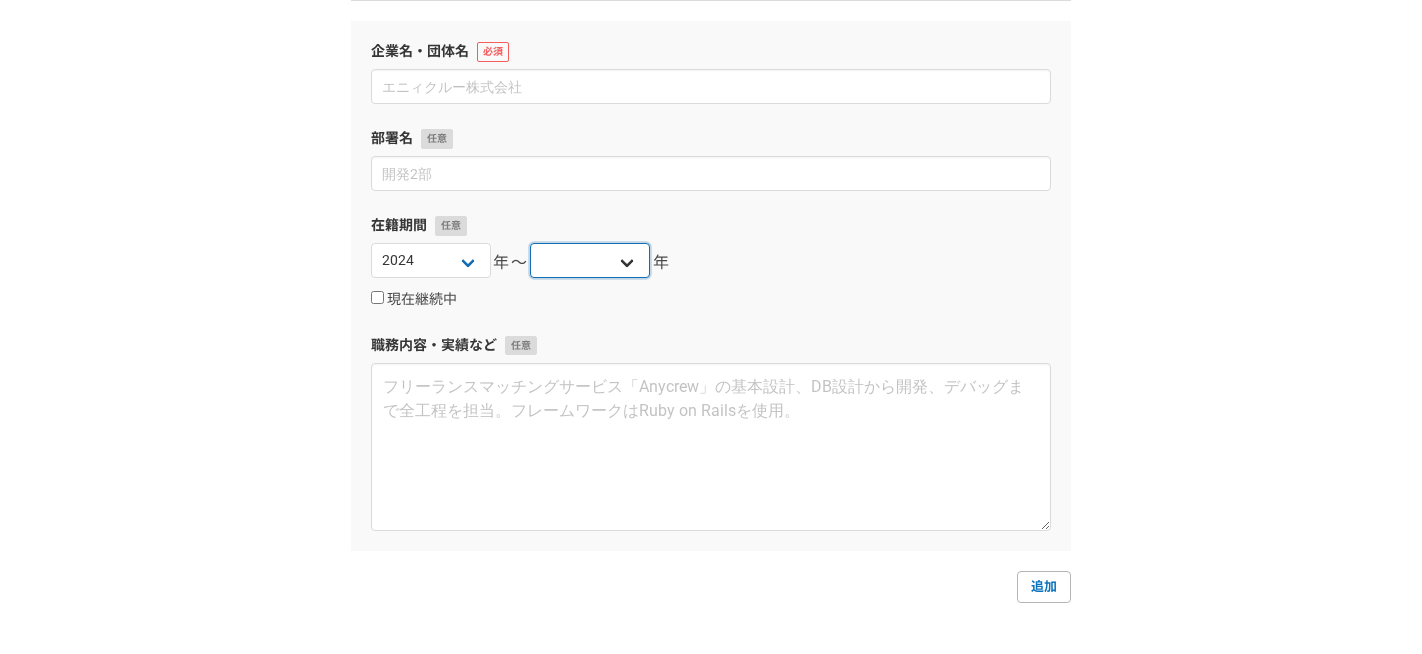 click on "2025 2024 2023 2022 2021 2020 2019 2018 2017 2016 2015 2014 2013 2012 2011 2010 2009 2008 2007 2006 2005 2004 2003 2002 2001 2000 1999 1998 1997 1996 1995 1994 1993 1992 1991 1990 1989 1988 1987 1986 1985 1984 1983 1982 1981 1980 1979 1978 1977 1976" at bounding box center (590, 260) 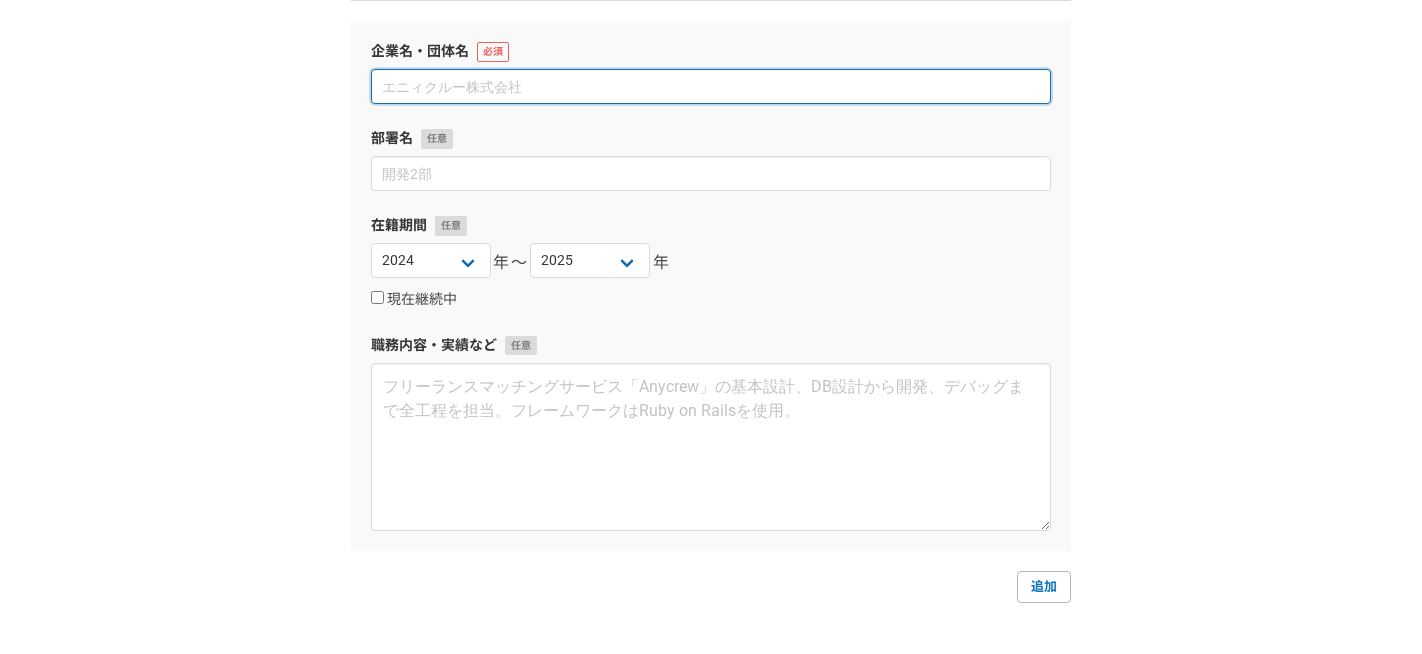 click at bounding box center (711, 86) 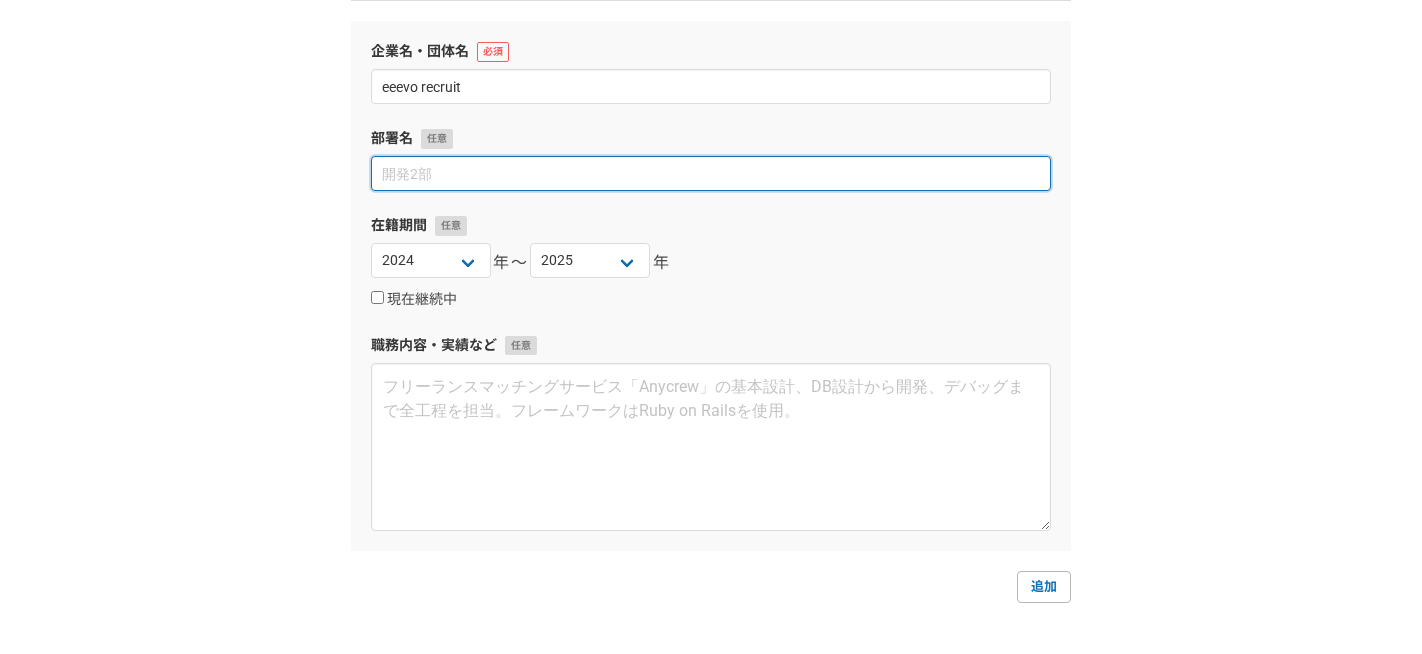 click at bounding box center (711, 173) 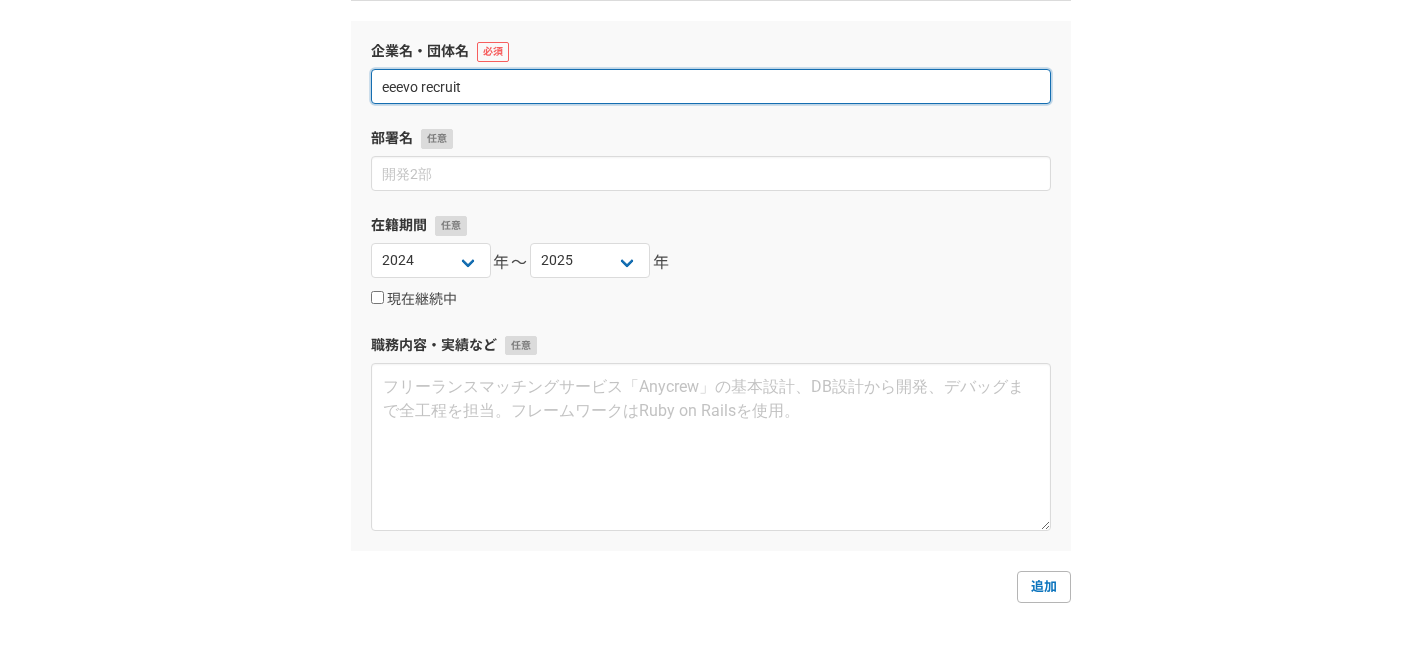 click on "eeevo recruit" at bounding box center [711, 86] 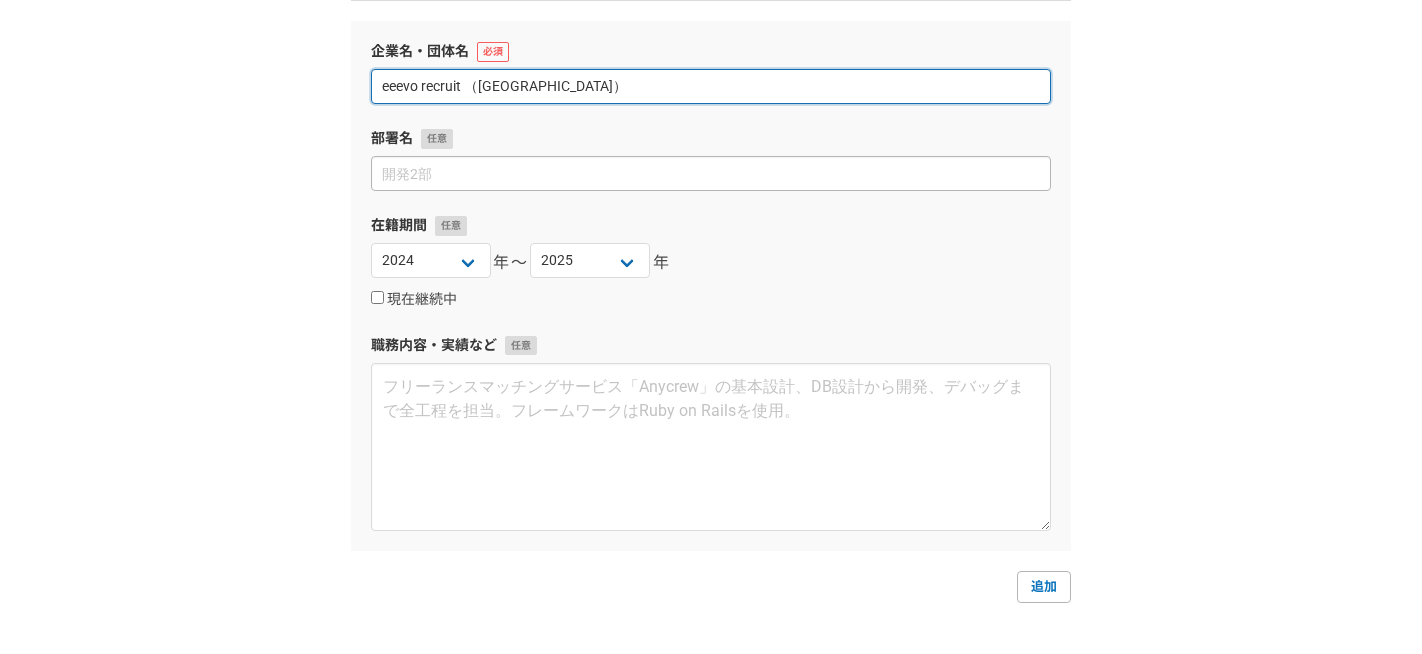 type on "eeevo recruit （マレーシア）" 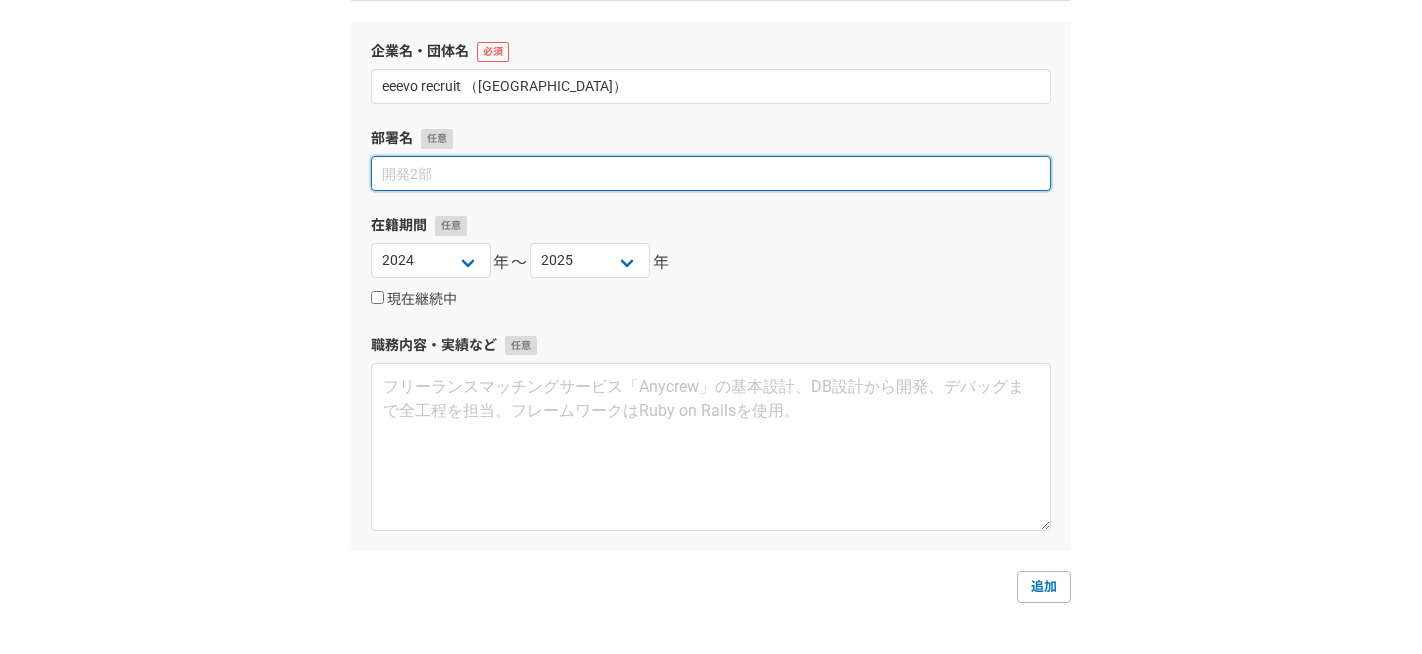 click at bounding box center (711, 173) 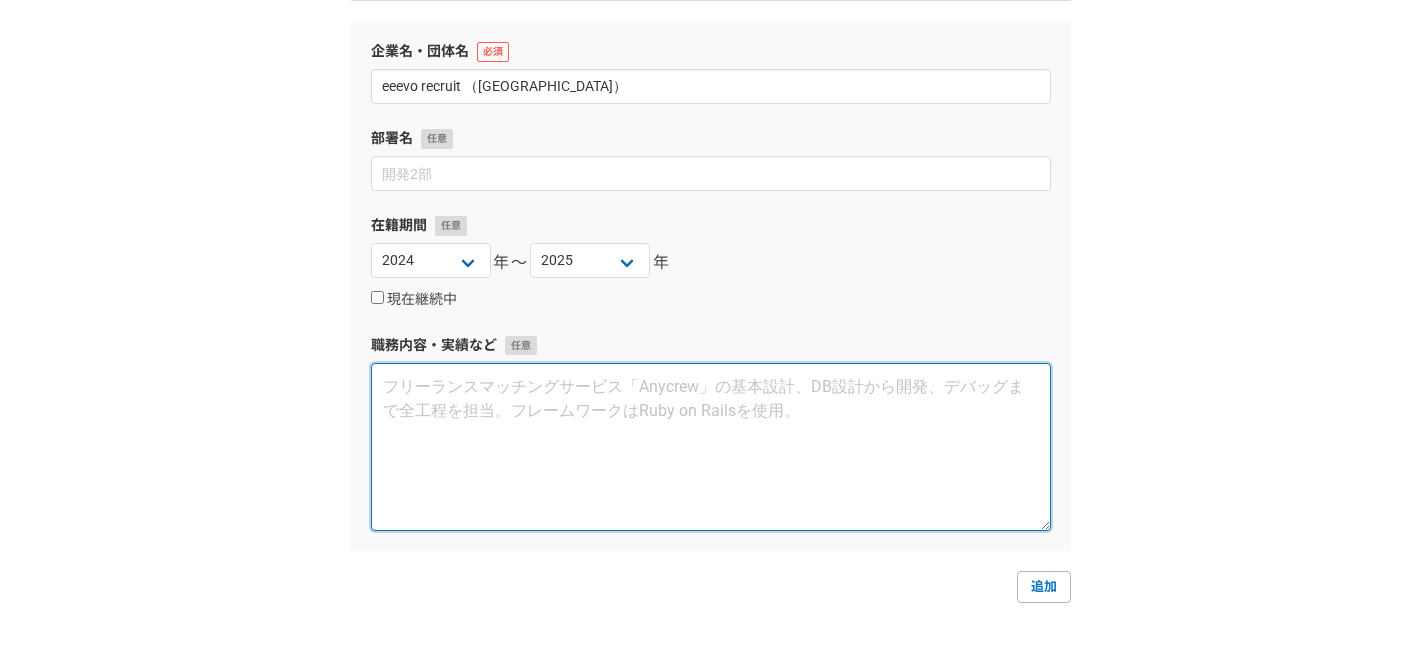click at bounding box center (711, 447) 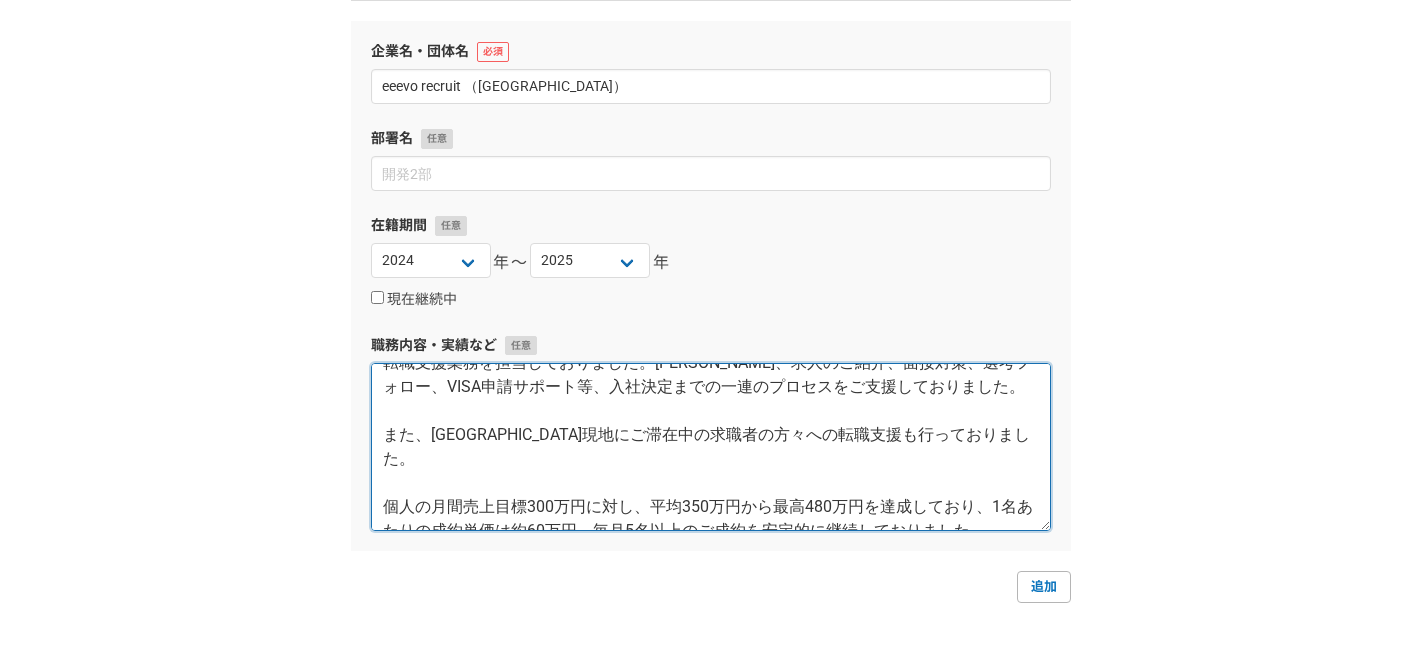 scroll, scrollTop: 0, scrollLeft: 0, axis: both 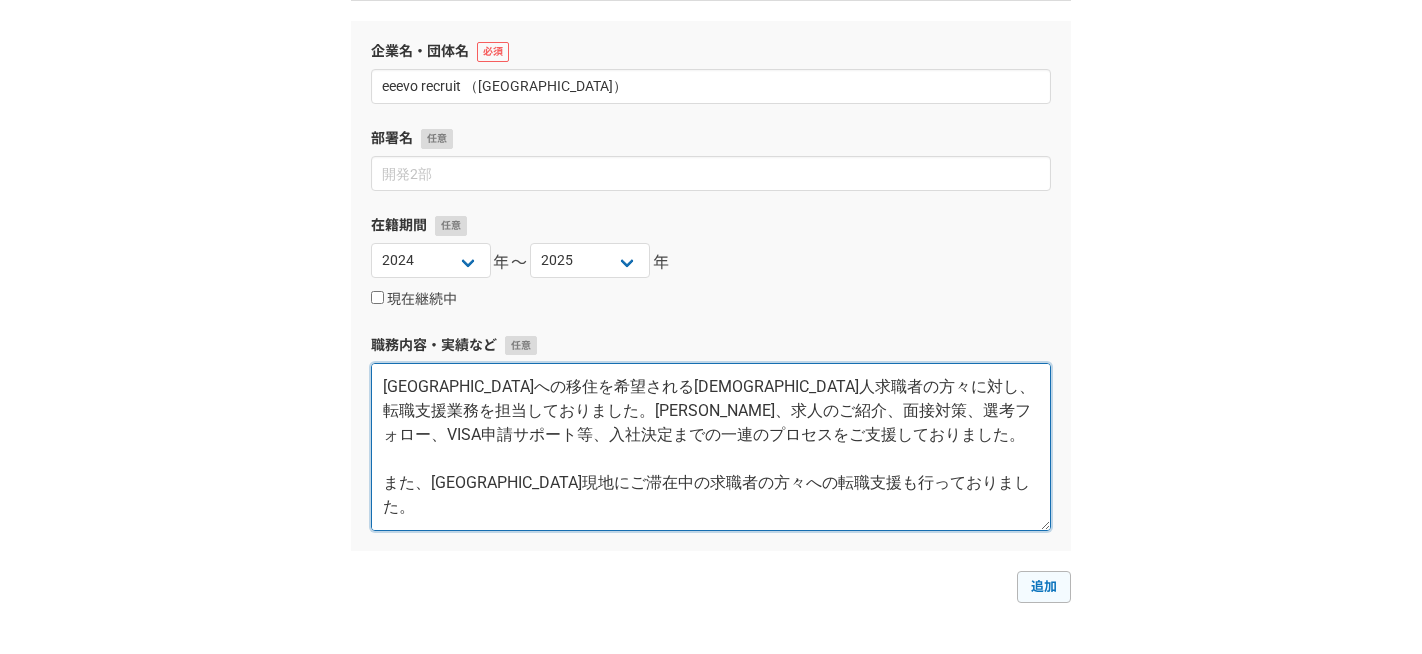 type on "マレーシアへの移住を希望される日本人求職者の方々に対し、転職支援業務を担当しておりました。キャリアヒアリング、求人のご紹介、面接対策、選考フォロー、VISA申請サポート等、入社決定までの一連のプロセスをご支援しておりました。
また、マレーシア現地にご滞在中の求職者の方々への転職支援も行っておりました。
個人の月間売上目標300万円に対し、平均350万円から最高480万円を達成しており、1名あたりの成約単価は約60万円、毎月5名以上のご成約を安定的に継続しておりました。" 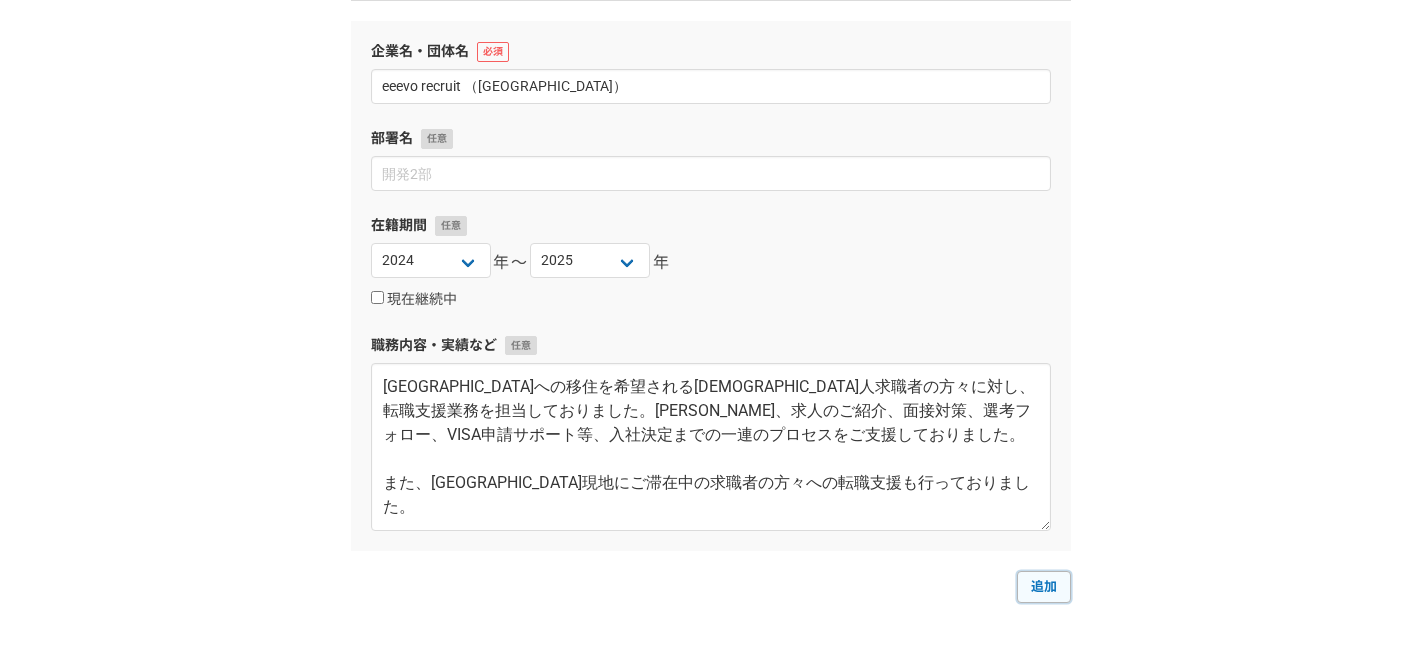 click on "追加" at bounding box center [1044, 587] 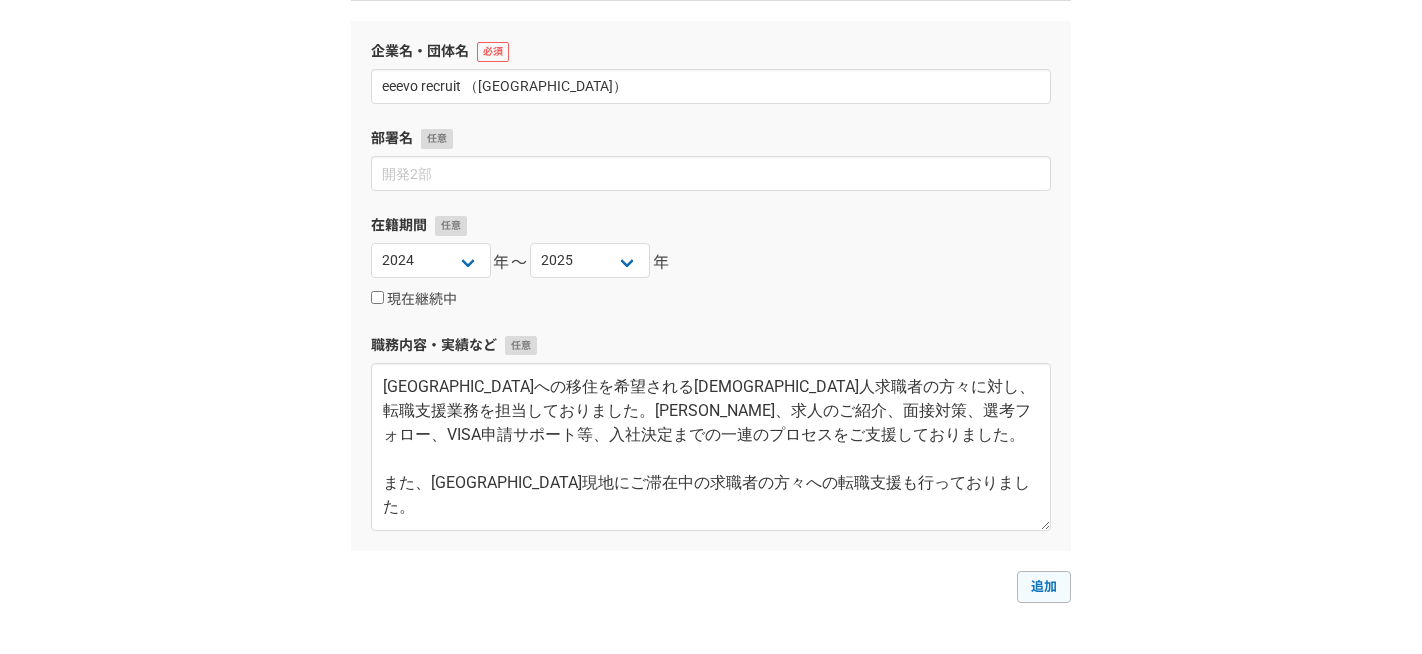 select 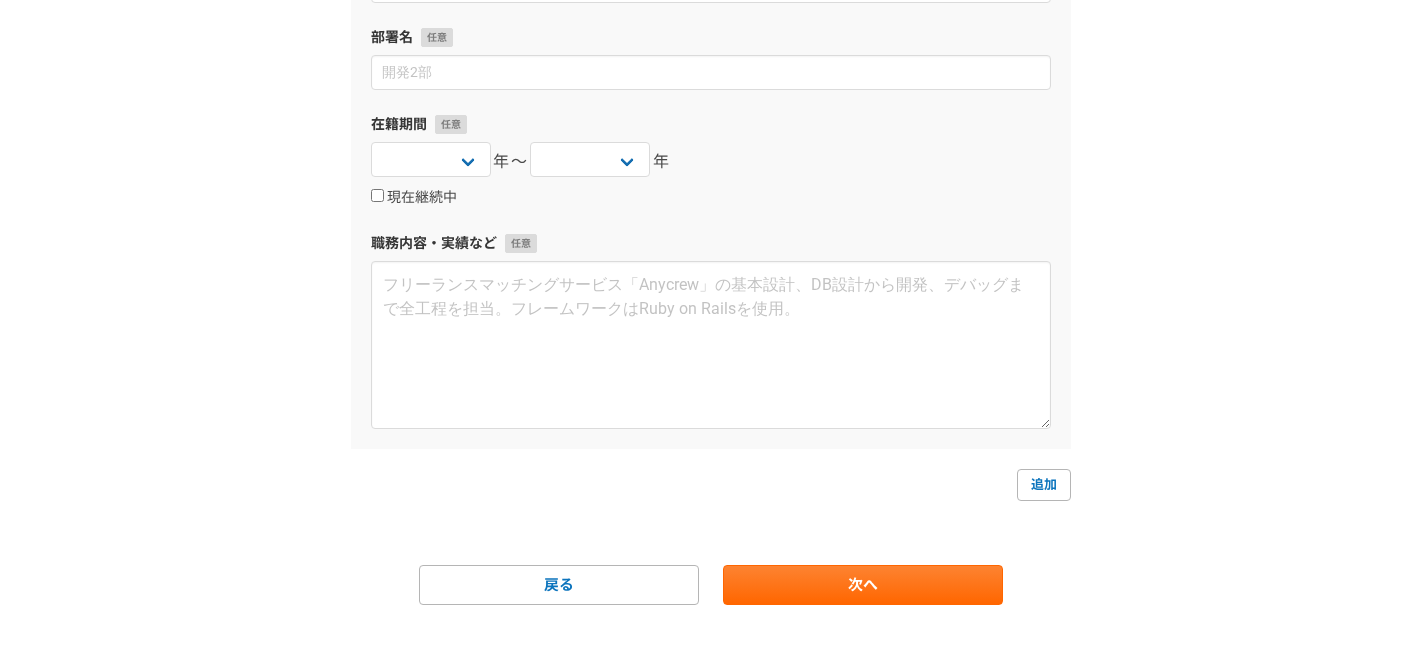 scroll, scrollTop: 892, scrollLeft: 0, axis: vertical 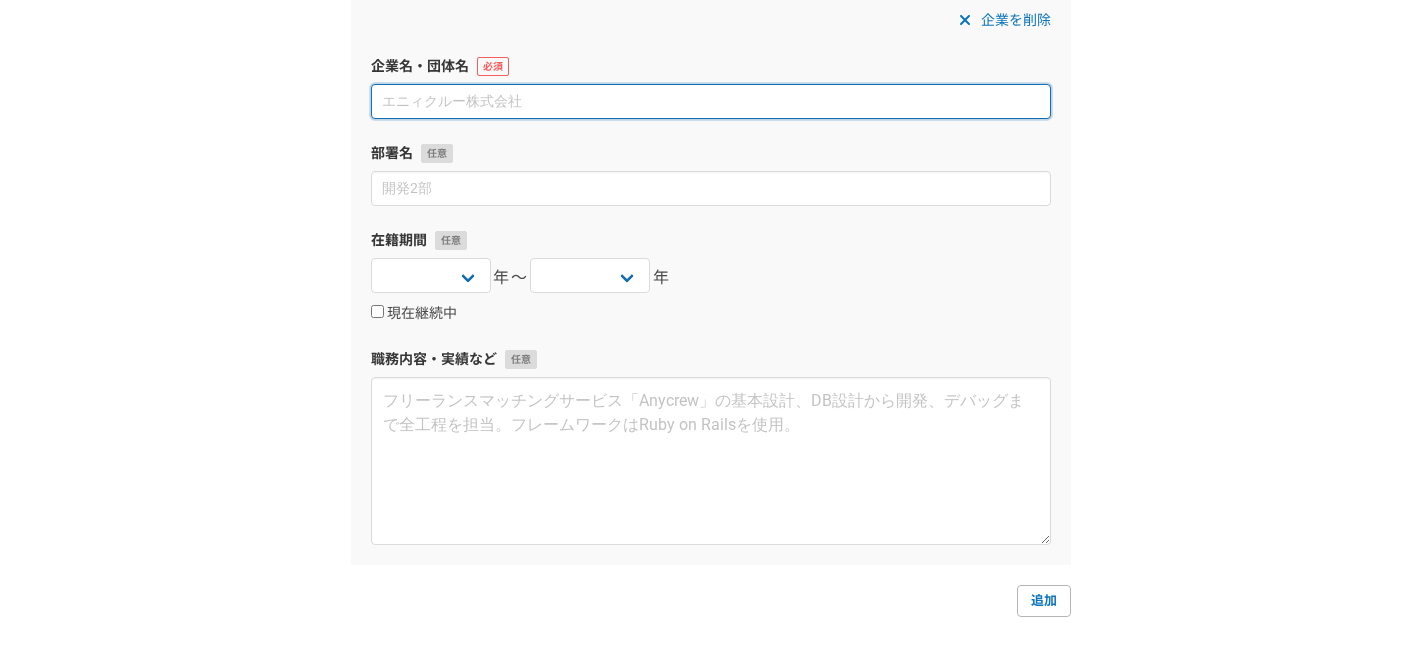 click at bounding box center (711, 101) 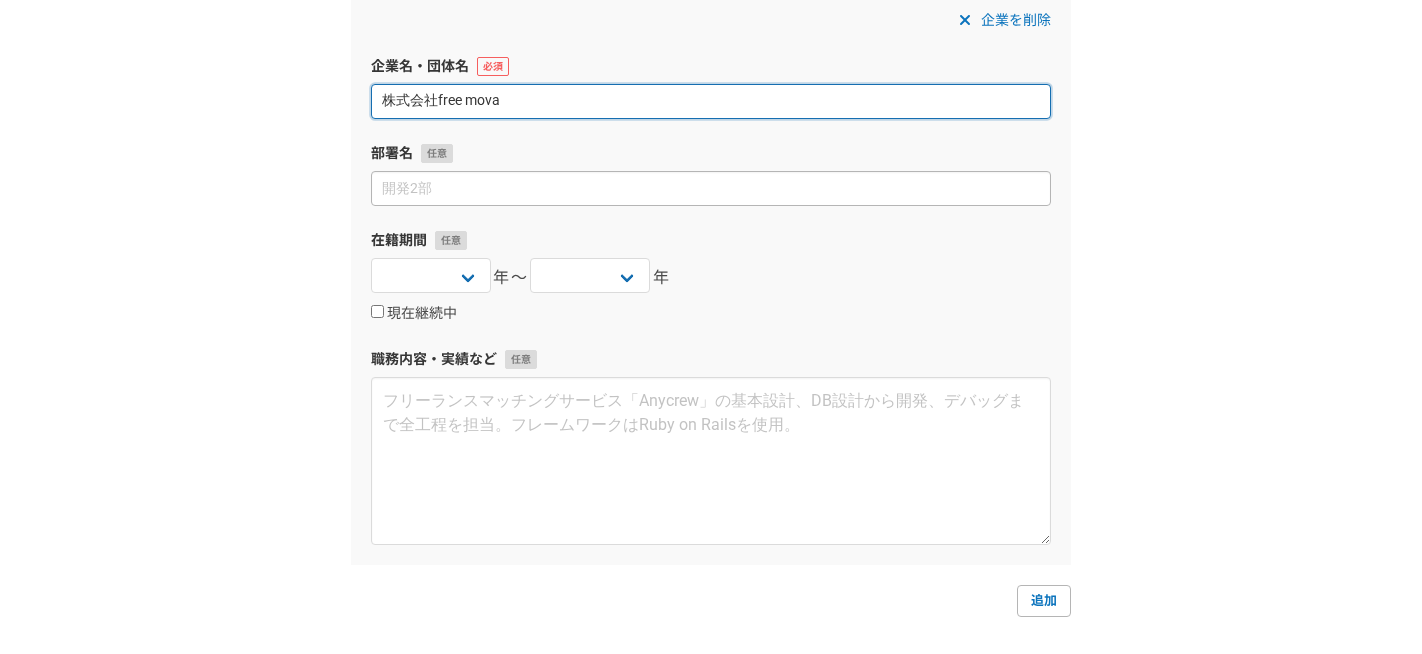 type on "株式会社free mova" 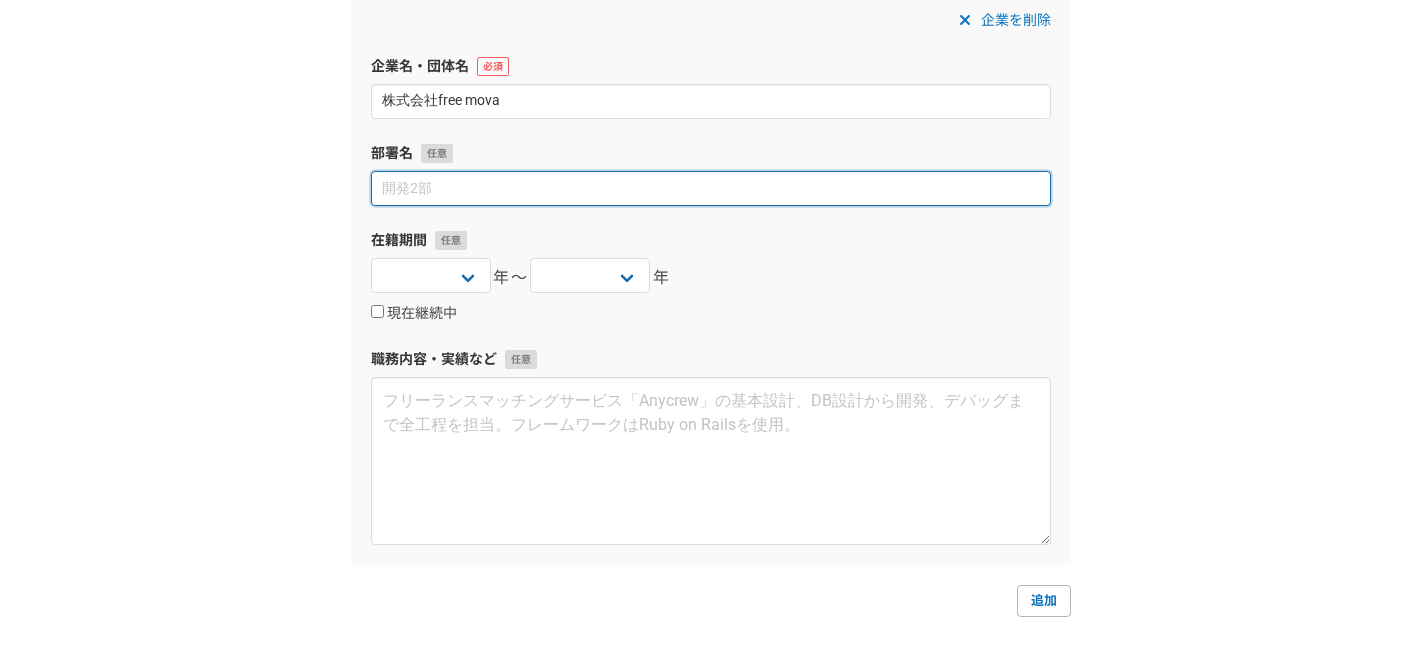 click at bounding box center (711, 188) 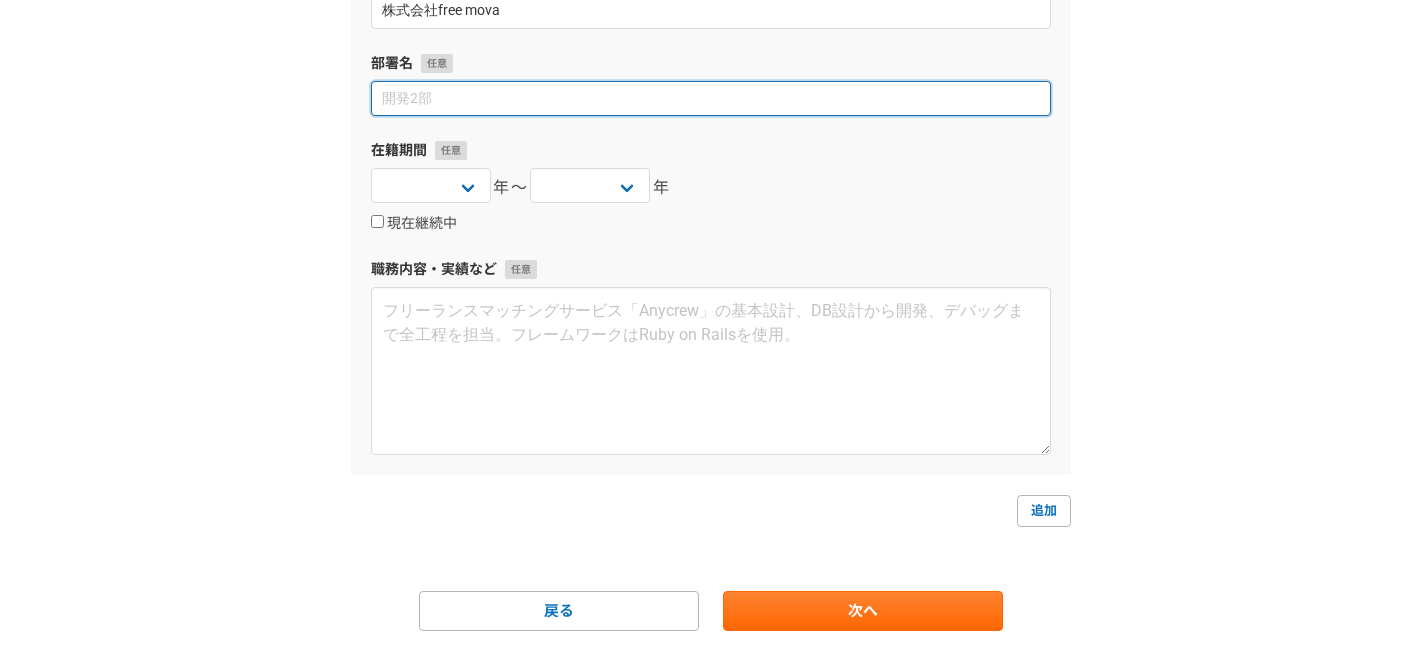 scroll, scrollTop: 882, scrollLeft: 0, axis: vertical 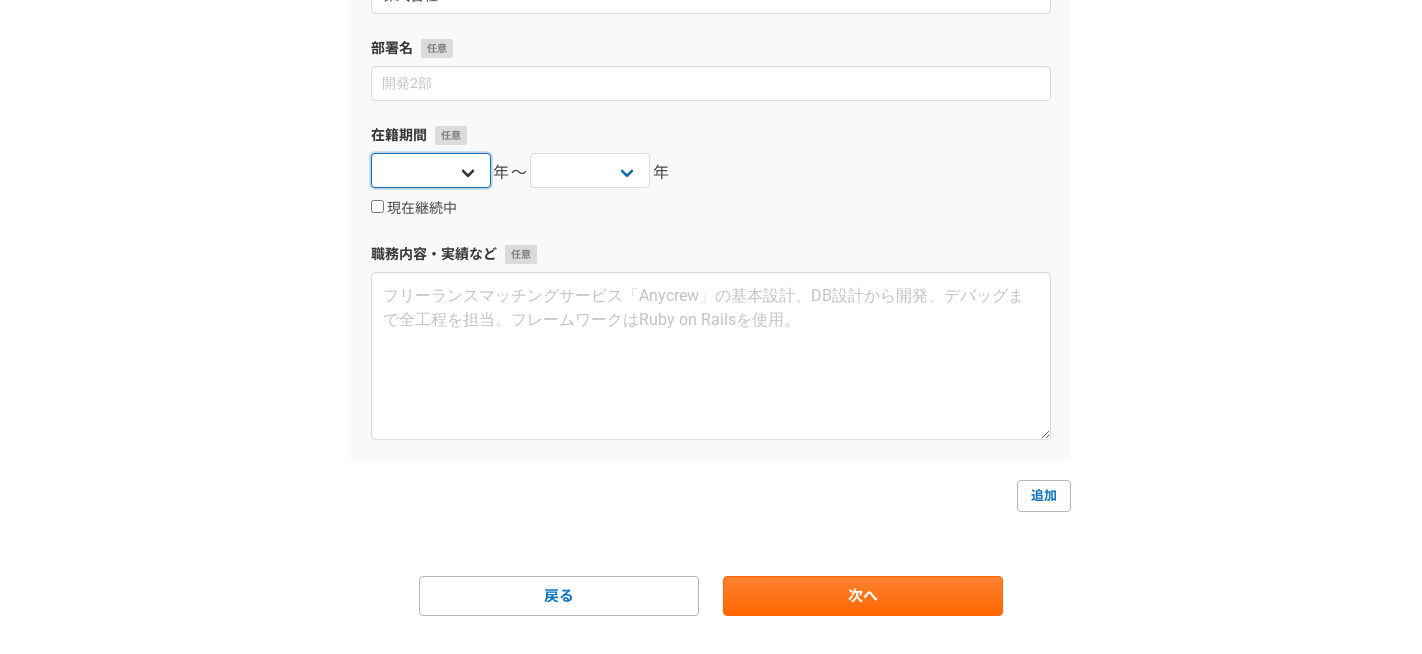 click on "2025 2024 2023 2022 2021 2020 2019 2018 2017 2016 2015 2014 2013 2012 2011 2010 2009 2008 2007 2006 2005 2004 2003 2002 2001 2000 1999 1998 1997 1996 1995 1994 1993 1992 1991 1990 1989 1988 1987 1986 1985 1984 1983 1982 1981 1980 1979 1978 1977 1976" at bounding box center [431, 170] 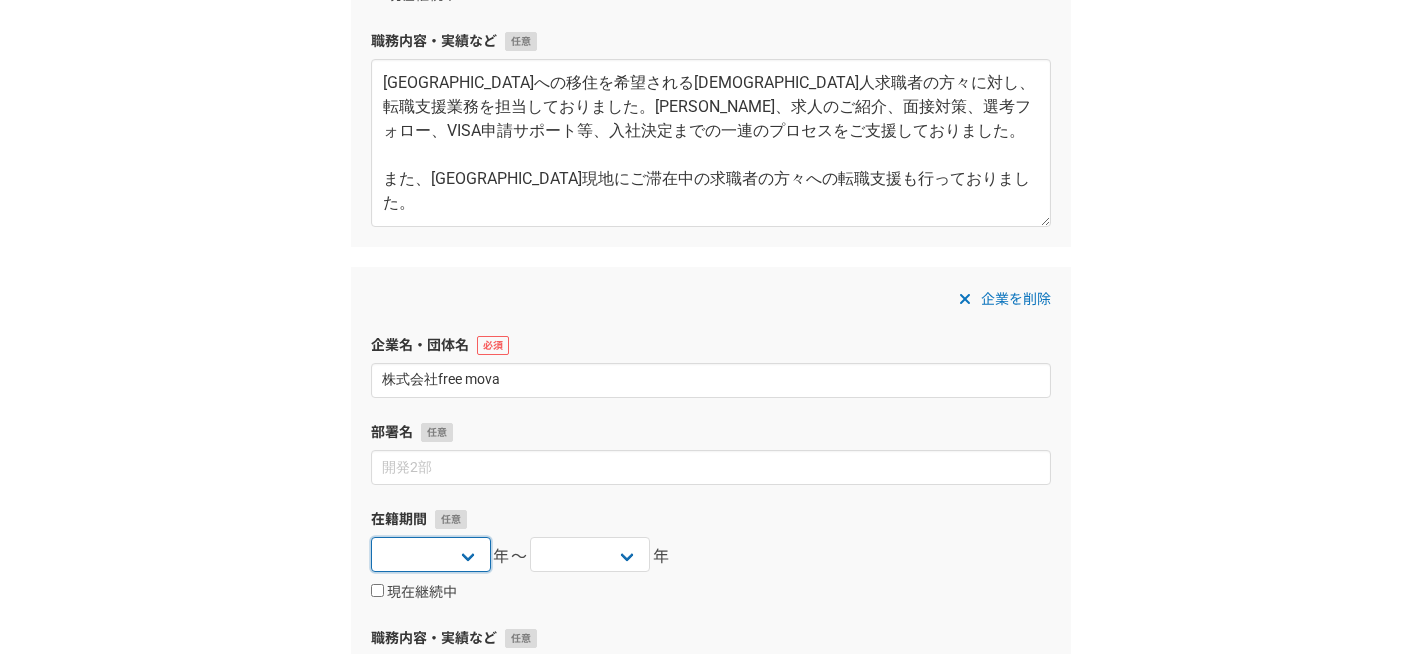 scroll, scrollTop: 468, scrollLeft: 0, axis: vertical 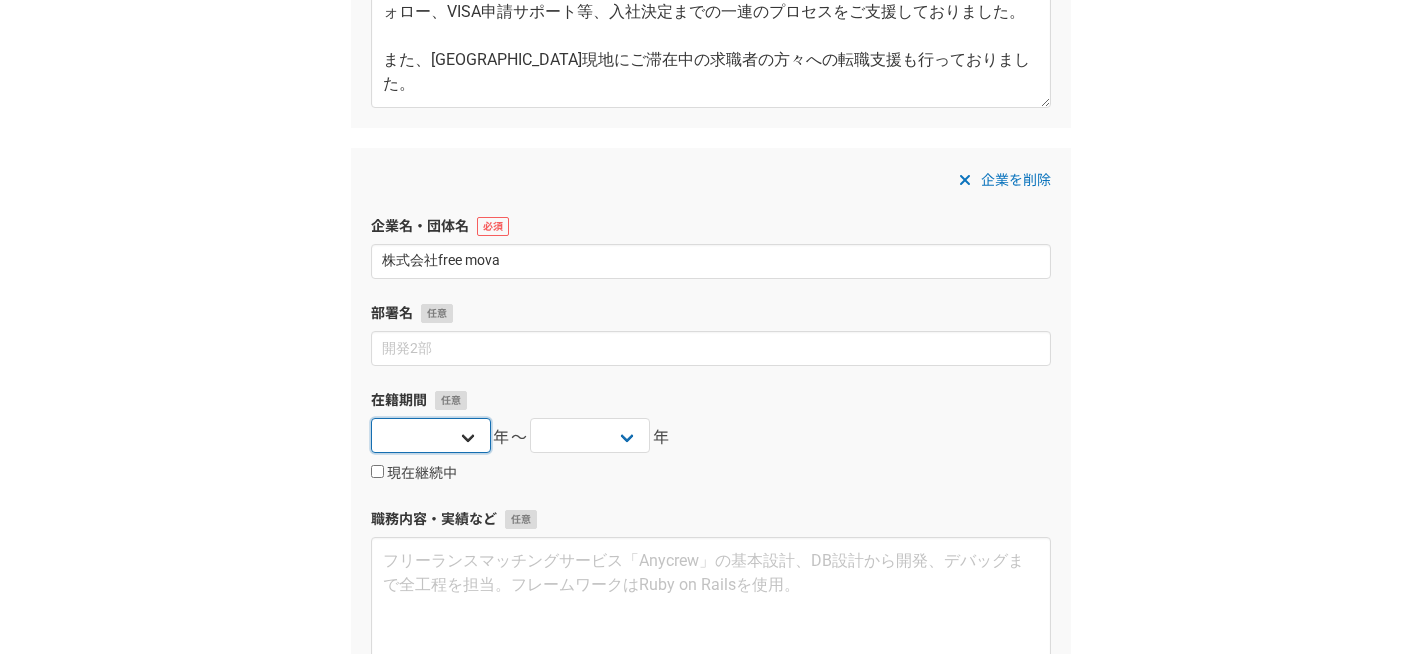 click on "2025 2024 2023 2022 2021 2020 2019 2018 2017 2016 2015 2014 2013 2012 2011 2010 2009 2008 2007 2006 2005 2004 2003 2002 2001 2000 1999 1998 1997 1996 1995 1994 1993 1992 1991 1990 1989 1988 1987 1986 1985 1984 1983 1982 1981 1980 1979 1978 1977 1976" at bounding box center [431, 435] 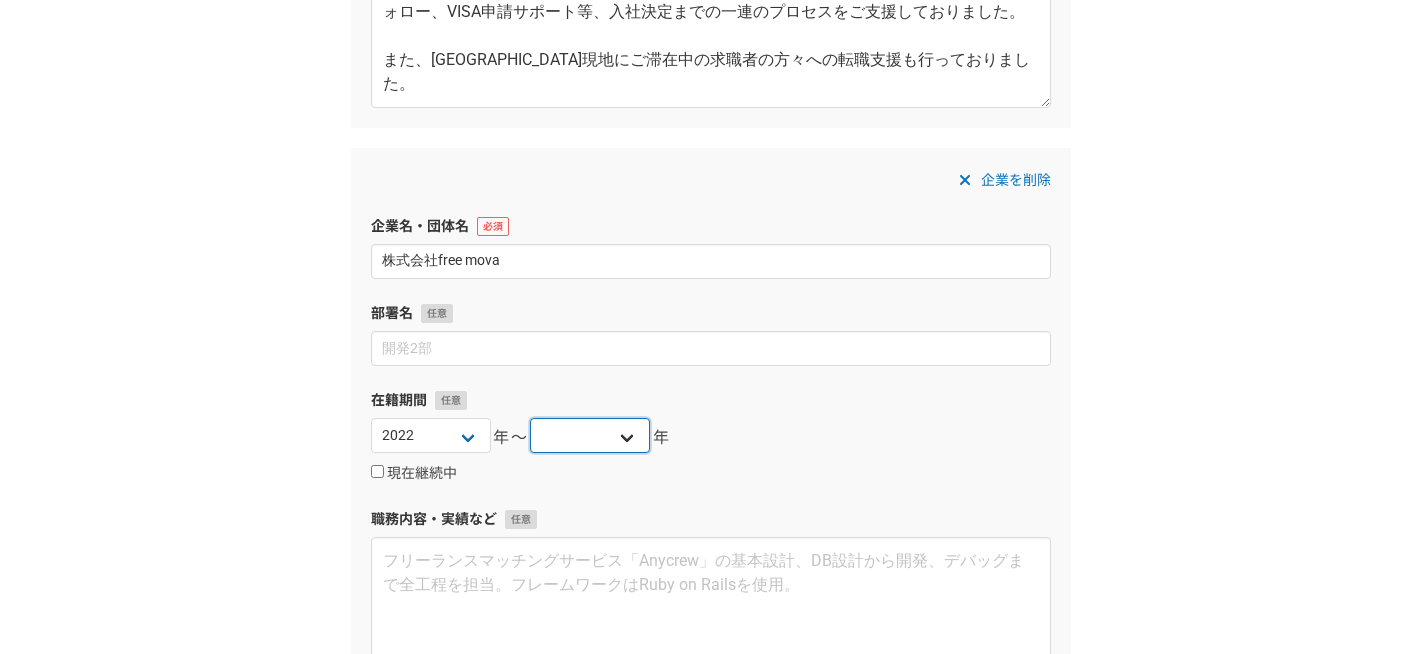 click on "2025 2024 2023 2022 2021 2020 2019 2018 2017 2016 2015 2014 2013 2012 2011 2010 2009 2008 2007 2006 2005 2004 2003 2002 2001 2000 1999 1998 1997 1996 1995 1994 1993 1992 1991 1990 1989 1988 1987 1986 1985 1984 1983 1982 1981 1980 1979 1978 1977 1976" at bounding box center [590, 435] 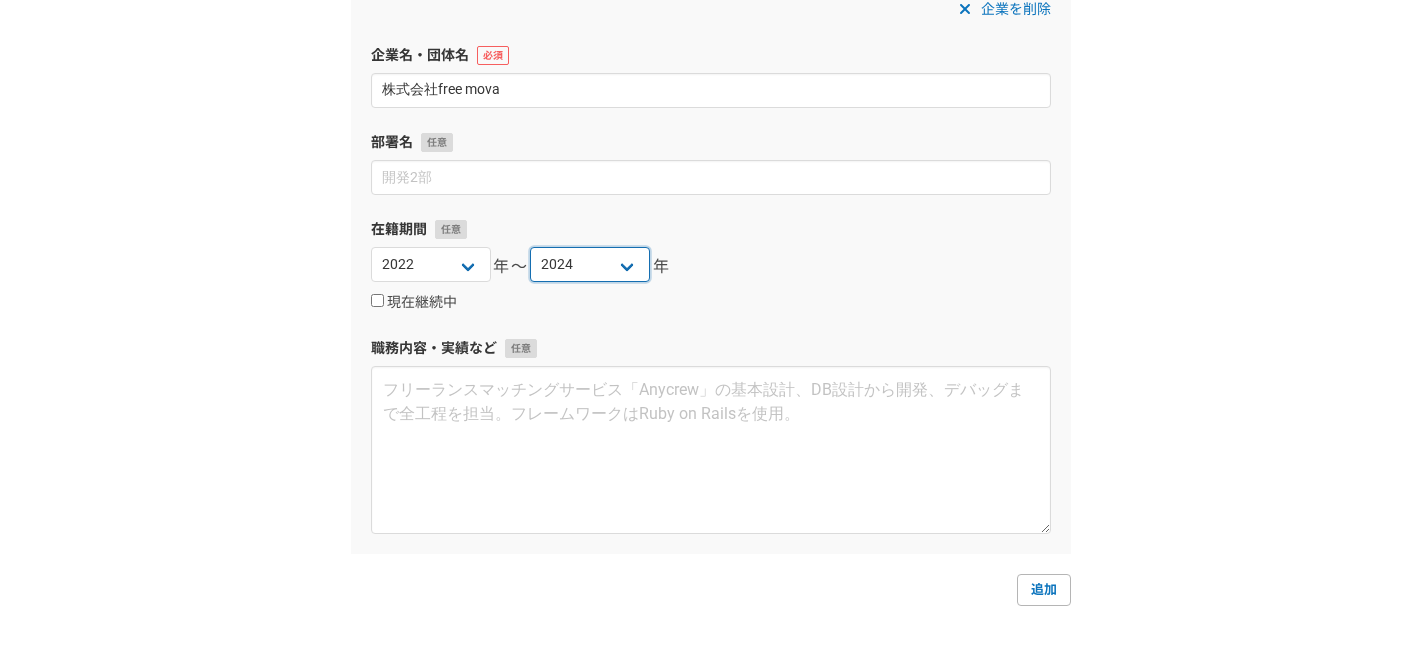 scroll, scrollTop: 837, scrollLeft: 0, axis: vertical 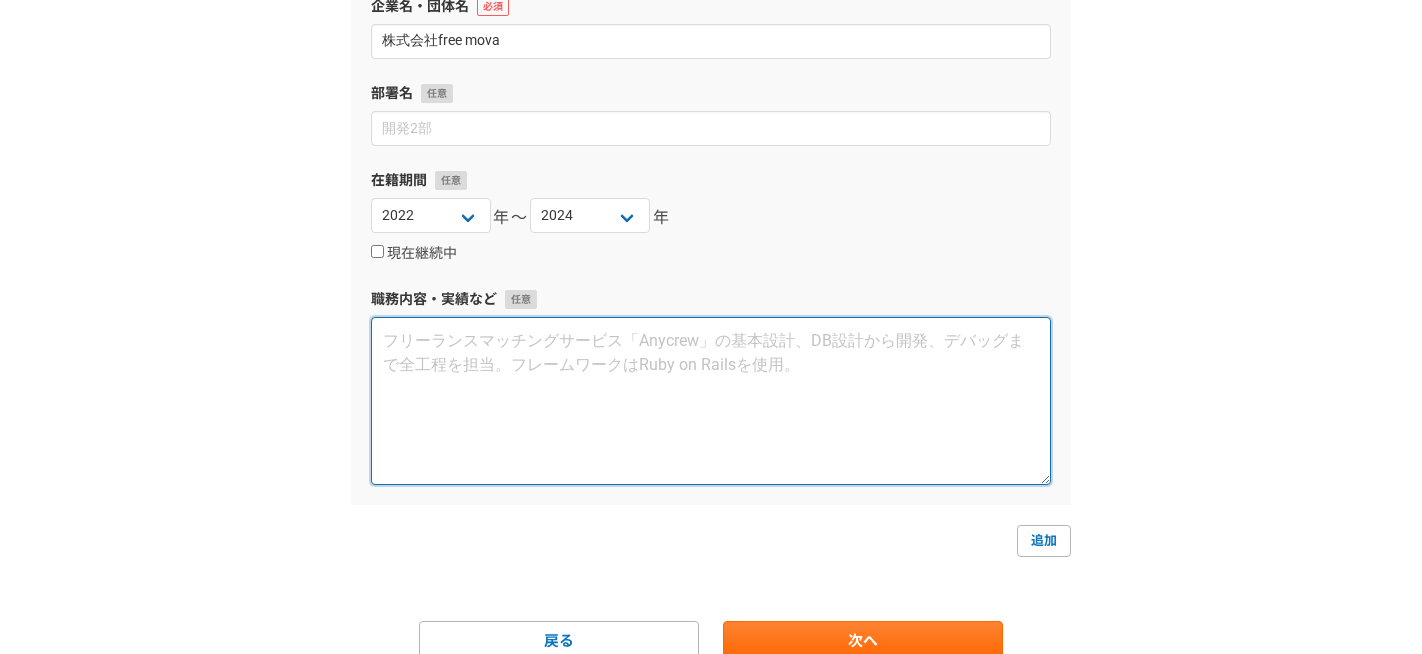click at bounding box center [711, 401] 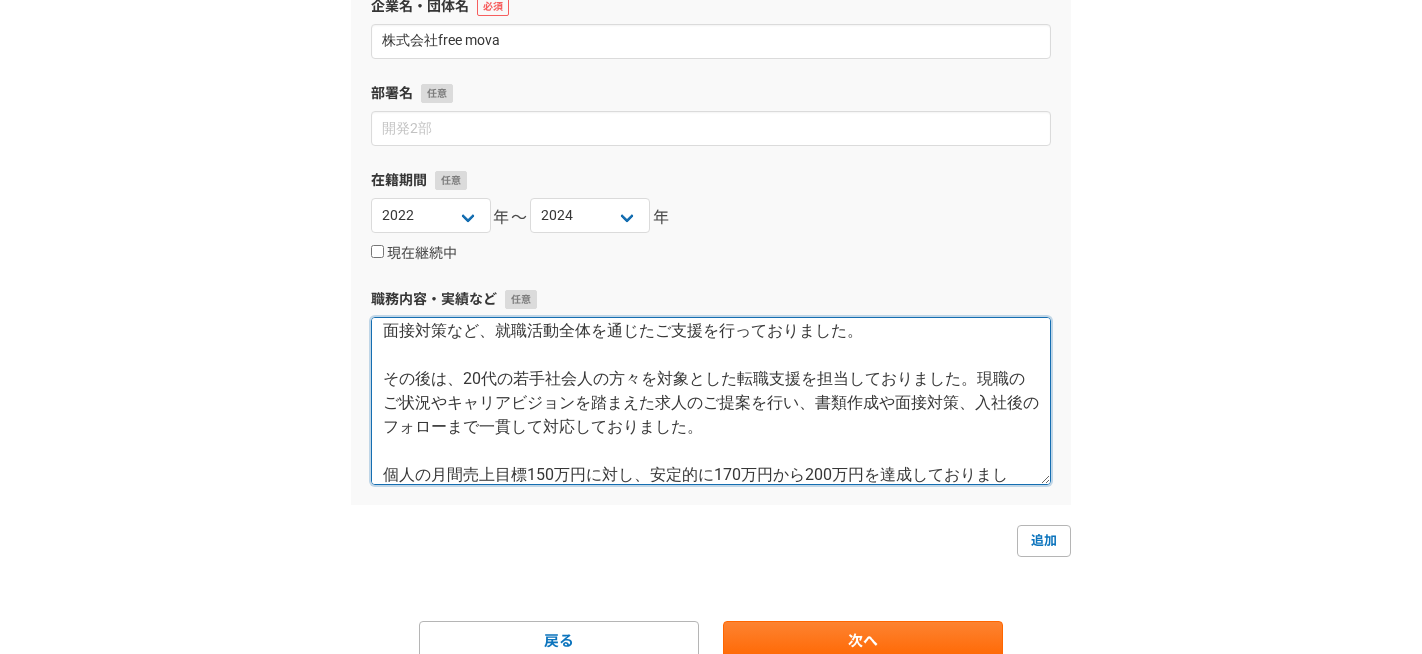 scroll, scrollTop: 72, scrollLeft: 0, axis: vertical 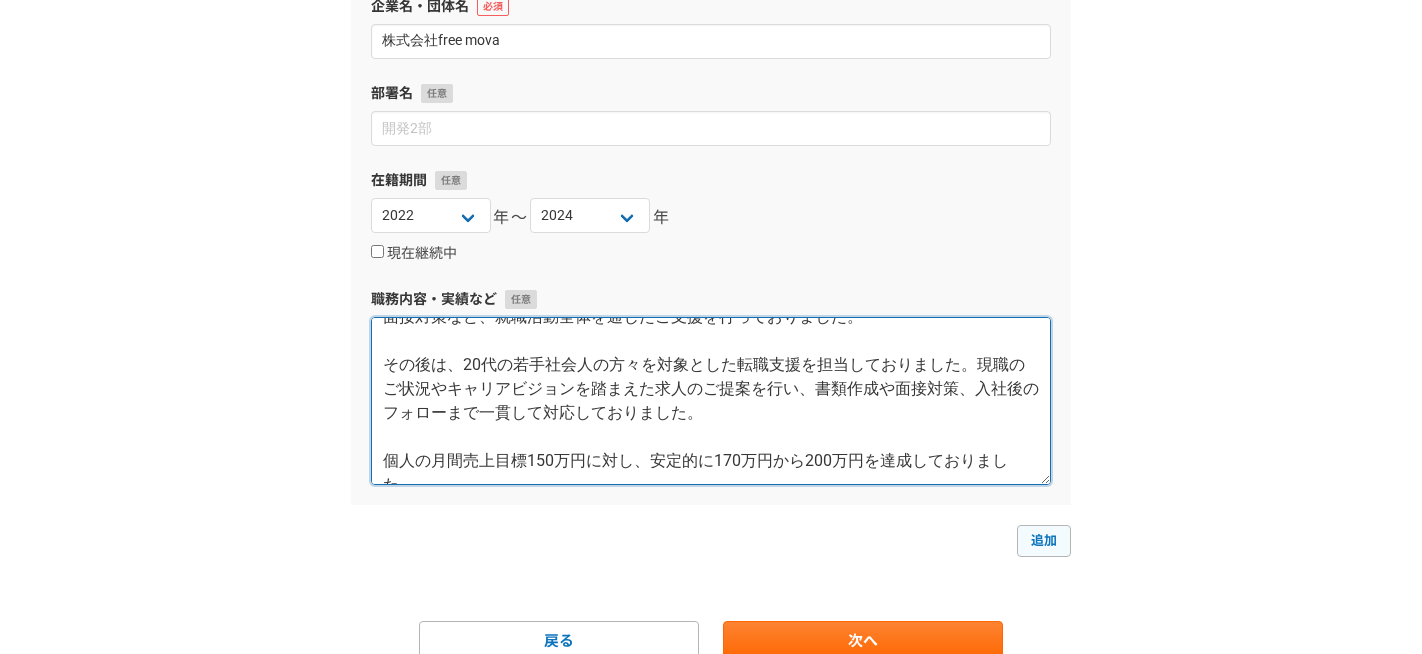type on "未経験からキャリアアドバイザー職に従事し、大学4年生の方々を対象とした就職支援を担当しておりました。キャリア面談を通じて方向性を明確にし、企業のご提案、書類の添削、面接対策など、就職活動全体を通じたご支援を行っておりました。
その後は、20代の若手社会人の方々を対象とした転職支援を担当しておりました。現職のご状況やキャリアビジョンを踏まえた求人のご提案を行い、書類作成や面接対策、入社後のフォローまで一貫して対応しておりました。
個人の月間売上目標150万円に対し、安定的に170万円から200万円を達成しておりました。" 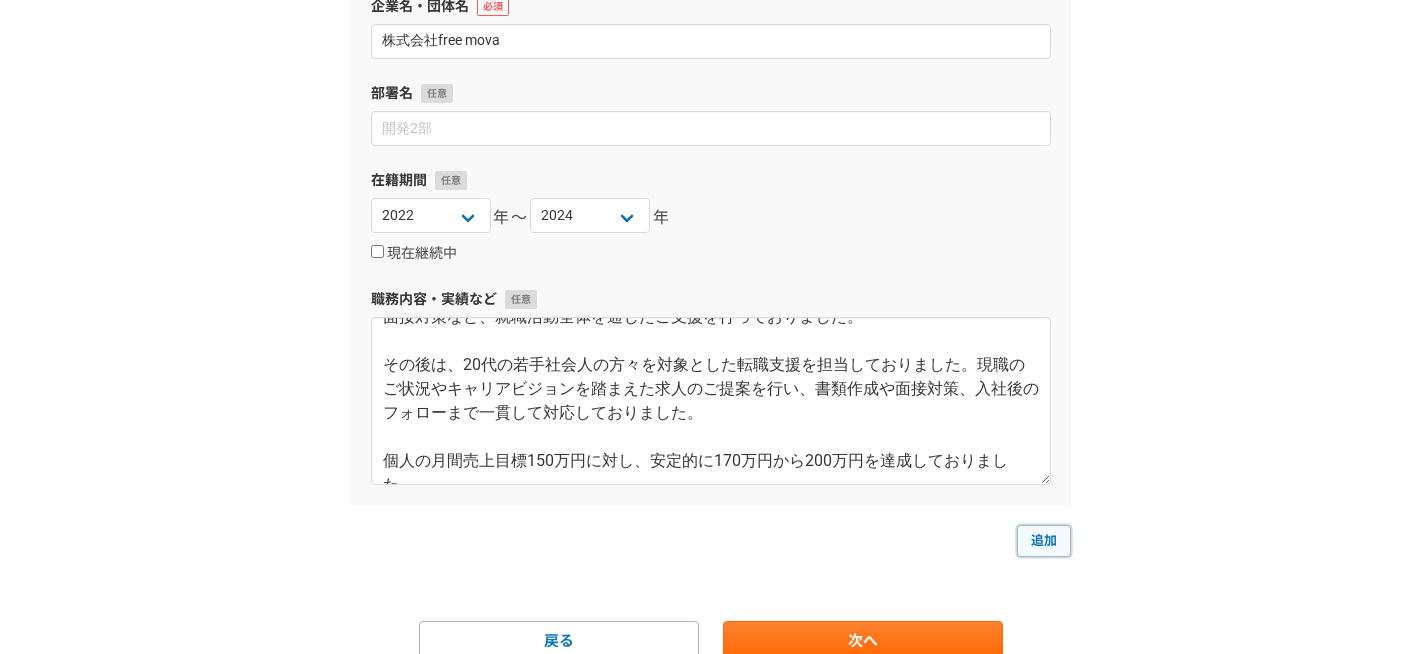 click on "追加" at bounding box center [1044, 541] 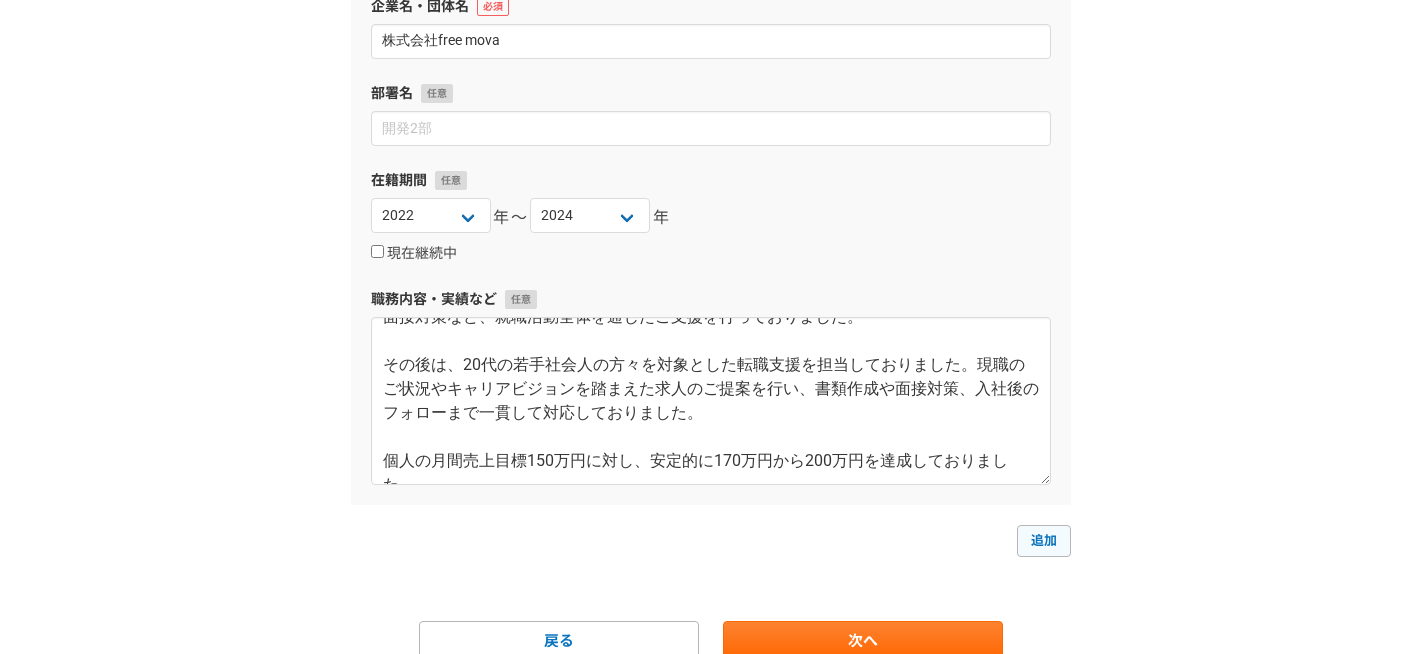 scroll, scrollTop: 839, scrollLeft: 0, axis: vertical 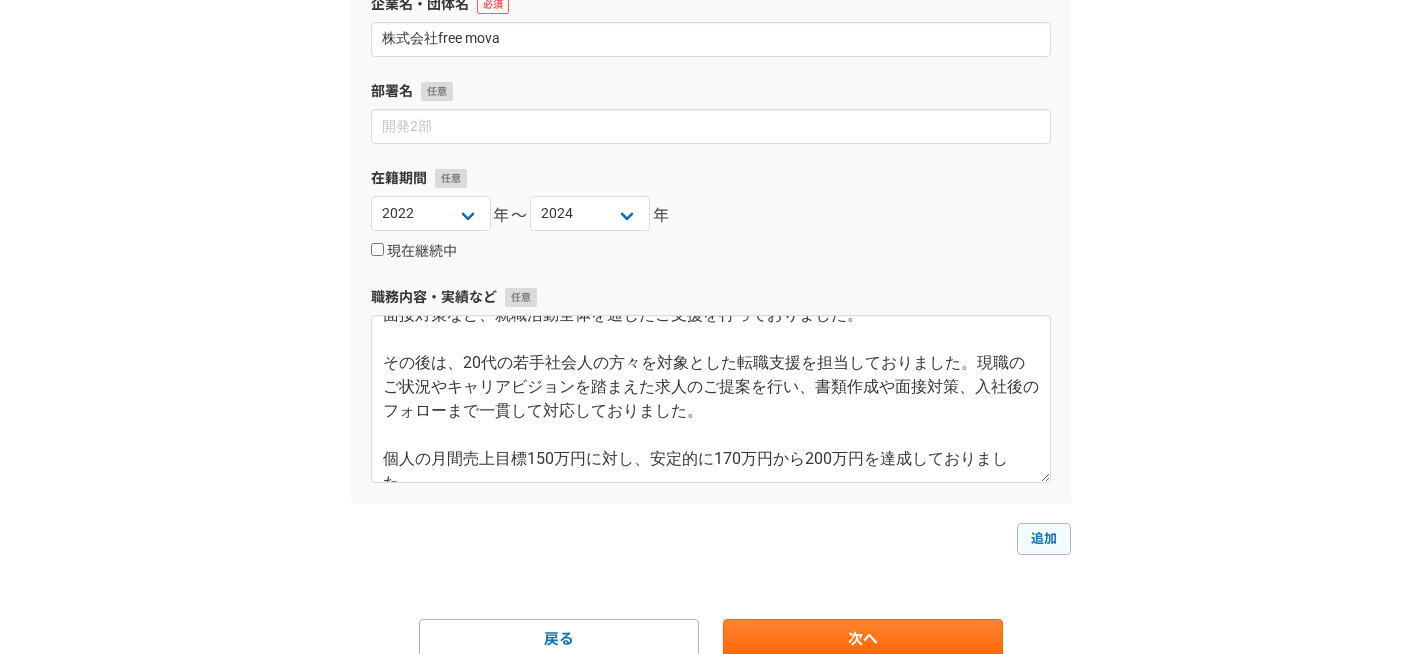 select 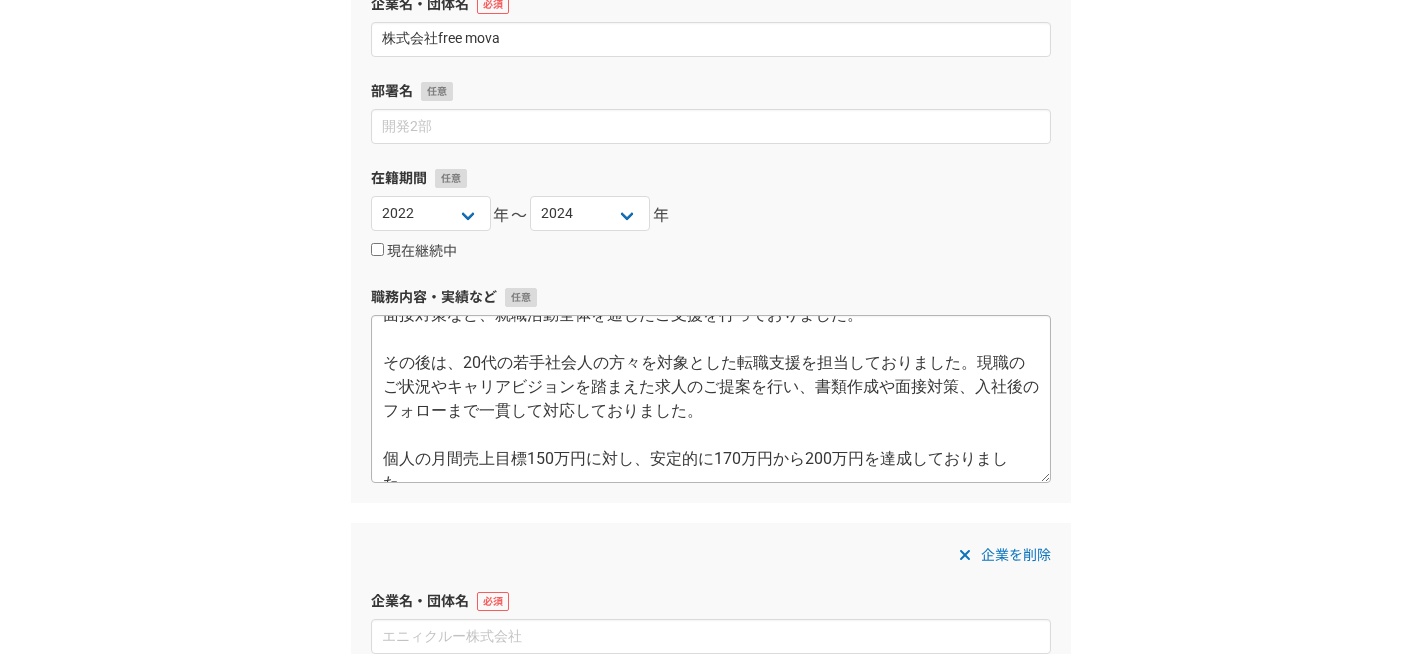 scroll, scrollTop: 0, scrollLeft: 0, axis: both 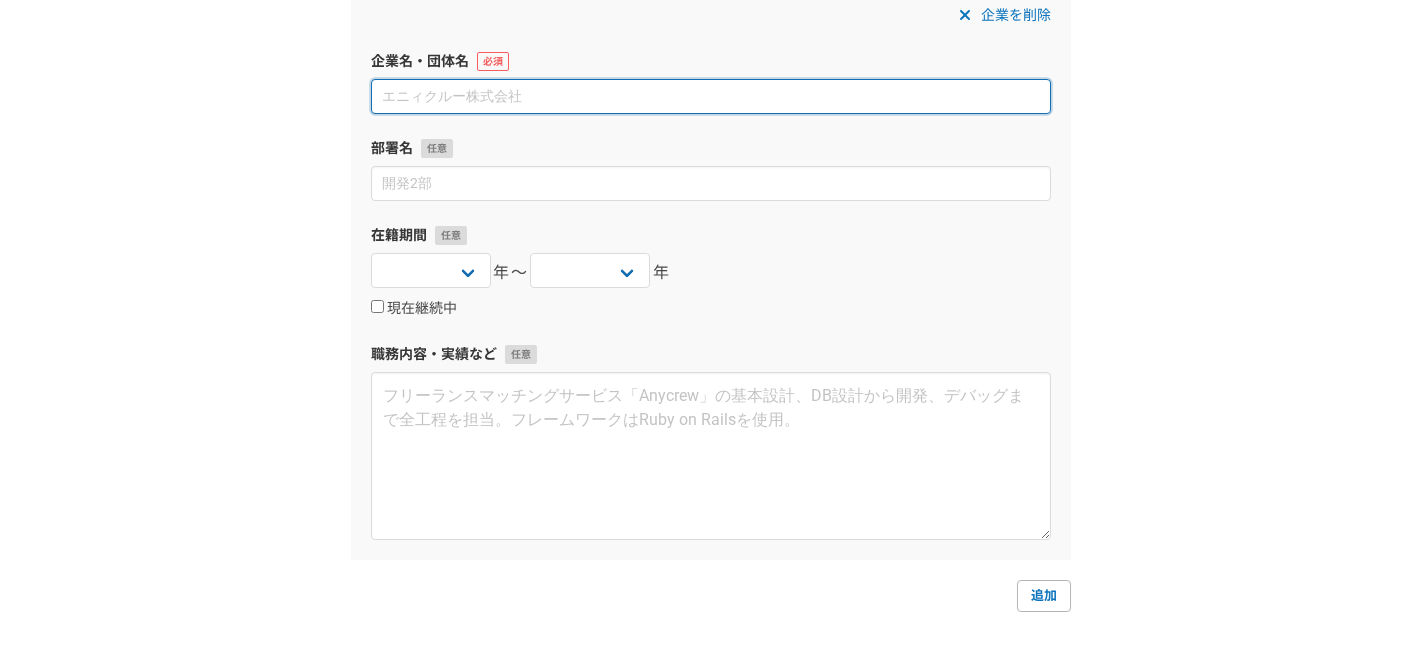 click at bounding box center [711, 96] 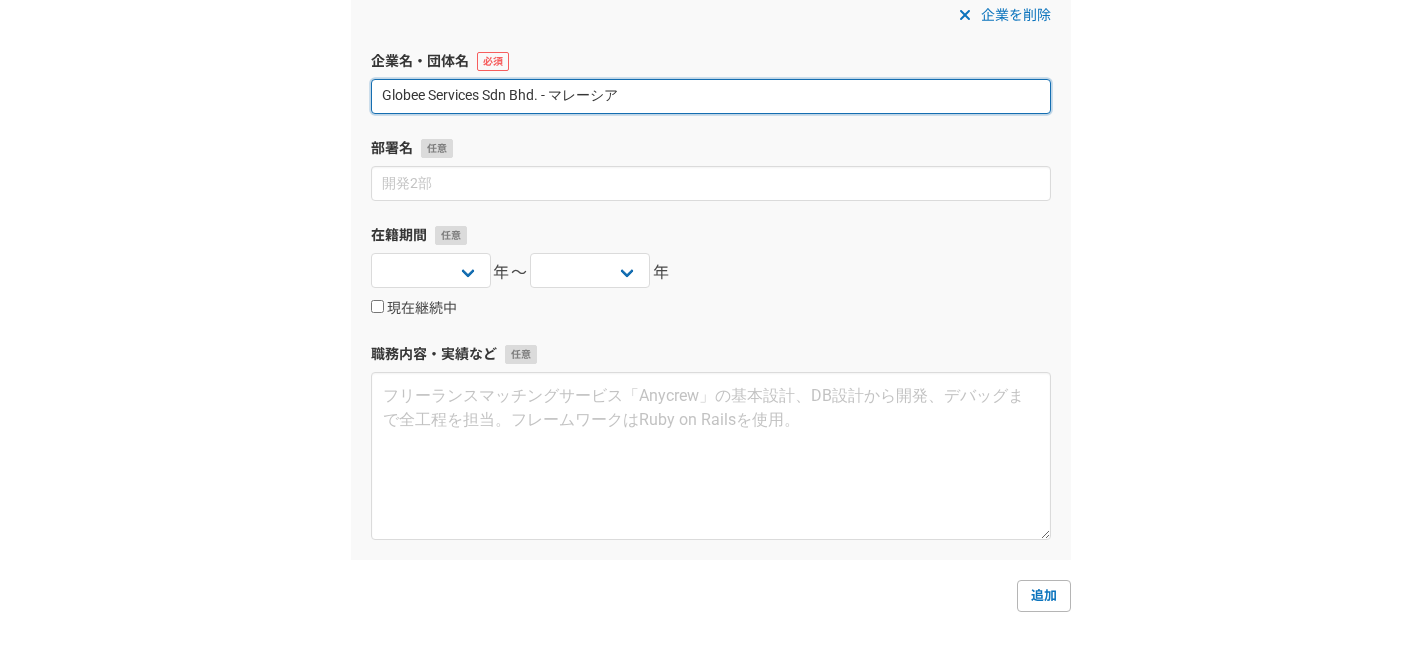 click on "Globee Services Sdn Bhd. - マレーシア" at bounding box center [711, 96] 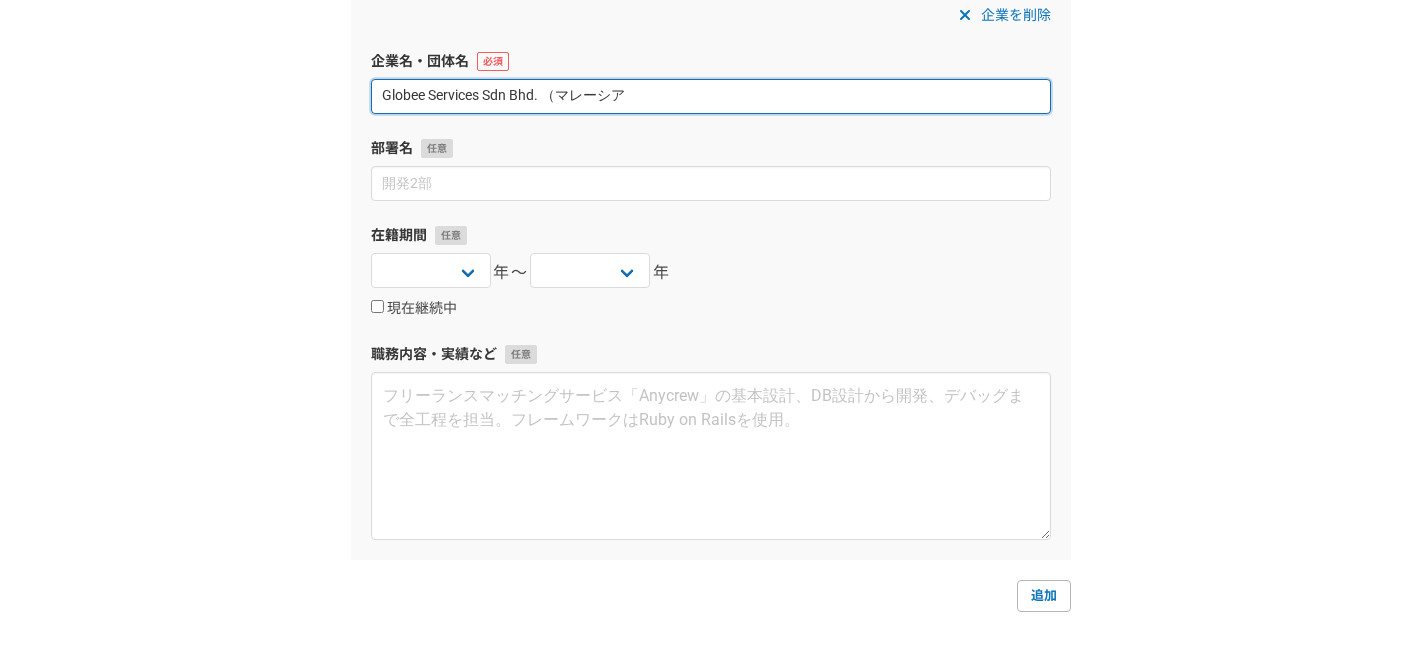 click on "Globee Services Sdn Bhd. （マレーシア" at bounding box center (711, 96) 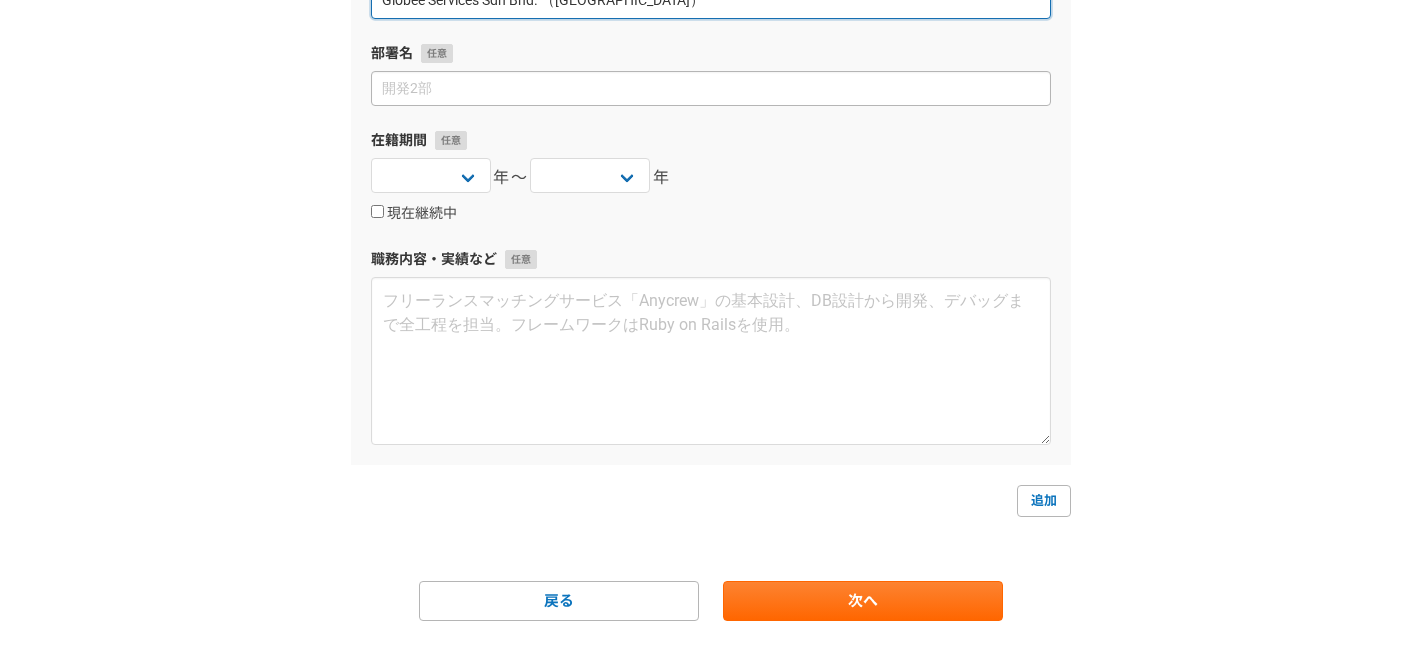 scroll, scrollTop: 1487, scrollLeft: 0, axis: vertical 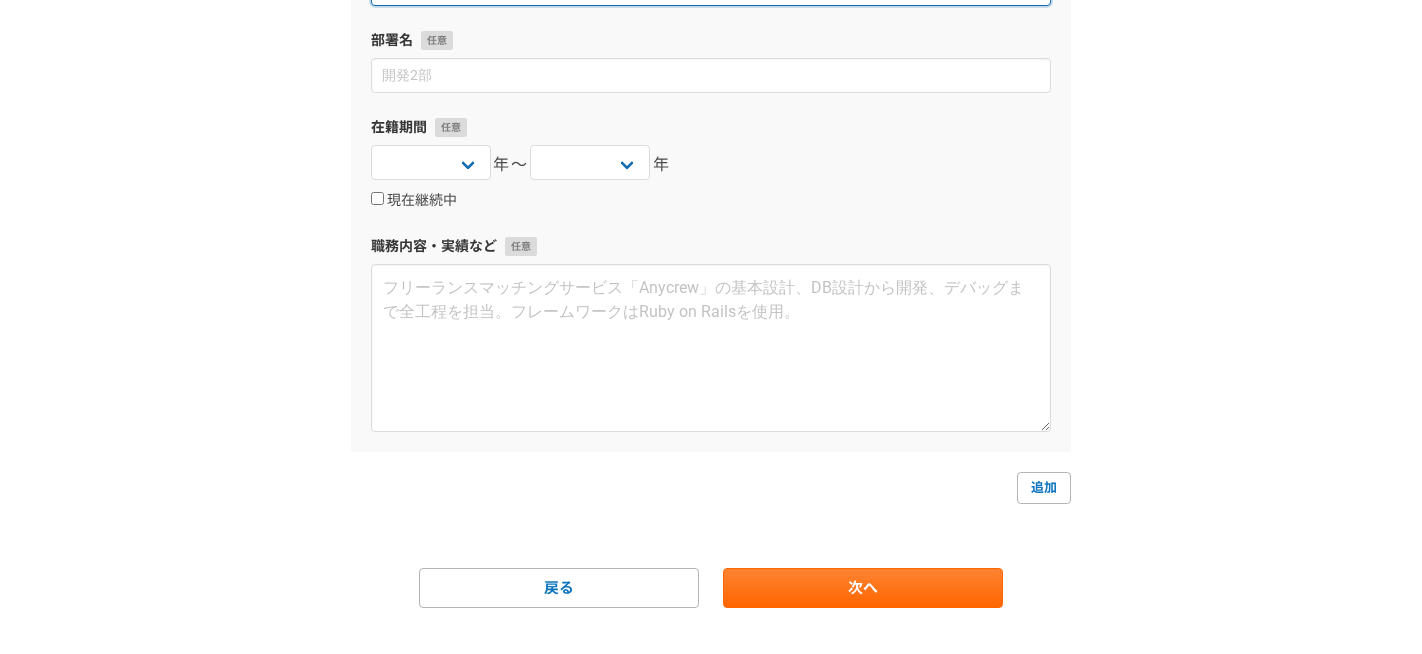 type on "Globee Services Sdn Bhd. （マレーシア）" 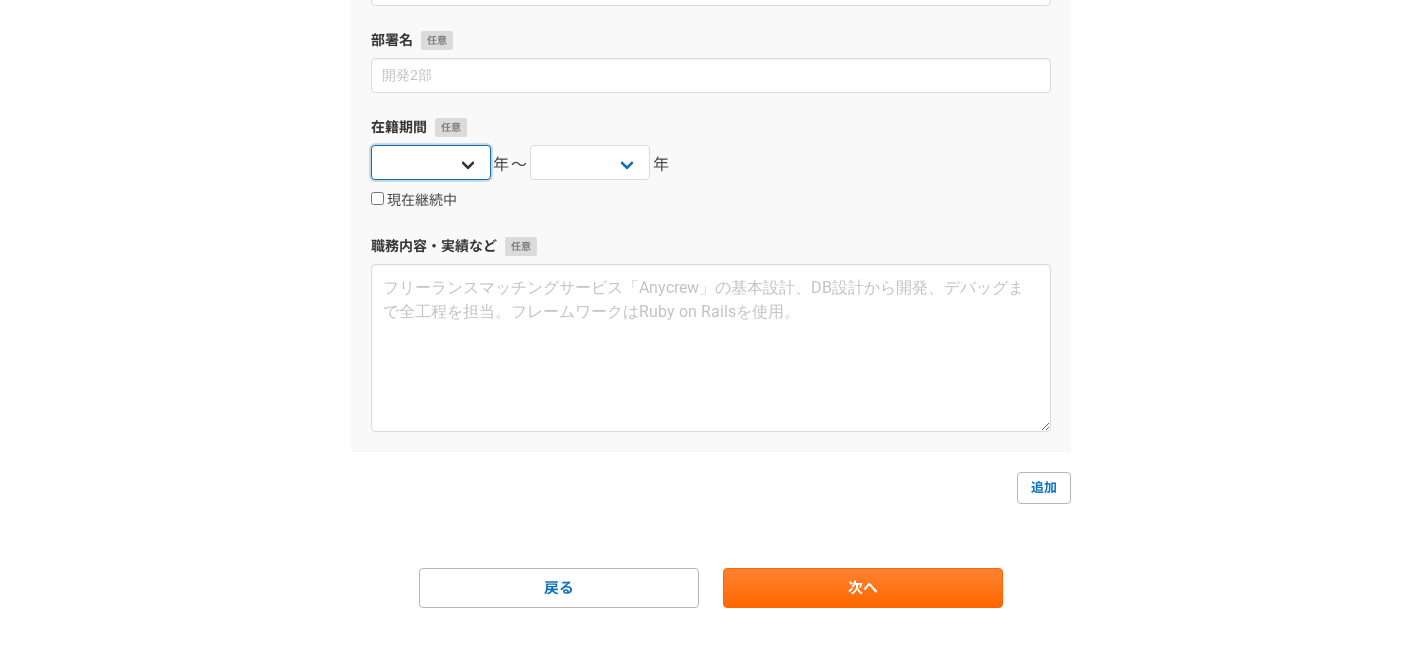 click on "2025 2024 2023 2022 2021 2020 2019 2018 2017 2016 2015 2014 2013 2012 2011 2010 2009 2008 2007 2006 2005 2004 2003 2002 2001 2000 1999 1998 1997 1996 1995 1994 1993 1992 1991 1990 1989 1988 1987 1986 1985 1984 1983 1982 1981 1980 1979 1978 1977 1976" at bounding box center [431, 162] 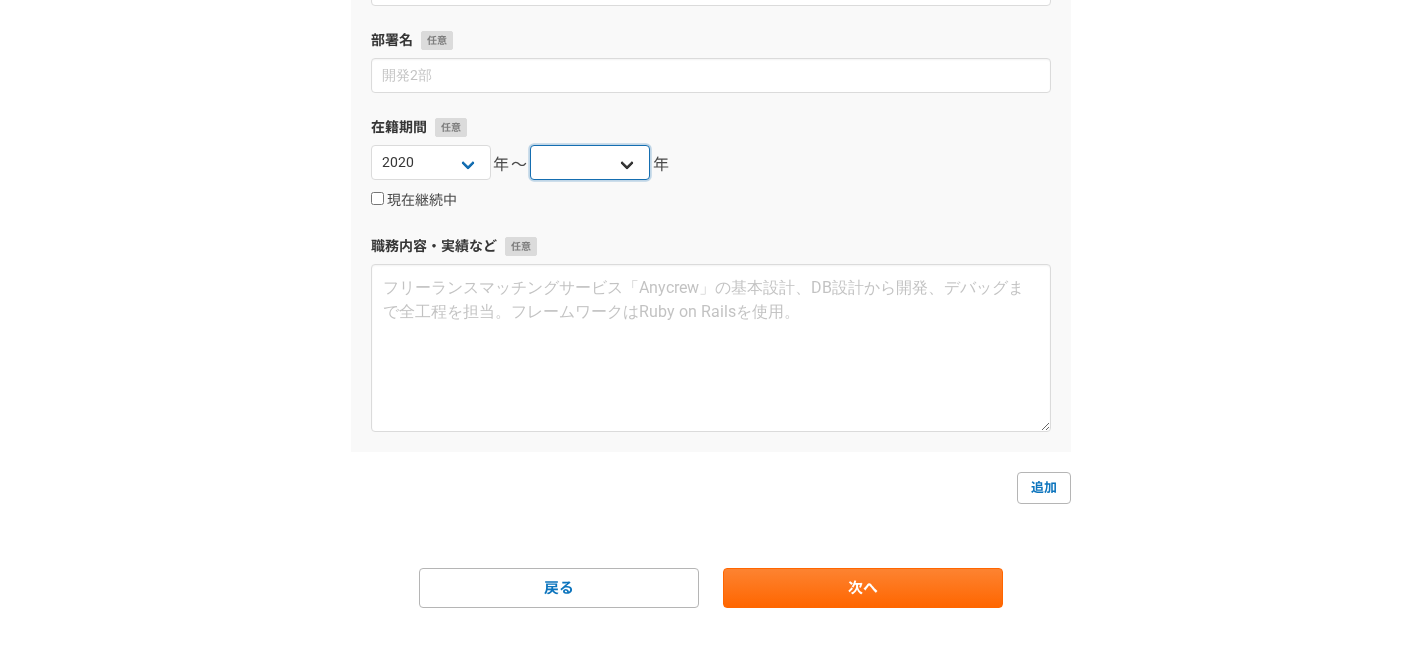 click on "2025 2024 2023 2022 2021 2020 2019 2018 2017 2016 2015 2014 2013 2012 2011 2010 2009 2008 2007 2006 2005 2004 2003 2002 2001 2000 1999 1998 1997 1996 1995 1994 1993 1992 1991 1990 1989 1988 1987 1986 1985 1984 1983 1982 1981 1980 1979 1978 1977 1976" at bounding box center (590, 162) 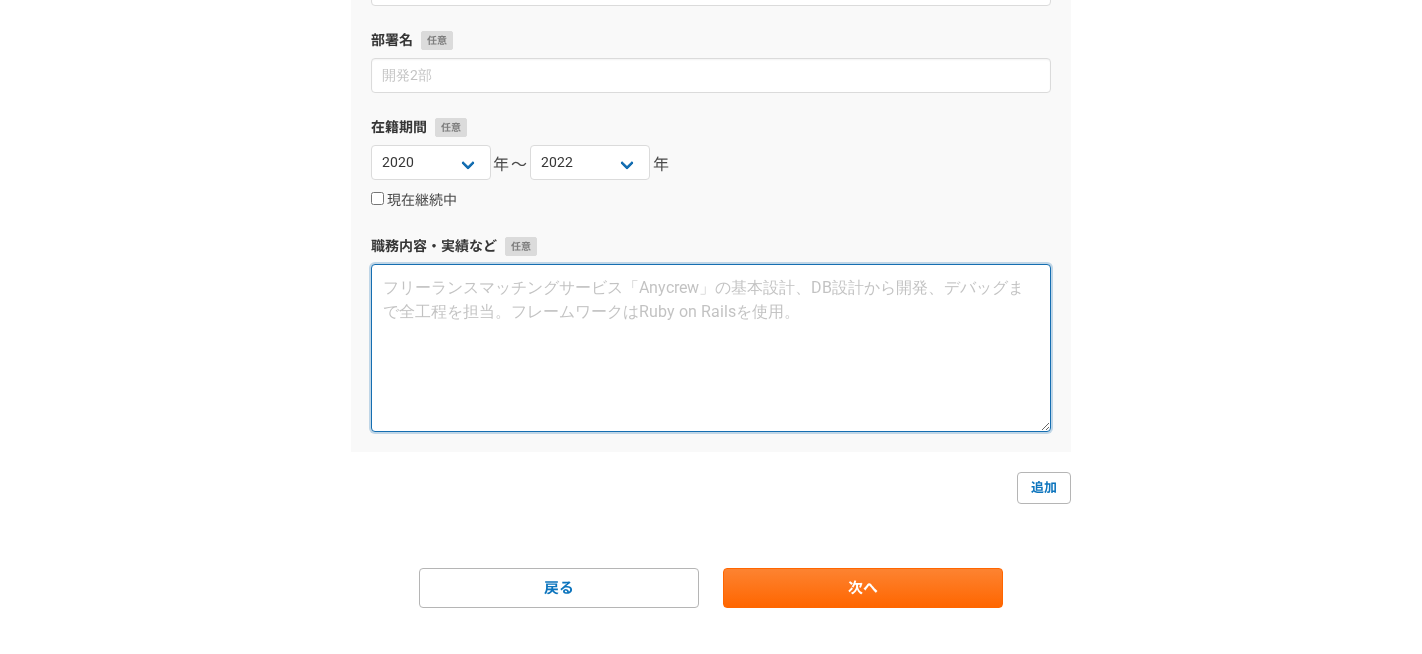 click at bounding box center [711, 348] 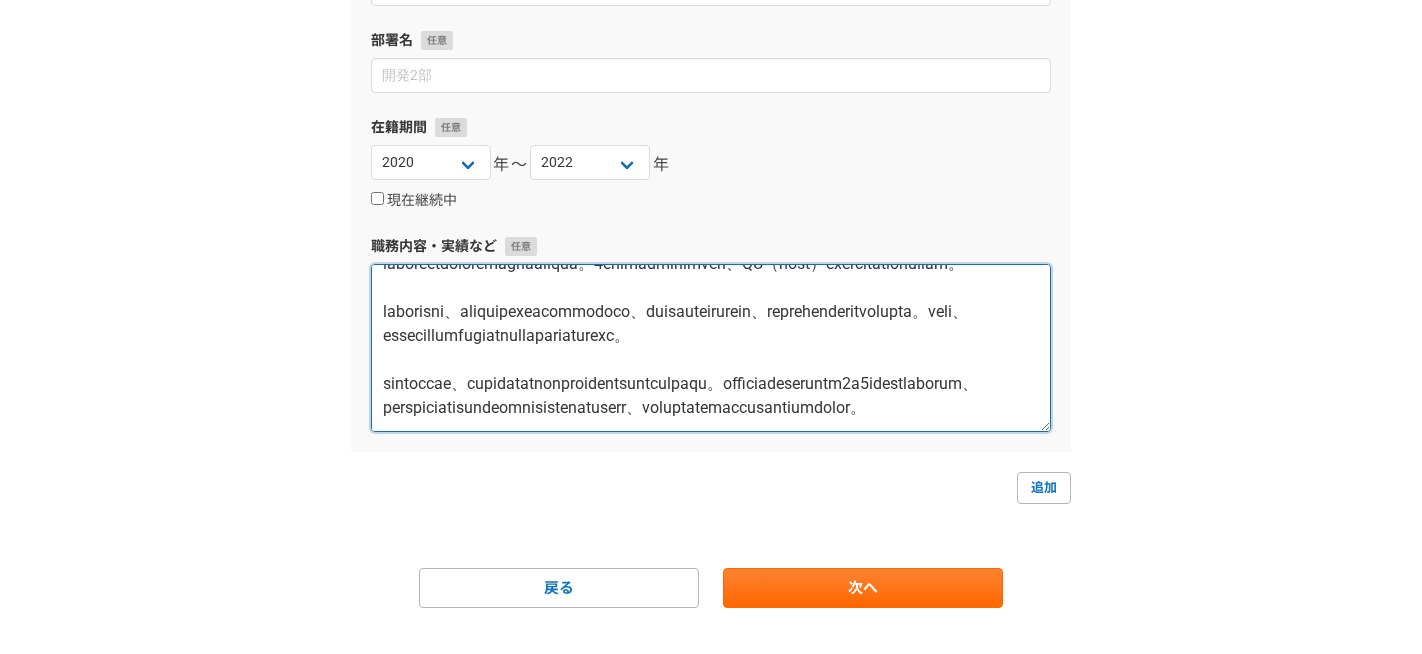 scroll, scrollTop: 0, scrollLeft: 0, axis: both 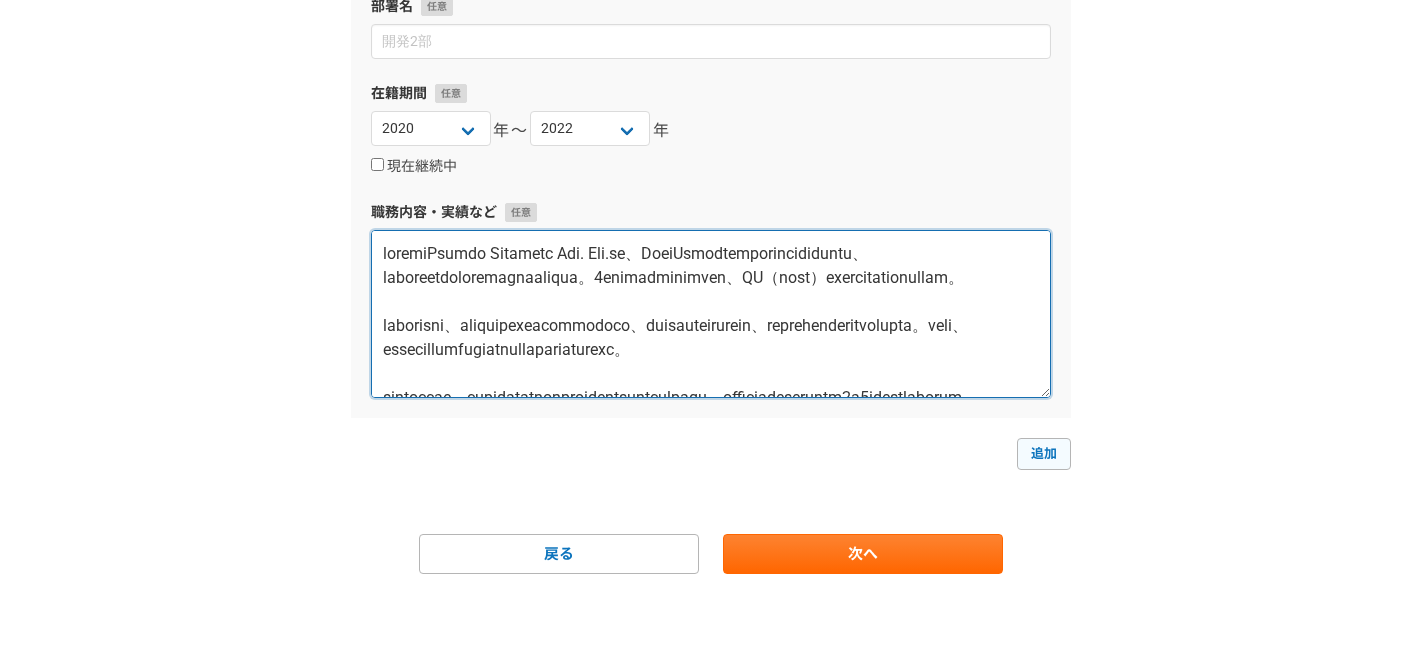 type on "マレーシアのGlobee Services Sdn. Bhd.にて、UberEatsプロジェクトのコールセンターに所属し、電話でのカスタマーサポート業務に従事しておりました。1年間のオペレーター経験を経て、QA（品質管理）担当として管理職へ昇格いたしました。
オペレーター時代は、前職で培った傾聴力と寄り添う姿勢を活かし、顧客の課題を丁寧にヒアリングし、必ず解決まで導く対応を徹底しておりました。その結果、顧客満足度において常に社内トップクラスの評価を維持しておりました。
品質管理者としては、オペレーターのパフォーマンス評価や改善支援に注力しておりました。成績が伸び悩むスタッフに対しては1対1でのフィードバックを行い、実務に必要な資料の見直しについてもクライアントへ改善提案を行うなど、品質向上と現場のスムーズな運営を両立させておりました。..." 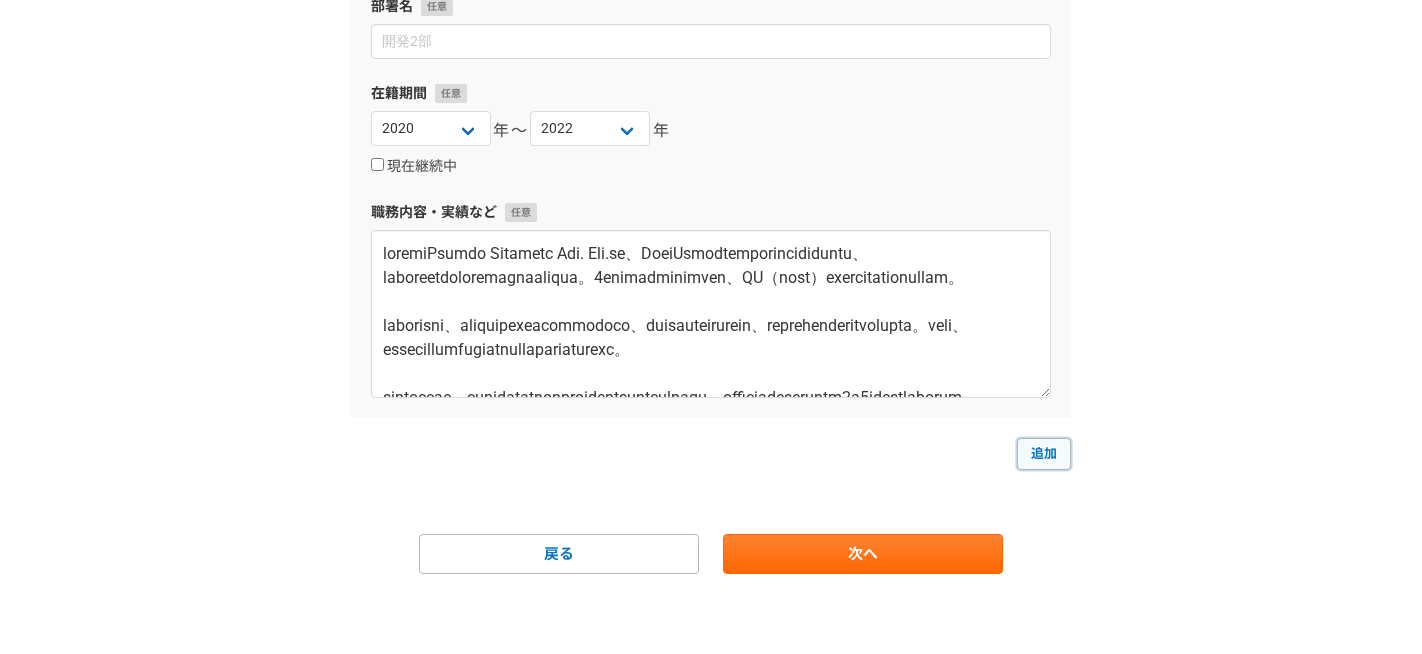 click on "追加" at bounding box center (1044, 454) 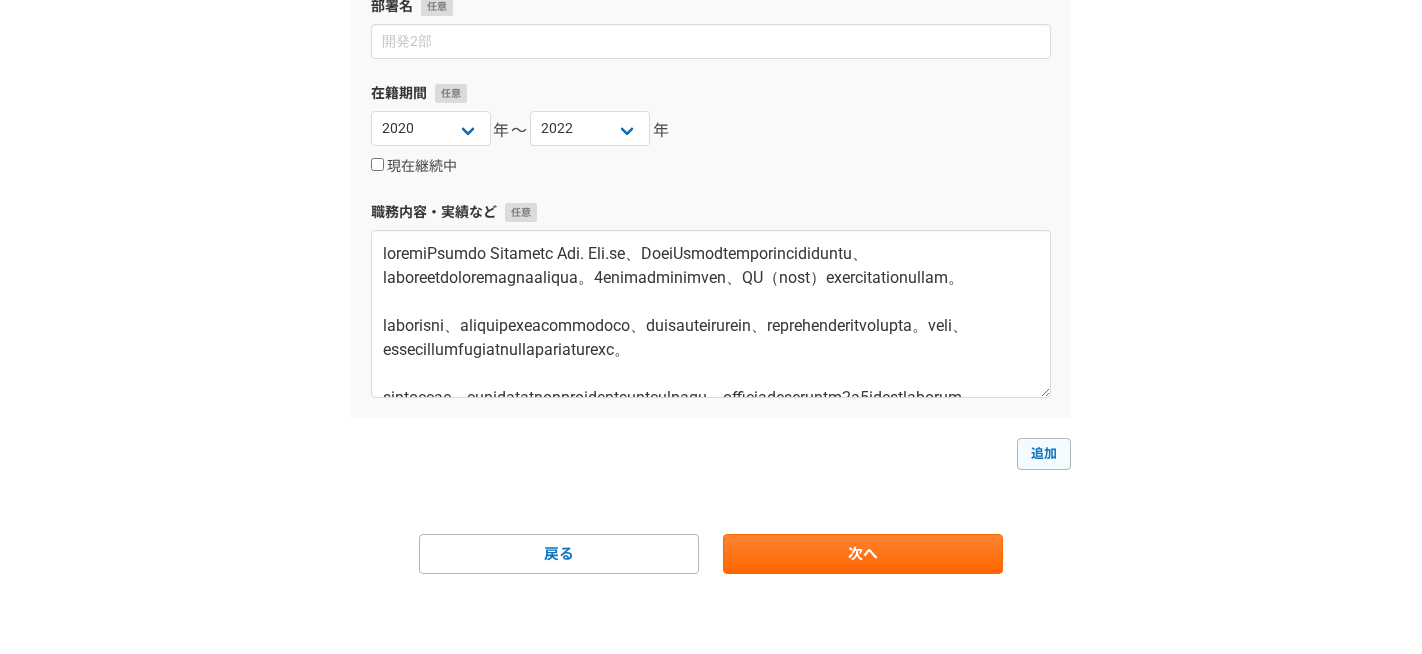 select 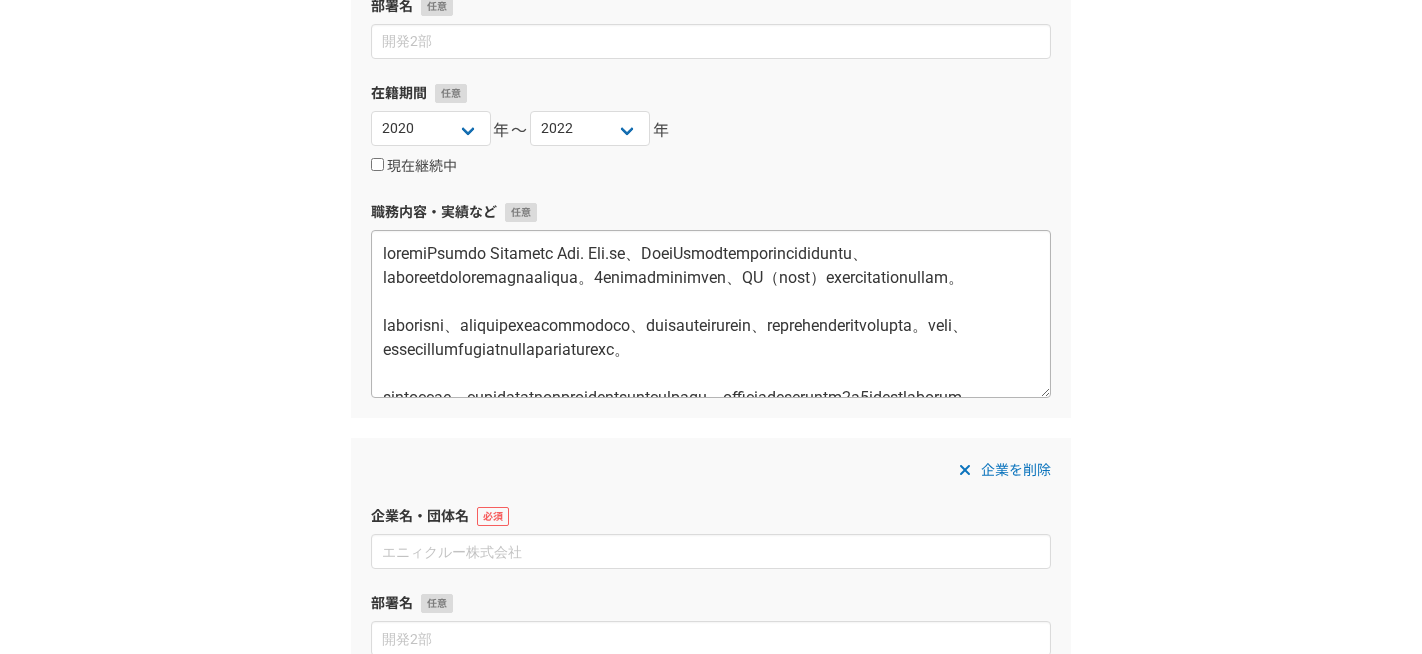 scroll, scrollTop: 144, scrollLeft: 0, axis: vertical 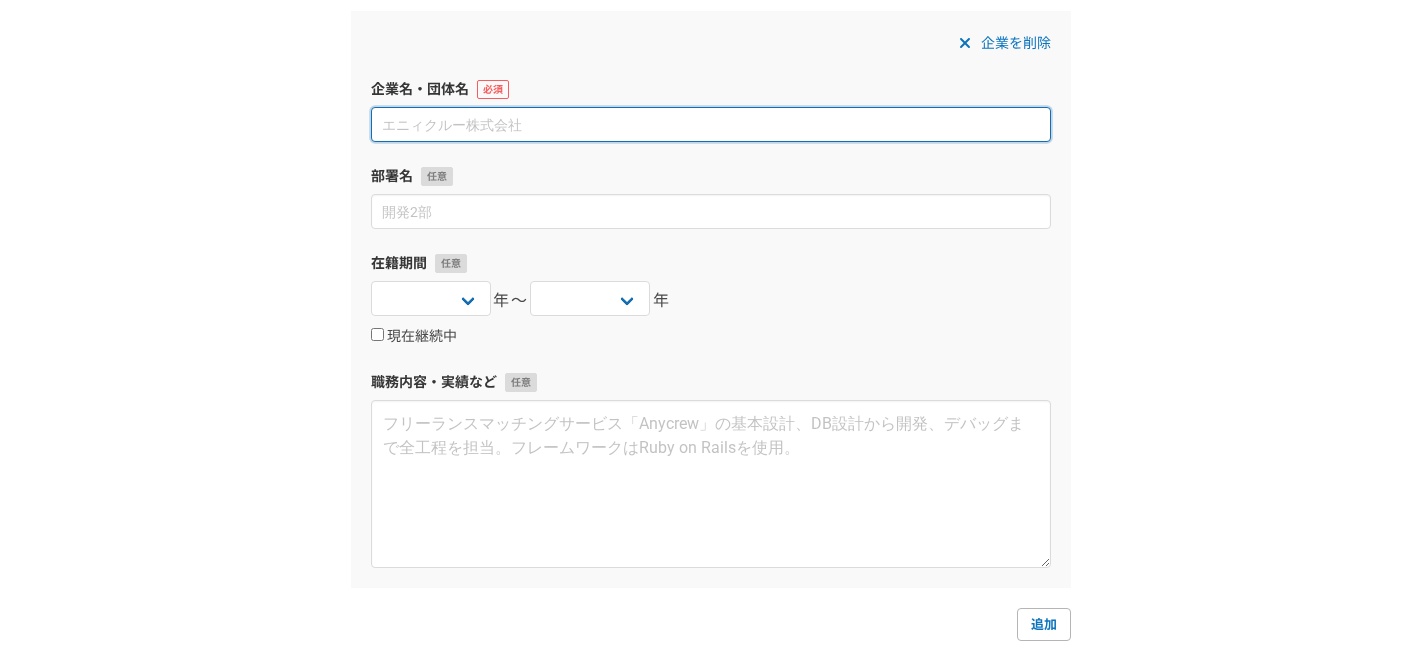 click at bounding box center (711, 124) 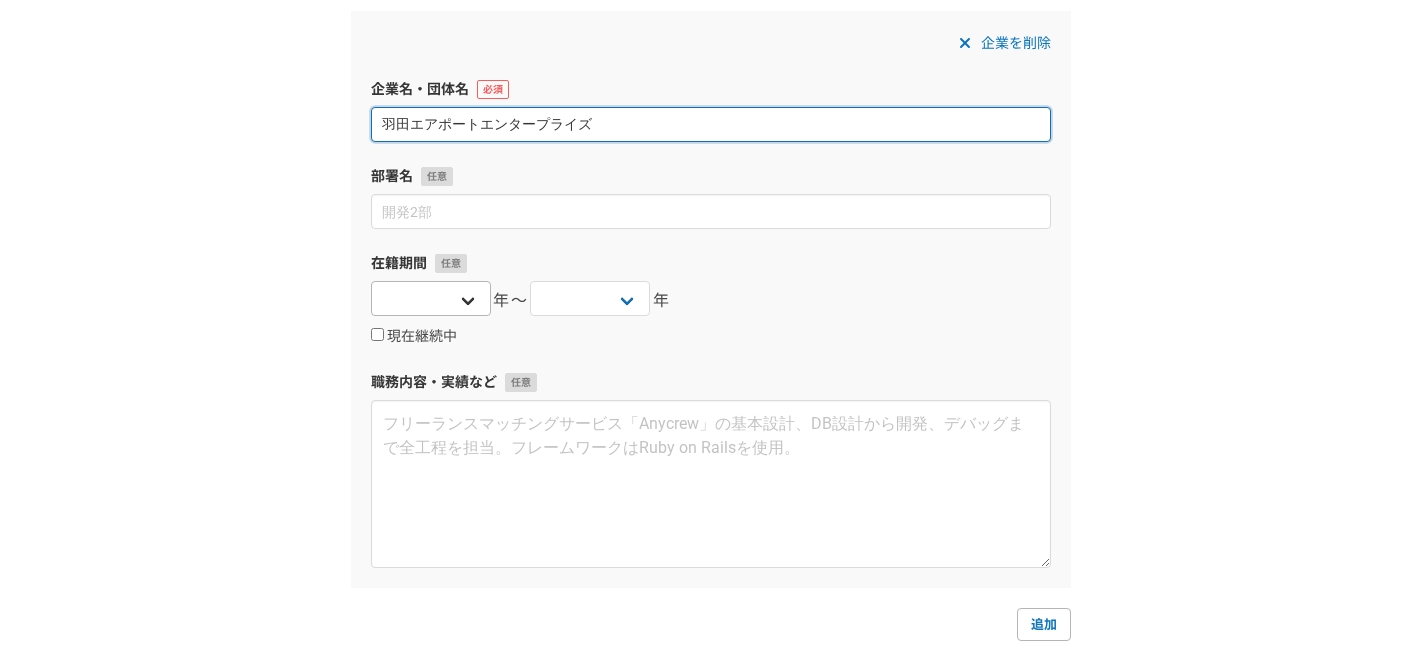 type on "羽田エアポートエンタープライズ" 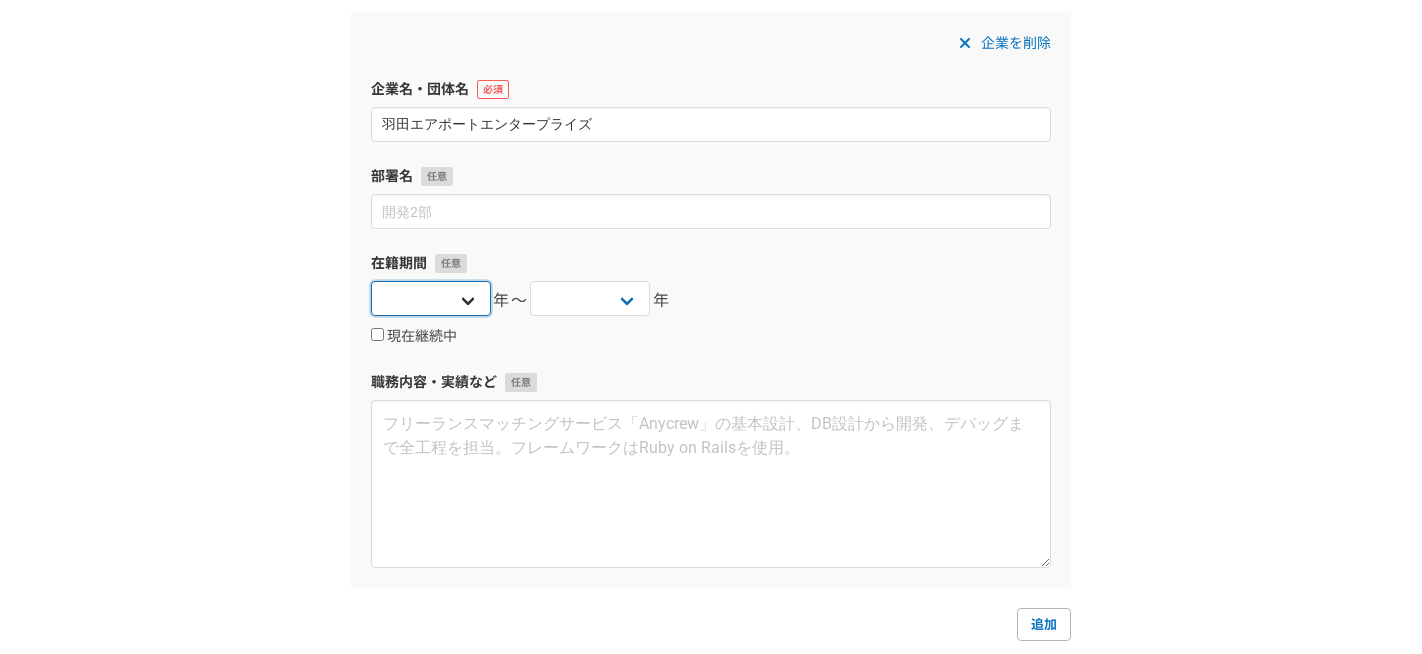 click on "2025 2024 2023 2022 2021 2020 2019 2018 2017 2016 2015 2014 2013 2012 2011 2010 2009 2008 2007 2006 2005 2004 2003 2002 2001 2000 1999 1998 1997 1996 1995 1994 1993 1992 1991 1990 1989 1988 1987 1986 1985 1984 1983 1982 1981 1980 1979 1978 1977 1976" at bounding box center [431, 298] 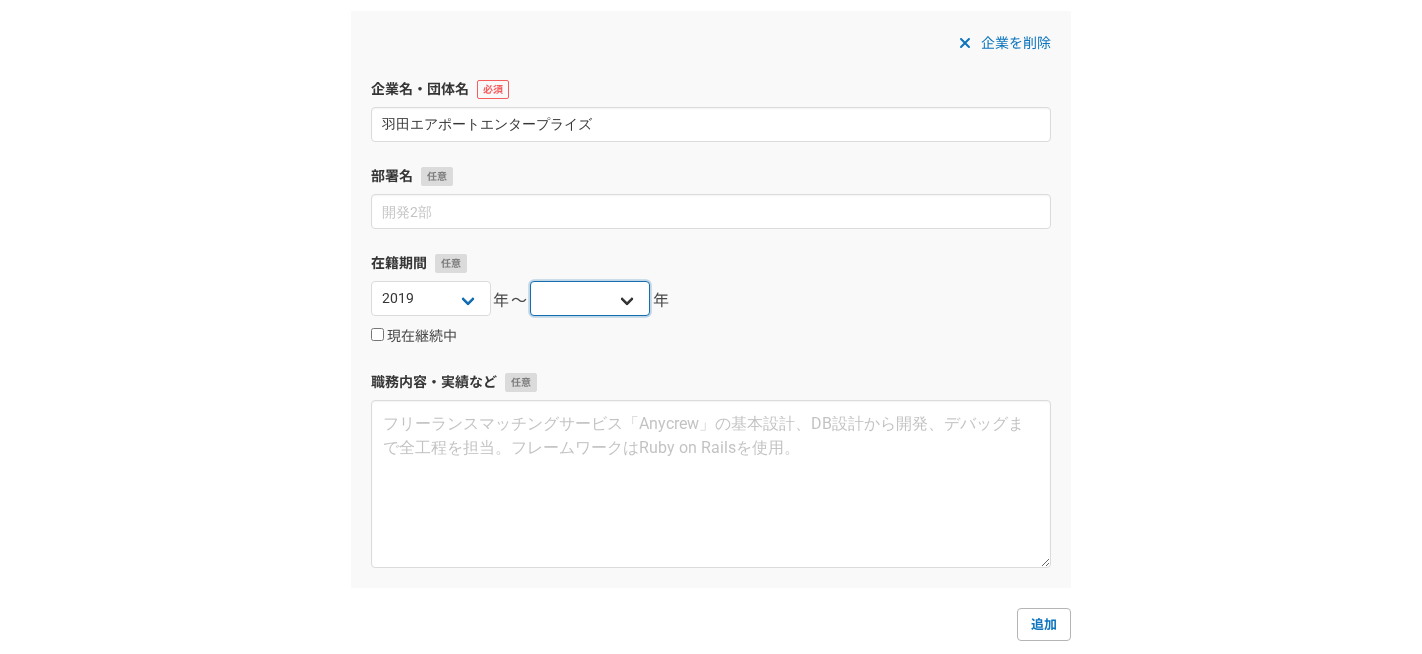 click on "2025 2024 2023 2022 2021 2020 2019 2018 2017 2016 2015 2014 2013 2012 2011 2010 2009 2008 2007 2006 2005 2004 2003 2002 2001 2000 1999 1998 1997 1996 1995 1994 1993 1992 1991 1990 1989 1988 1987 1986 1985 1984 1983 1982 1981 1980 1979 1978 1977 1976" at bounding box center [590, 298] 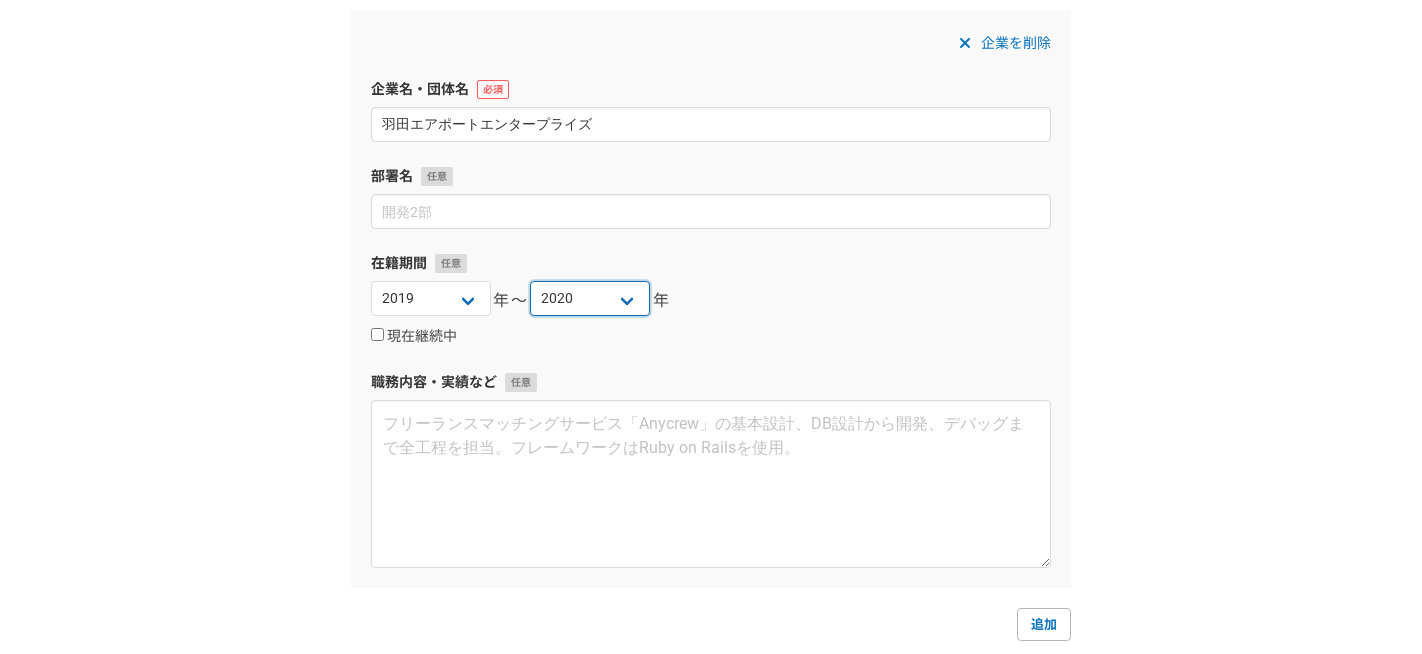 scroll, scrollTop: 2085, scrollLeft: 0, axis: vertical 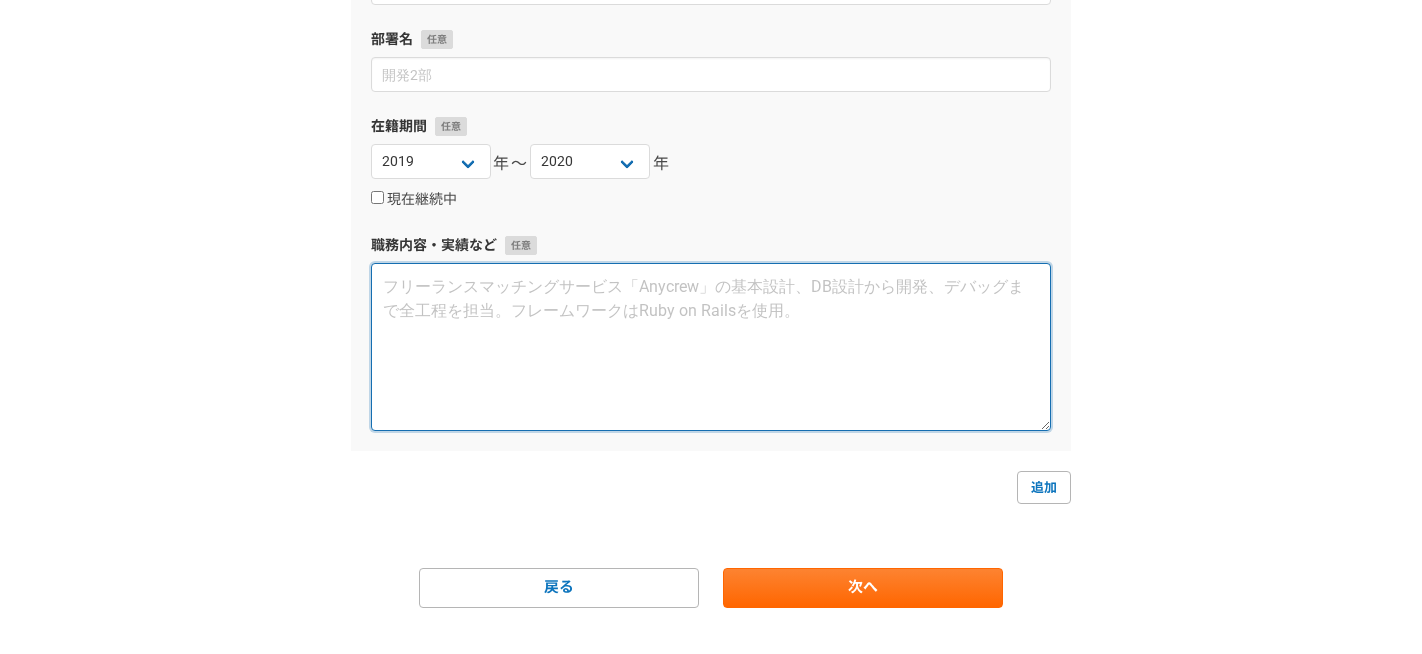 click at bounding box center [711, 347] 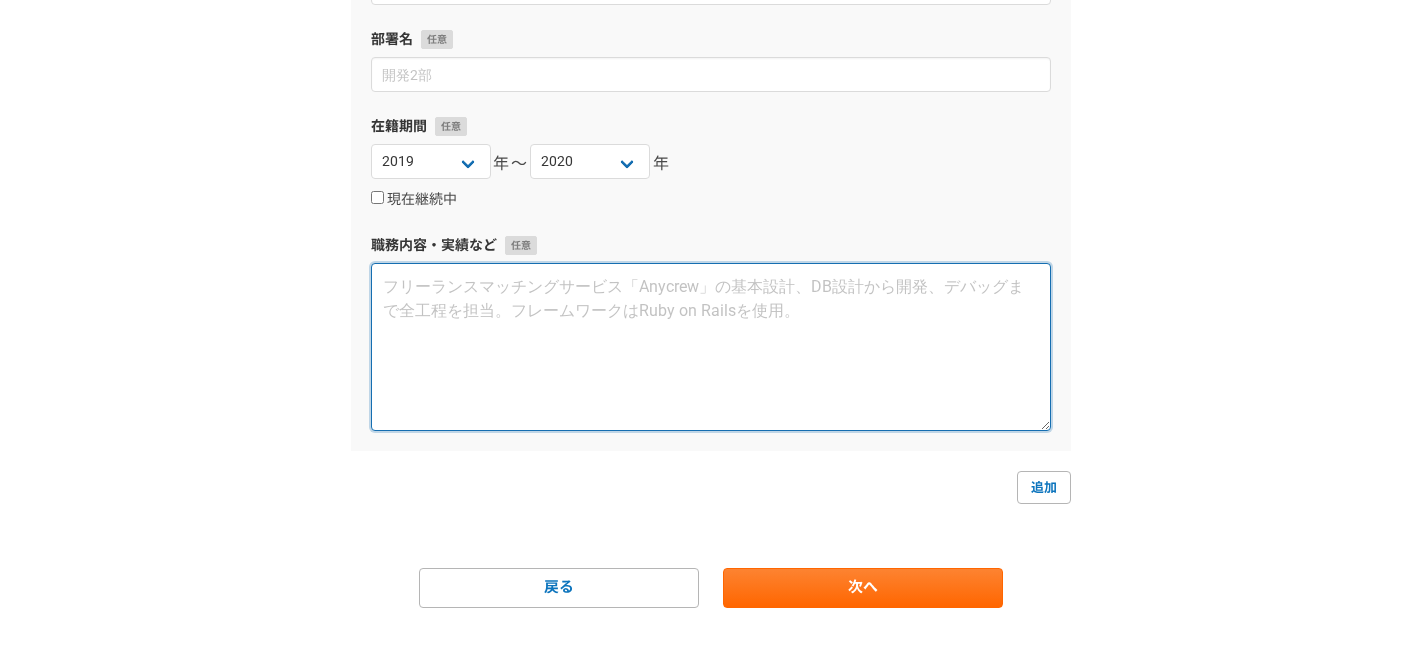 click at bounding box center (711, 347) 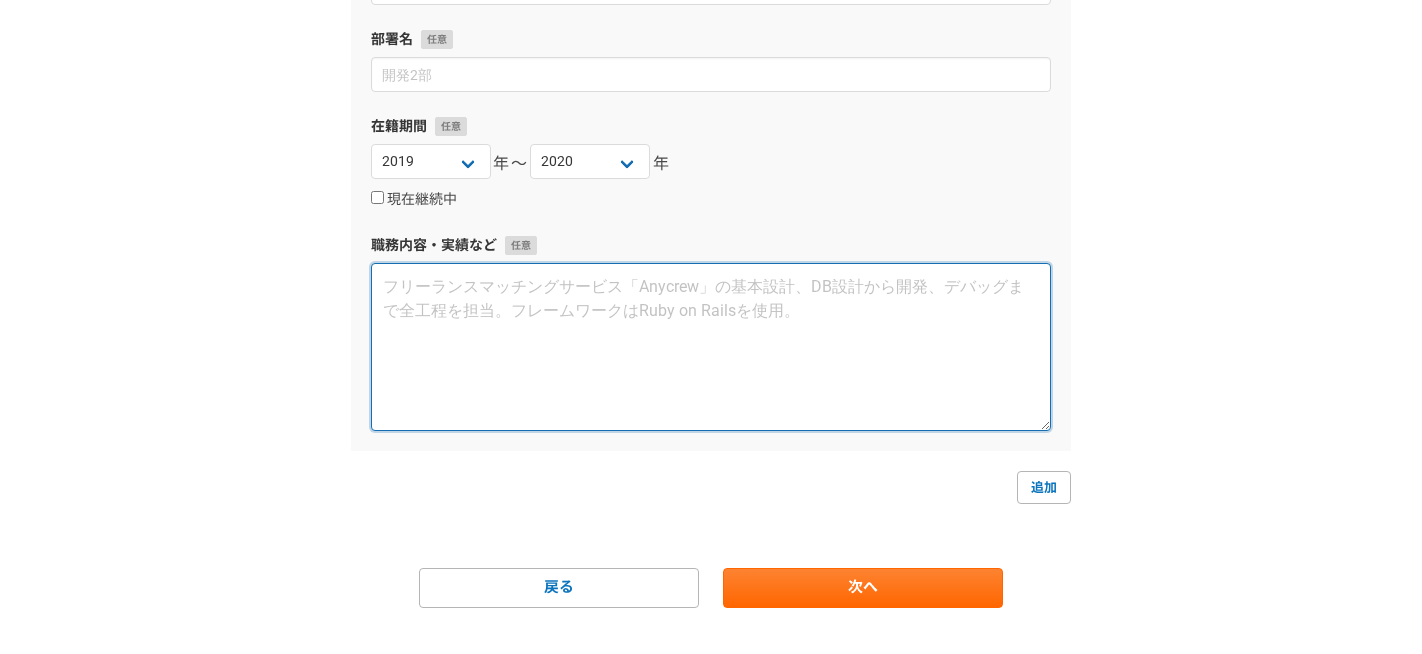 paste on "羽田空港第一ターミナル内にございます銀座和光にて、販売員として勤務しておりました。対面販売に加え、電話応対、在庫管理、店内ディスプレイの考案など、幅広い業務に従事しておりました。
接客におきましては、お客様の発言内容だけでなく、言動・服装・表情・声のトーンといった非言語情報からもニーズを読み取り、お一人おひとりに寄り添ったご提案を行っておりました。担当しておりました紳士用品部門におきましては、前年度比120％の売上を達成しておりました。" 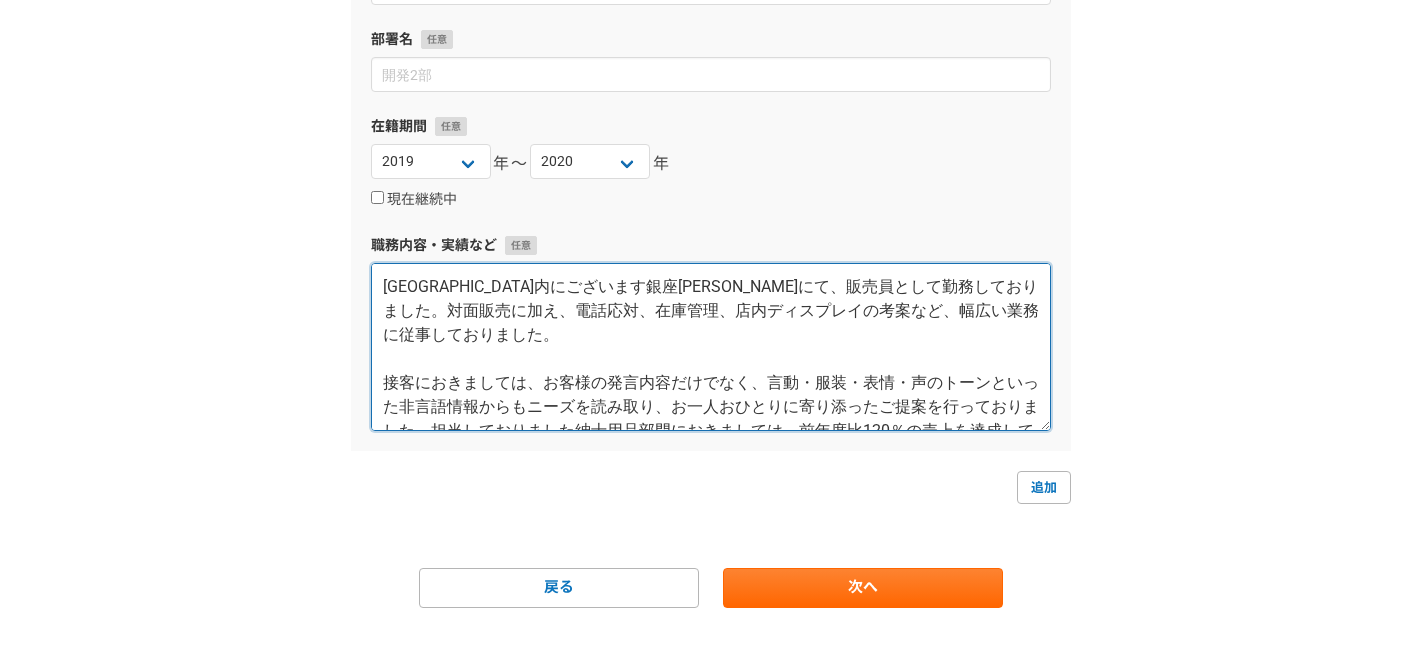 scroll, scrollTop: 35, scrollLeft: 0, axis: vertical 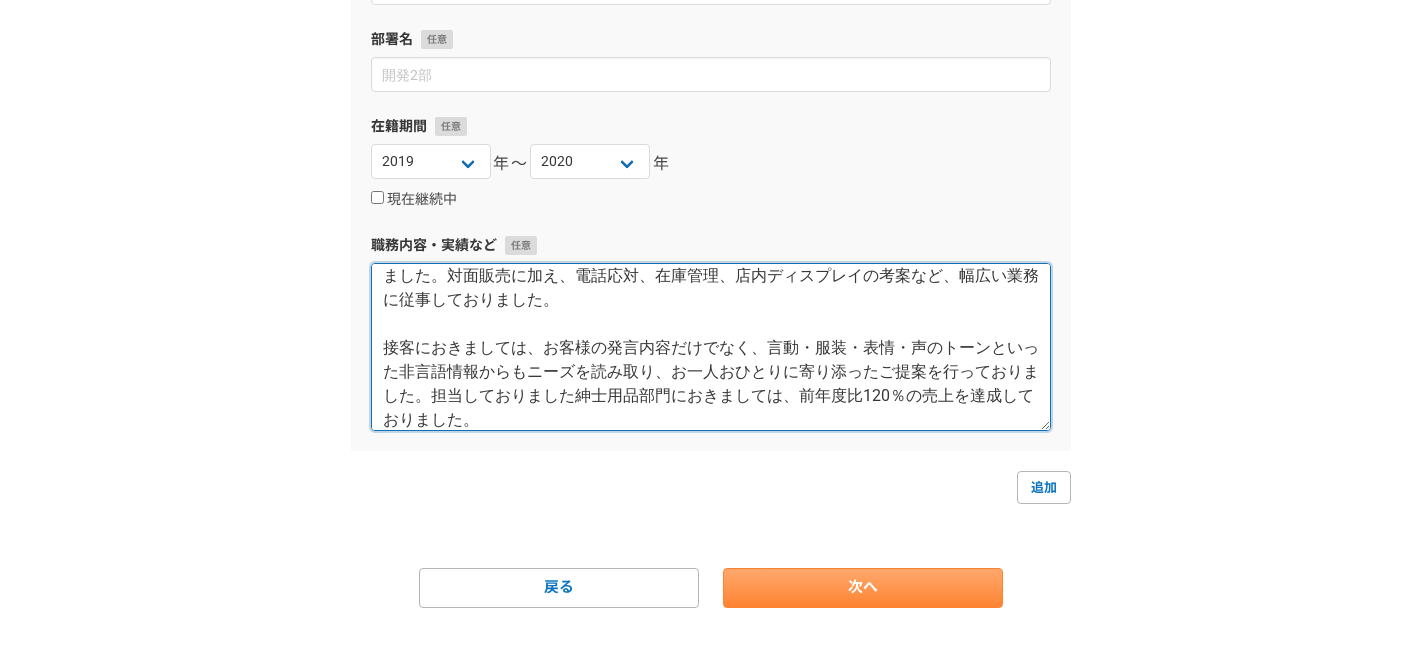 type on "羽田空港第一ターミナル内にございます銀座和光にて、販売員として勤務しておりました。対面販売に加え、電話応対、在庫管理、店内ディスプレイの考案など、幅広い業務に従事しておりました。
接客におきましては、お客様の発言内容だけでなく、言動・服装・表情・声のトーンといった非言語情報からもニーズを読み取り、お一人おひとりに寄り添ったご提案を行っておりました。担当しておりました紳士用品部門におきましては、前年度比120％の売上を達成しておりました。" 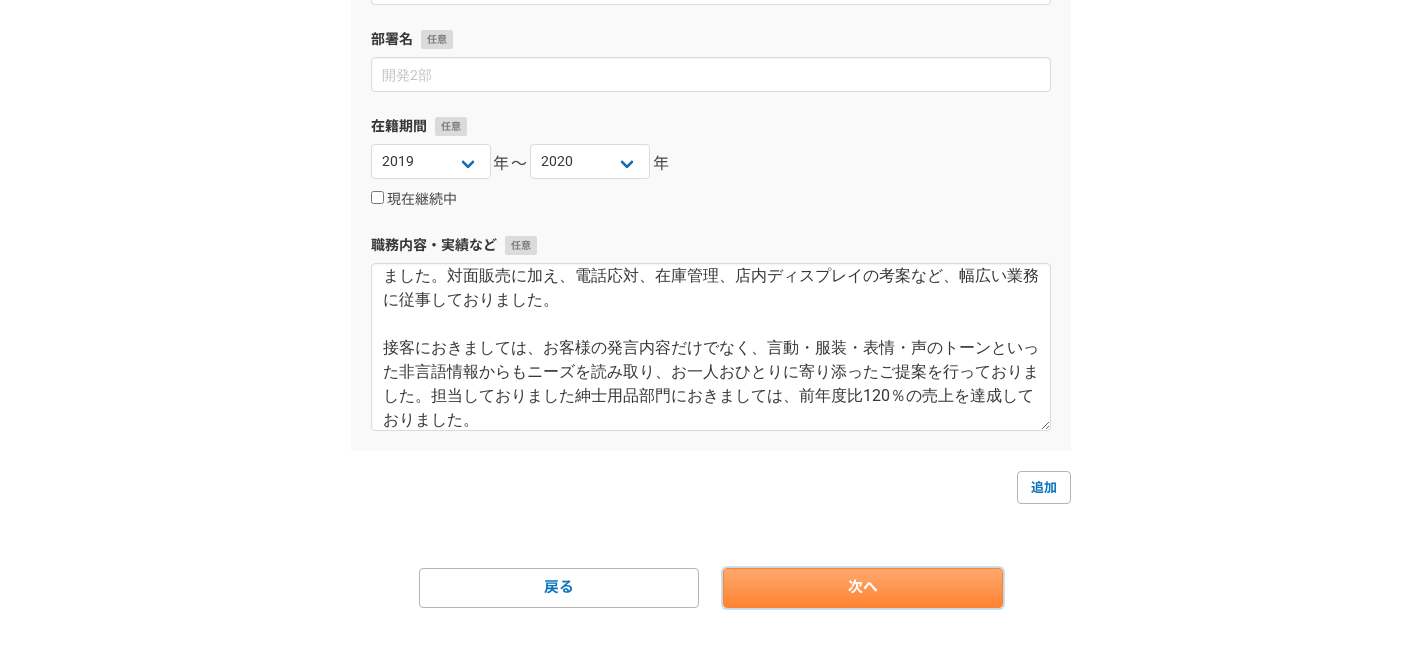 click on "次へ" at bounding box center (863, 588) 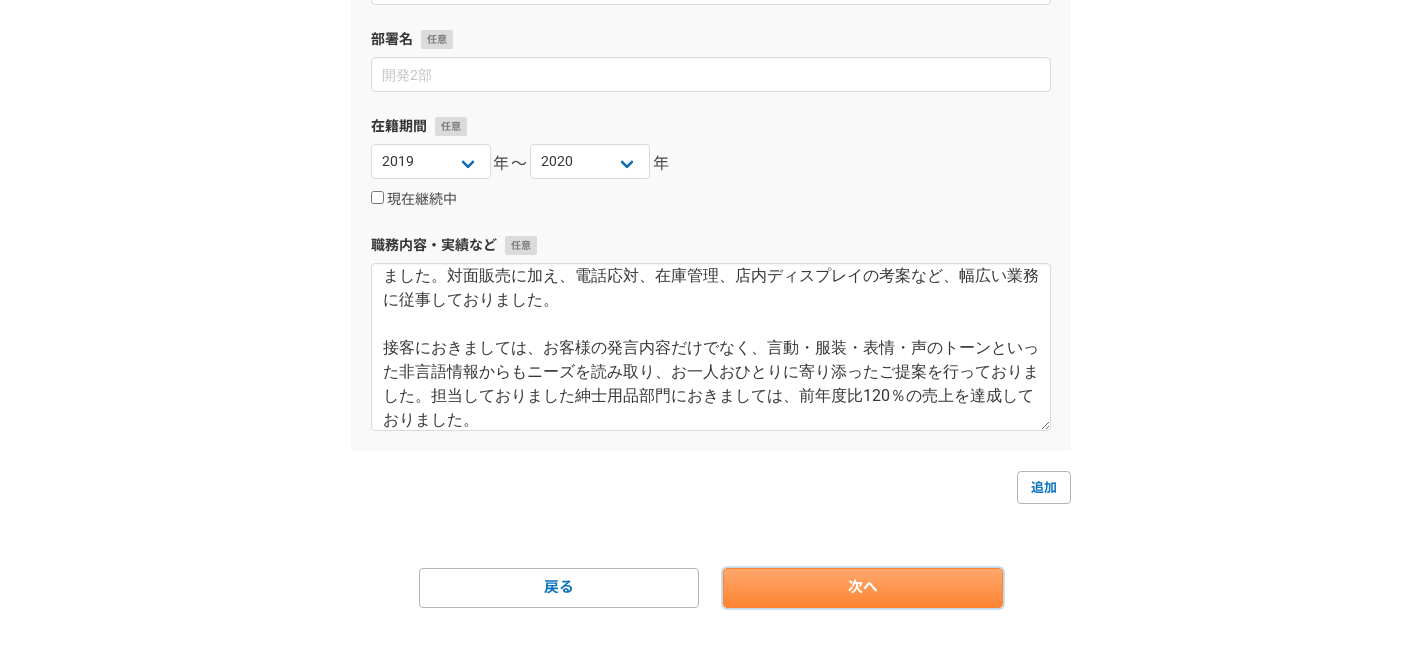 scroll, scrollTop: 0, scrollLeft: 0, axis: both 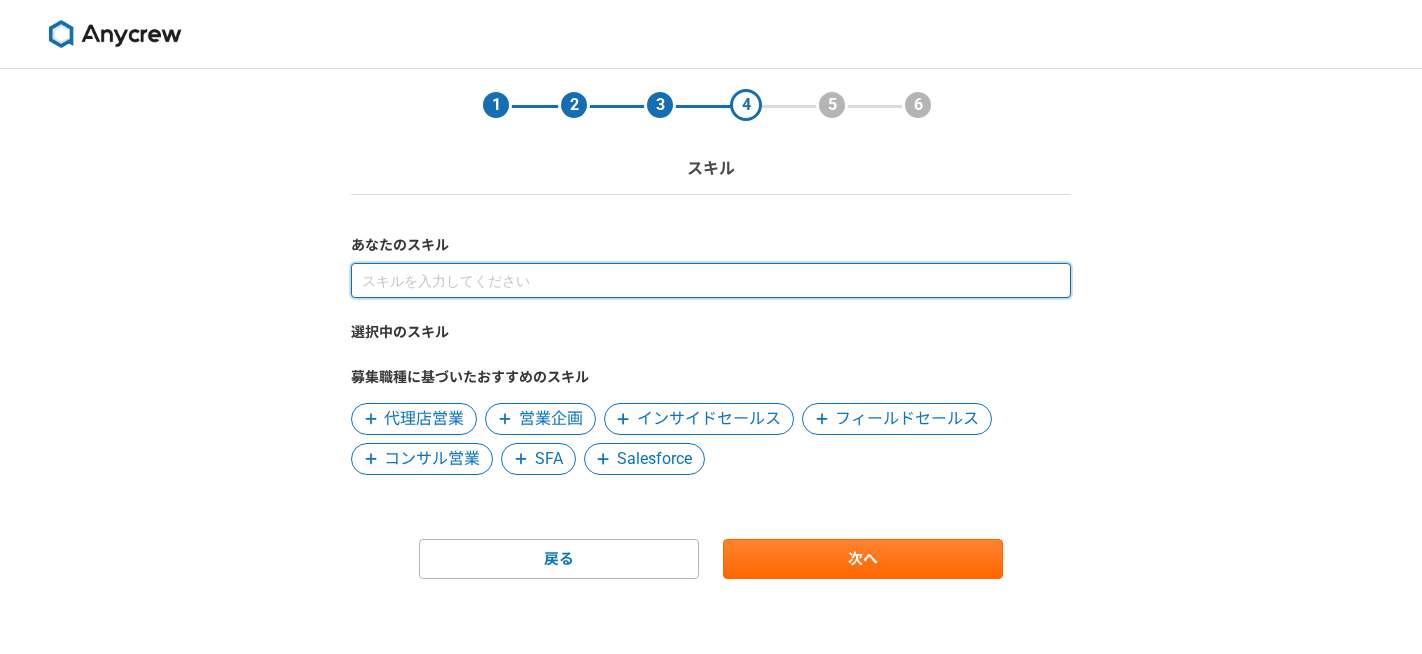 click at bounding box center [711, 280] 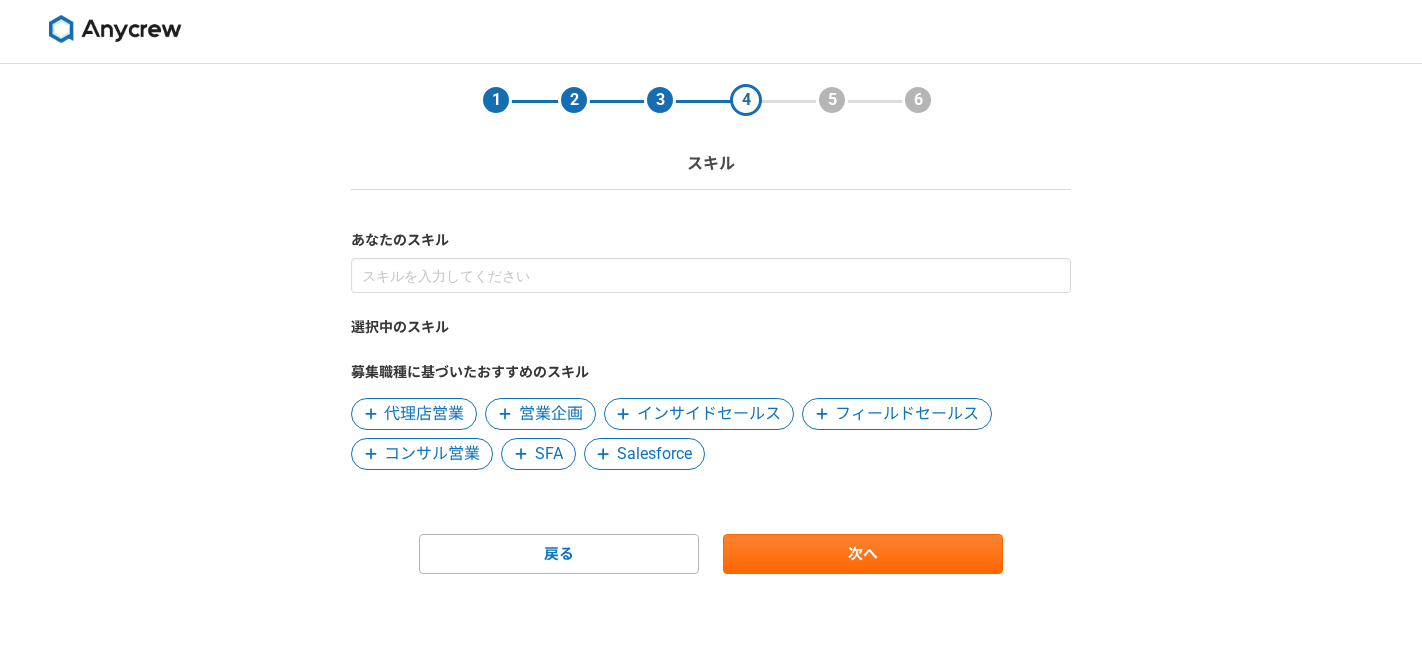 click on "インサイドセールス" at bounding box center (709, 414) 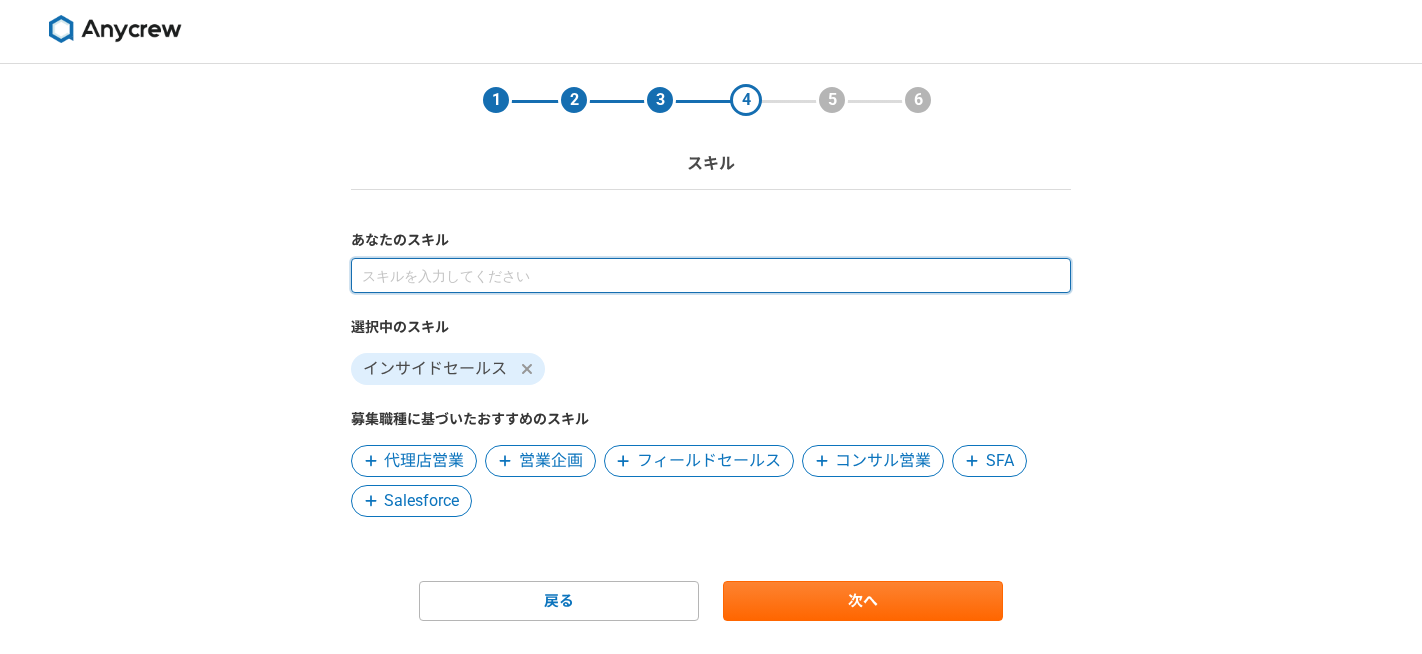 click at bounding box center (711, 275) 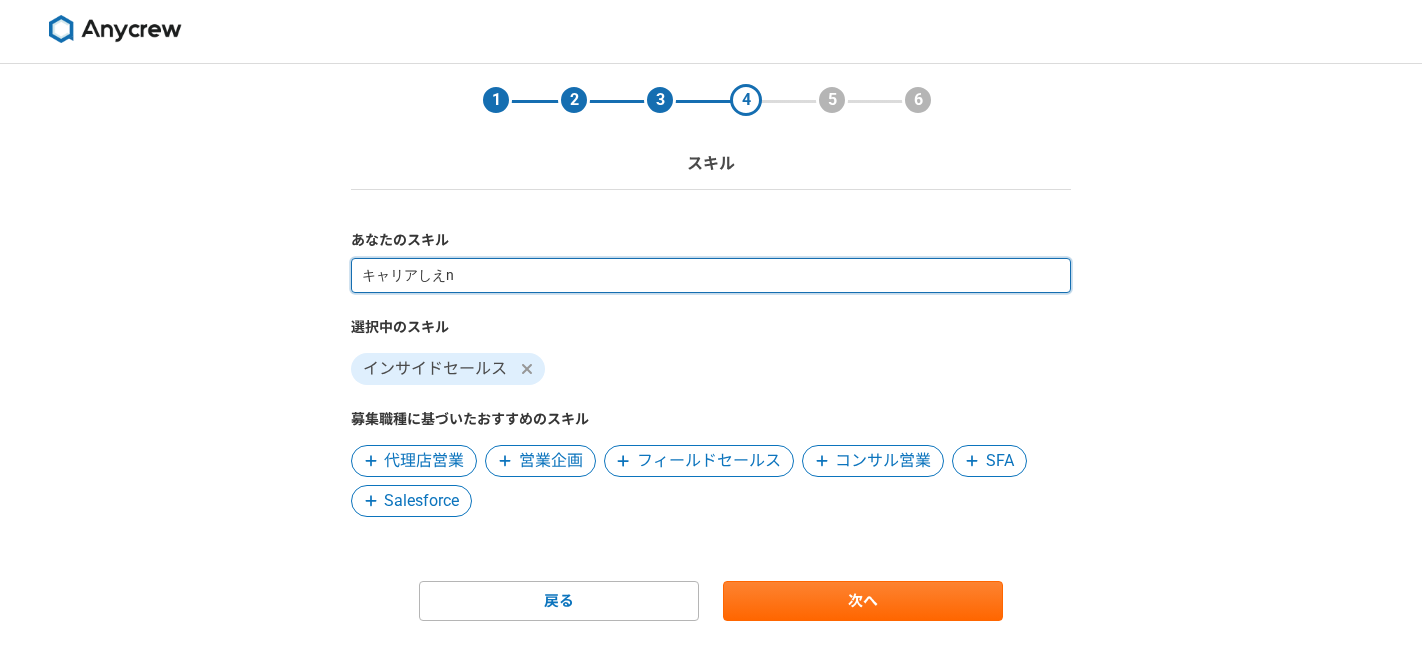 type on "キャリア支援" 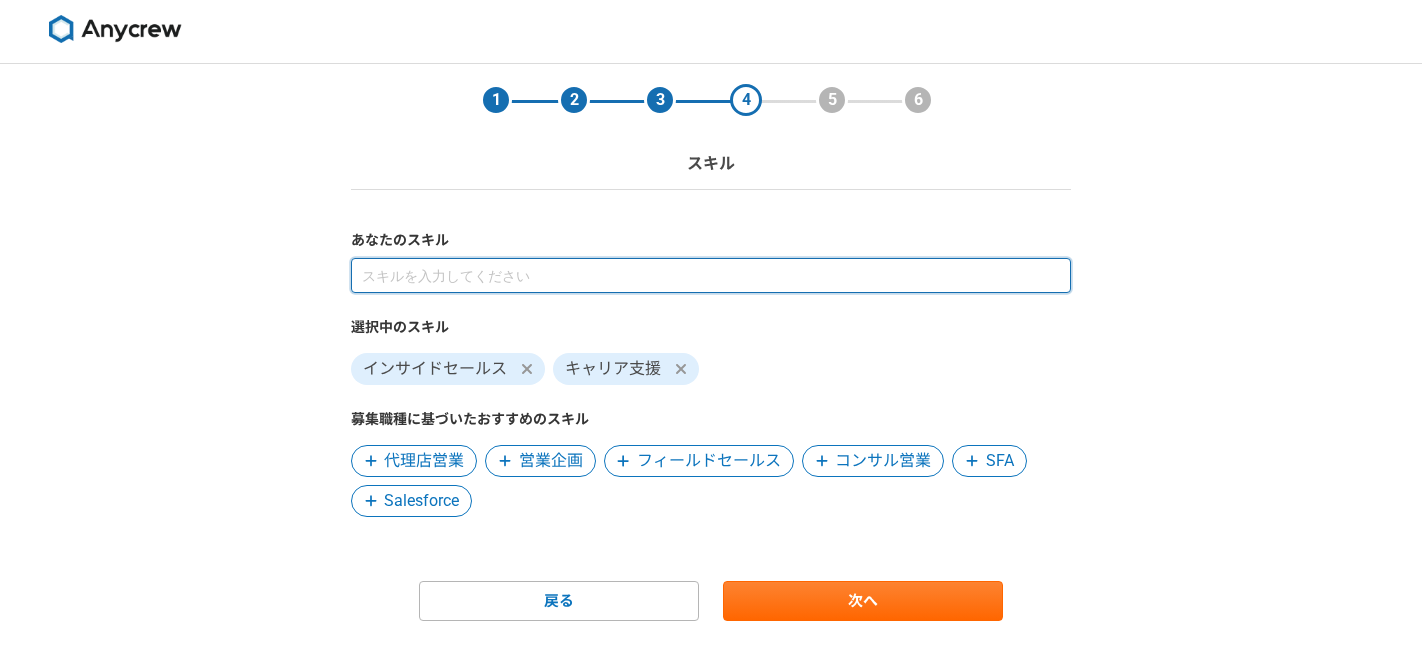 click at bounding box center [711, 275] 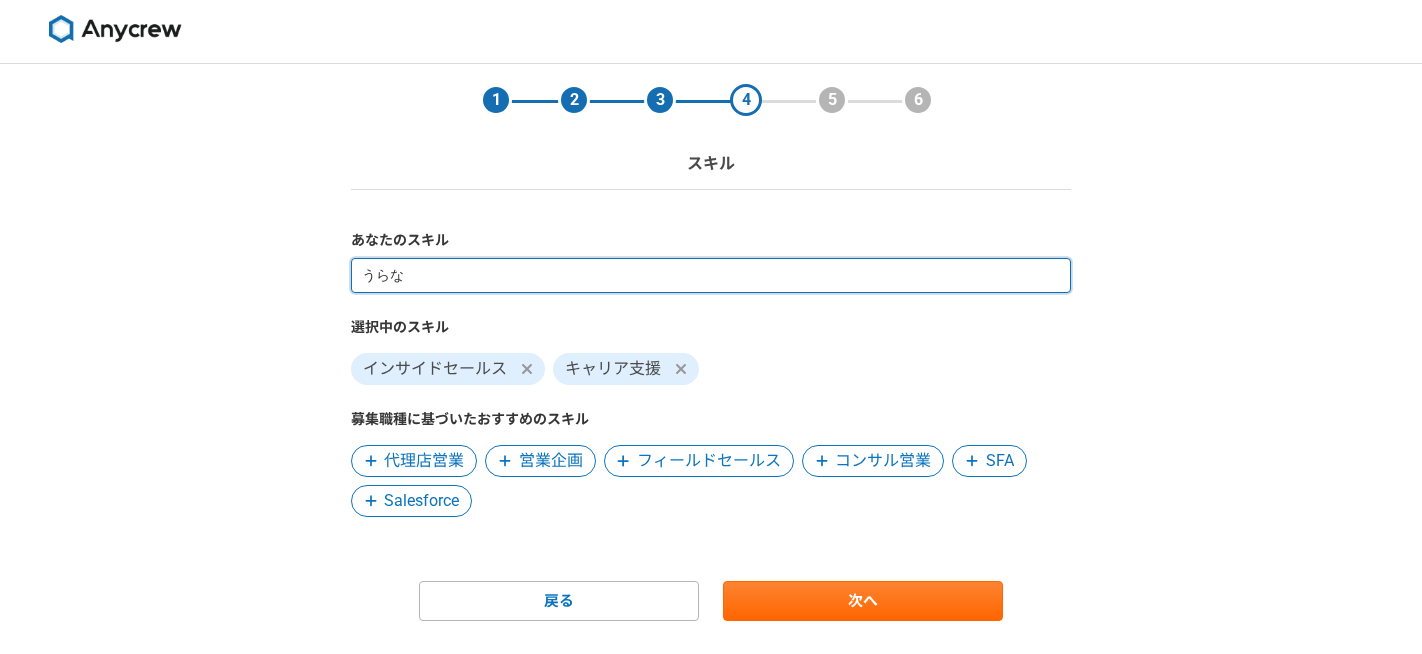 type on "占い" 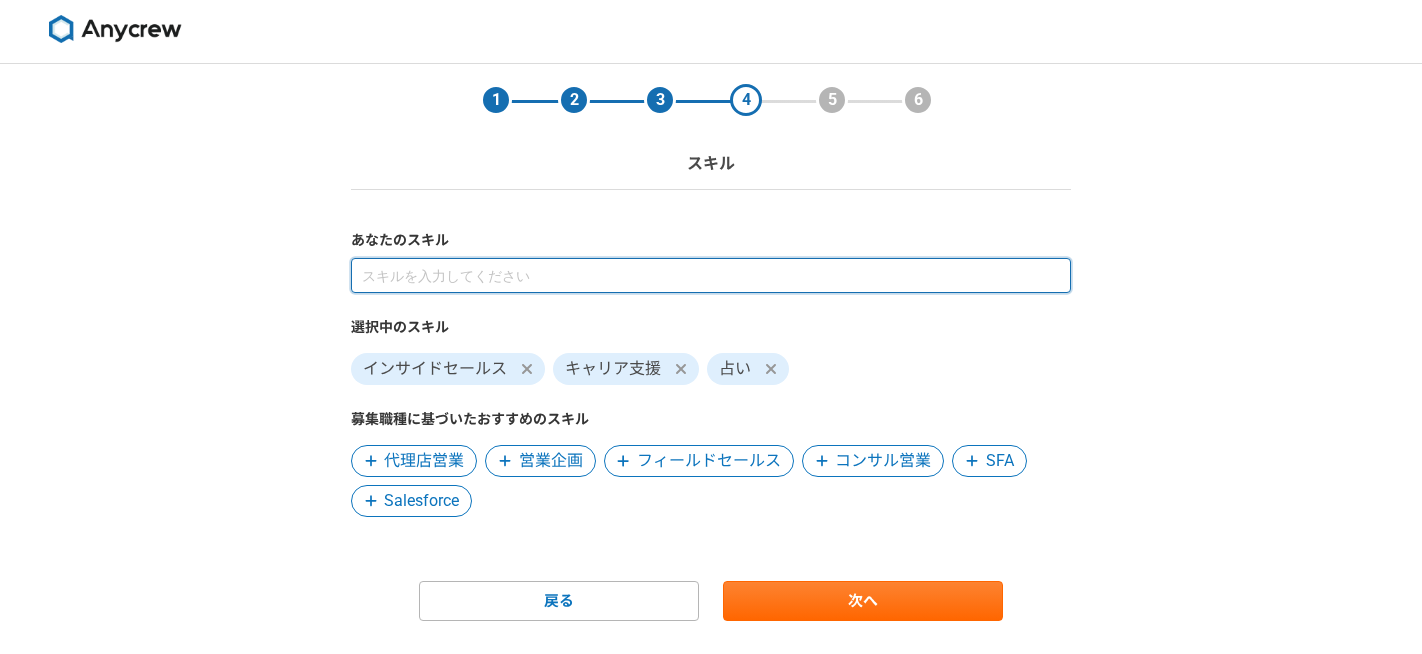 click at bounding box center (711, 275) 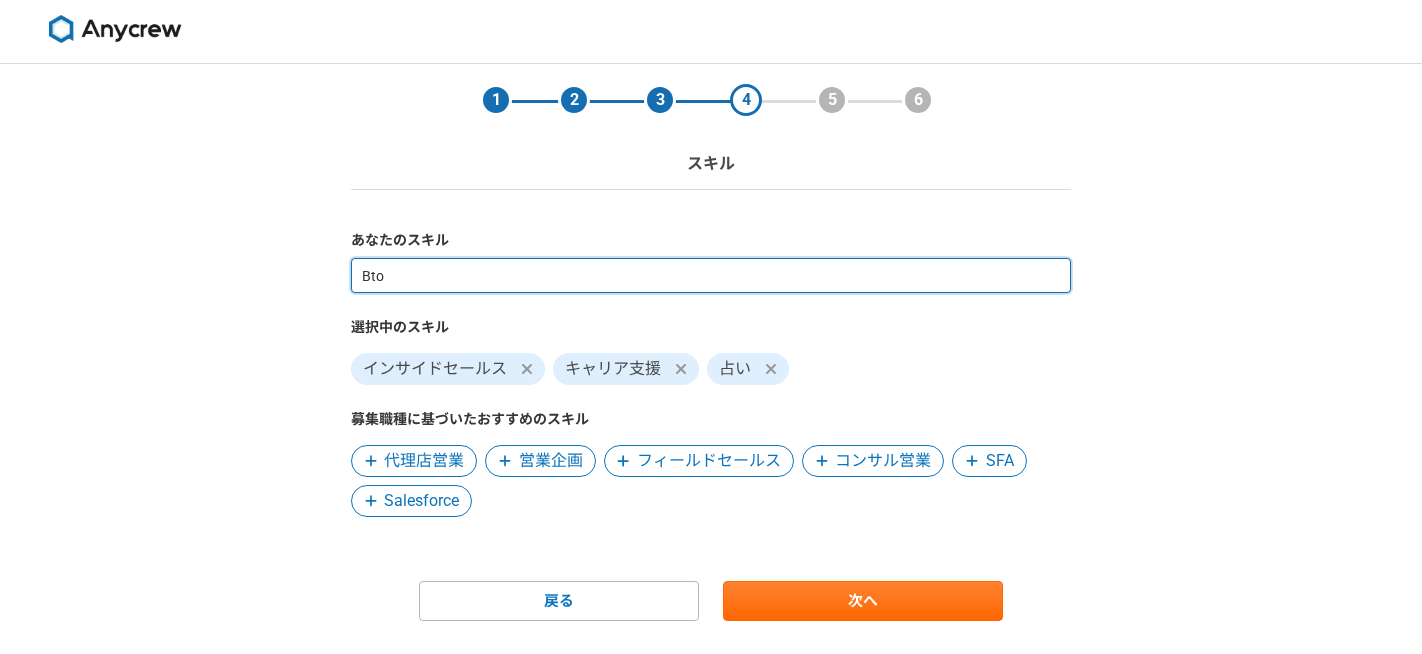 type on "BtoC" 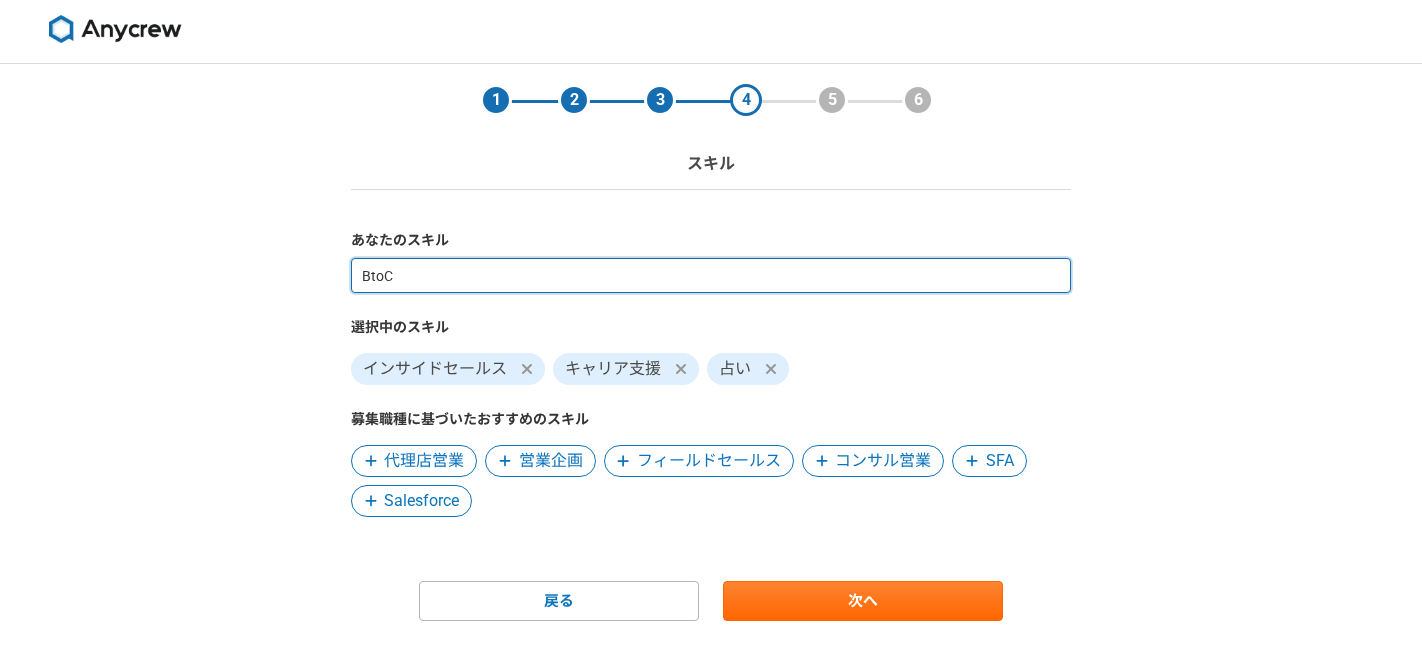 click on "BtoC" at bounding box center [711, 275] 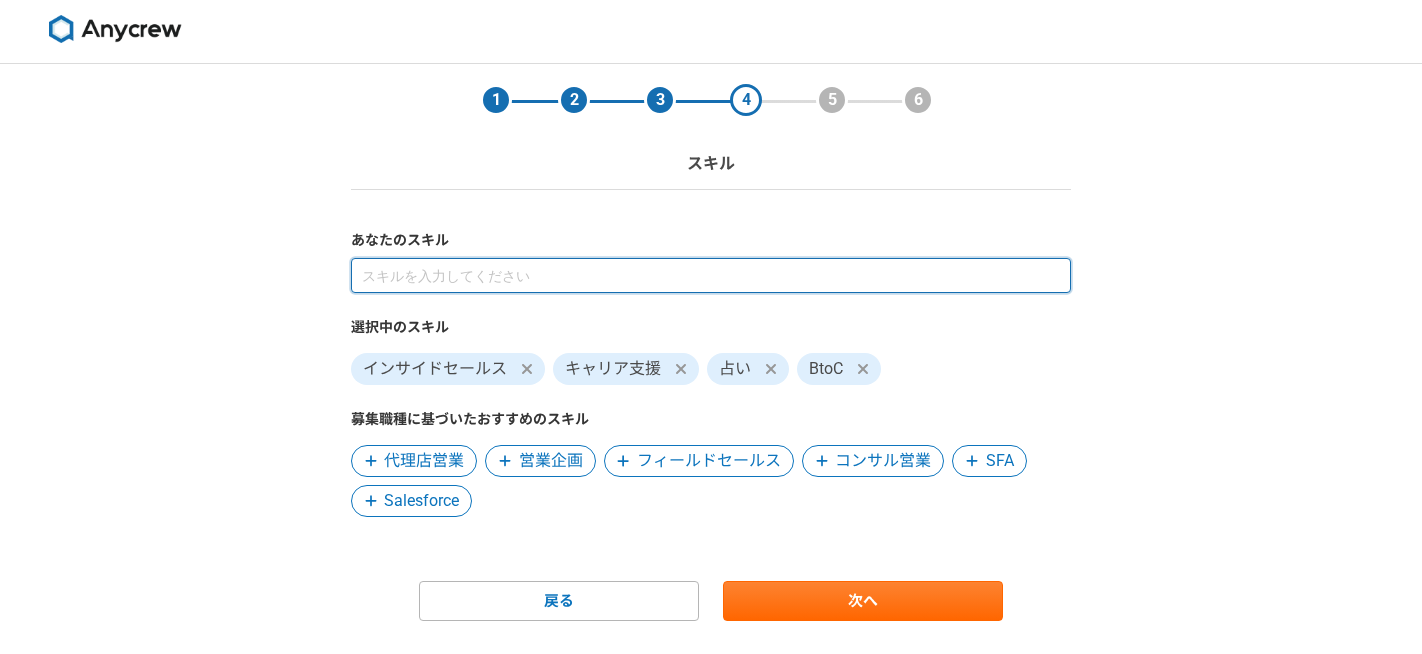 click at bounding box center (711, 275) 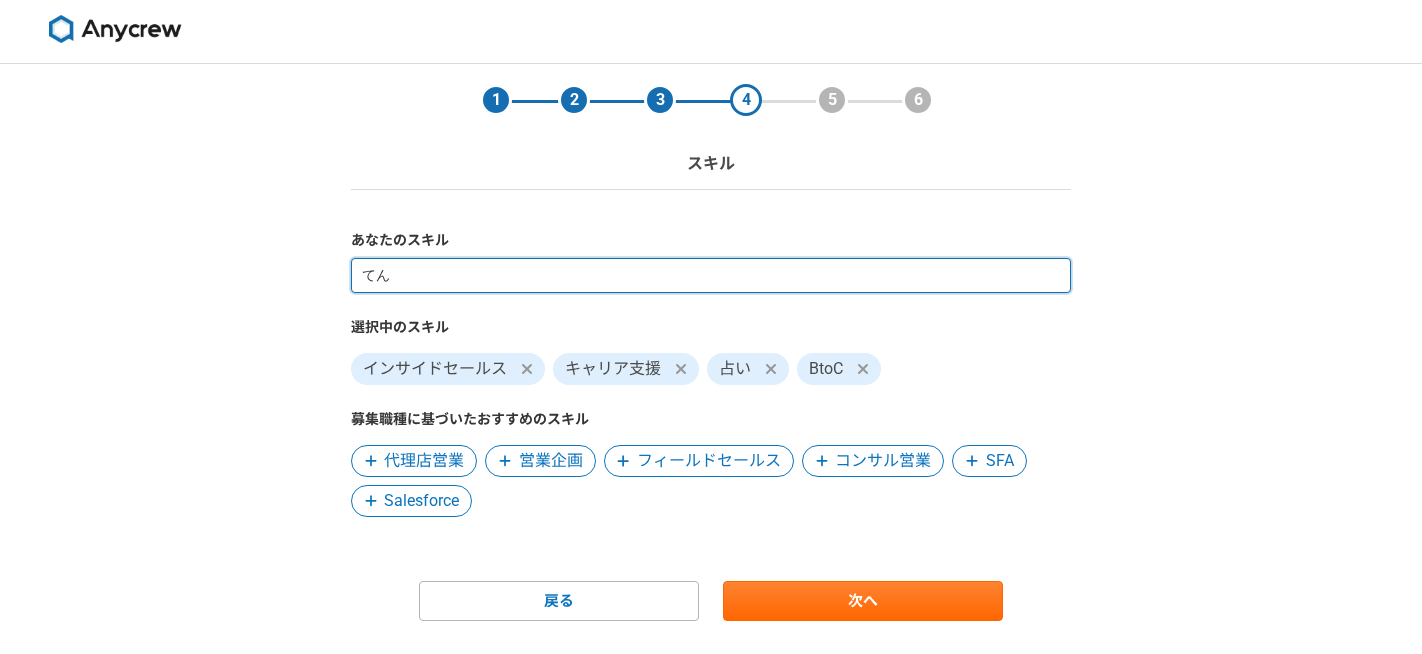 type on "て" 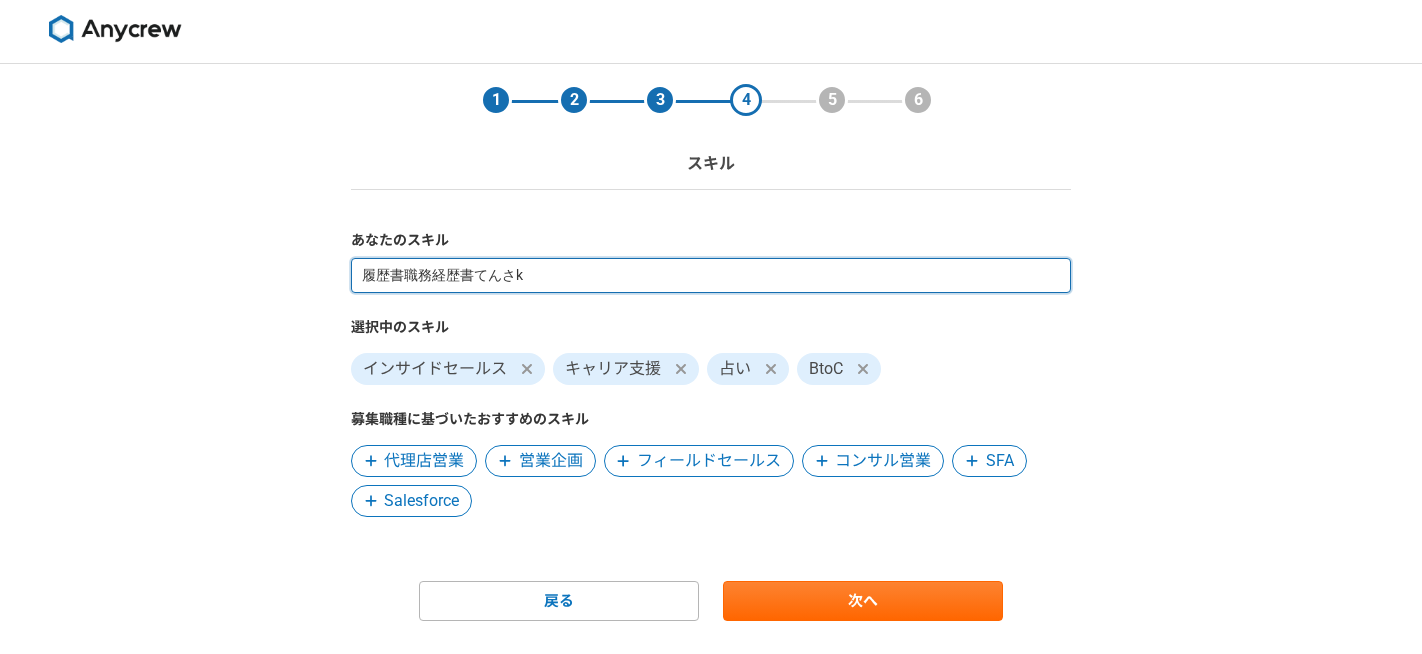 type on "履歴書職務経歴書添削" 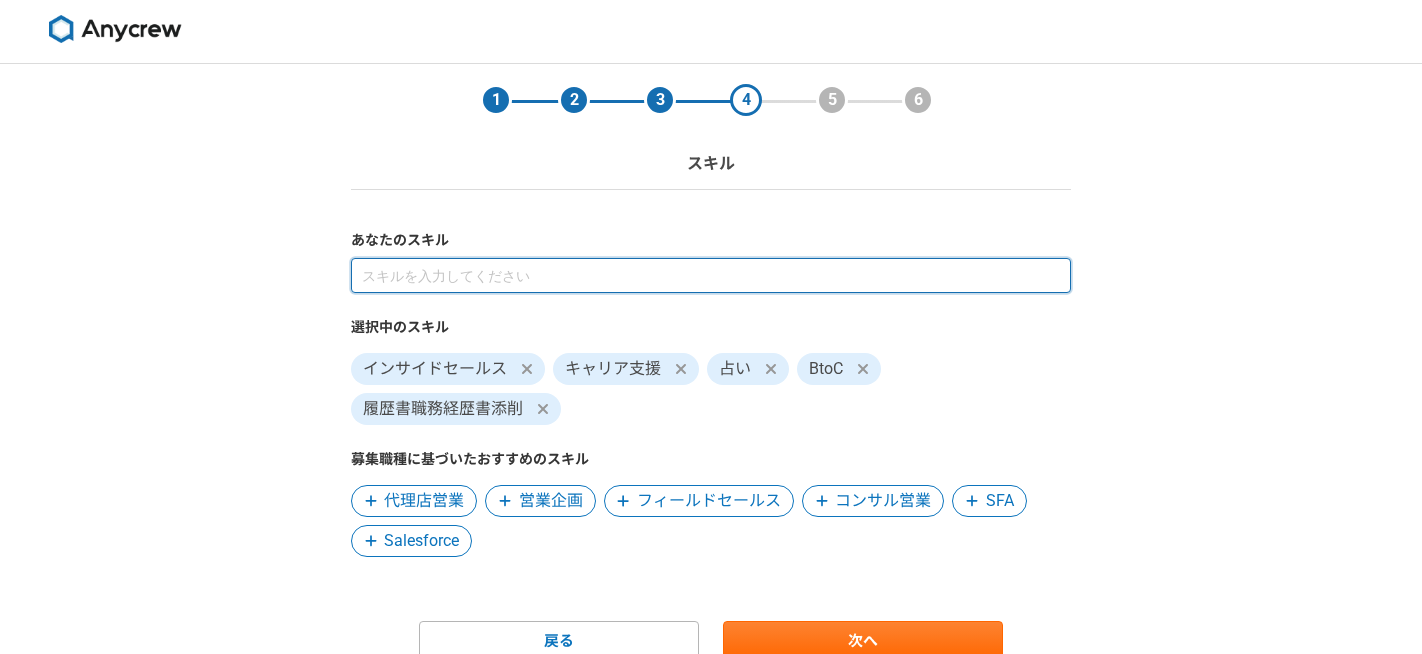 click at bounding box center [711, 275] 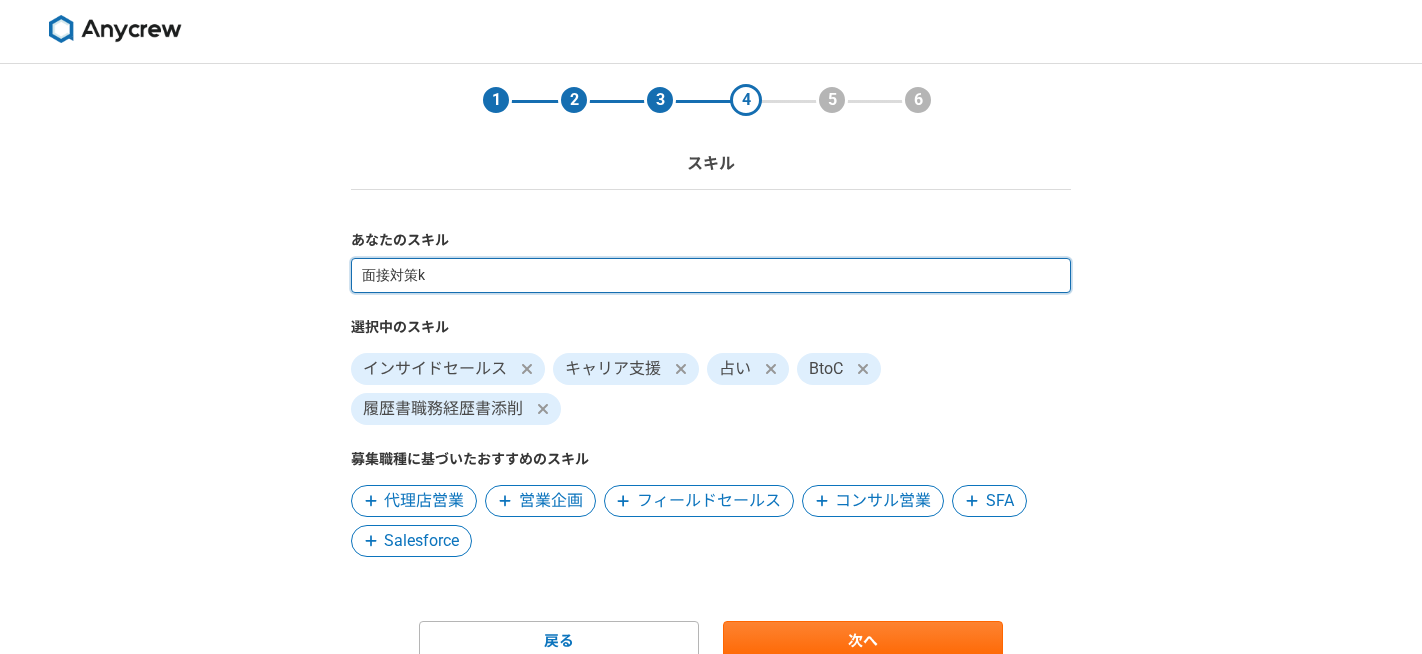 type on "面接対策" 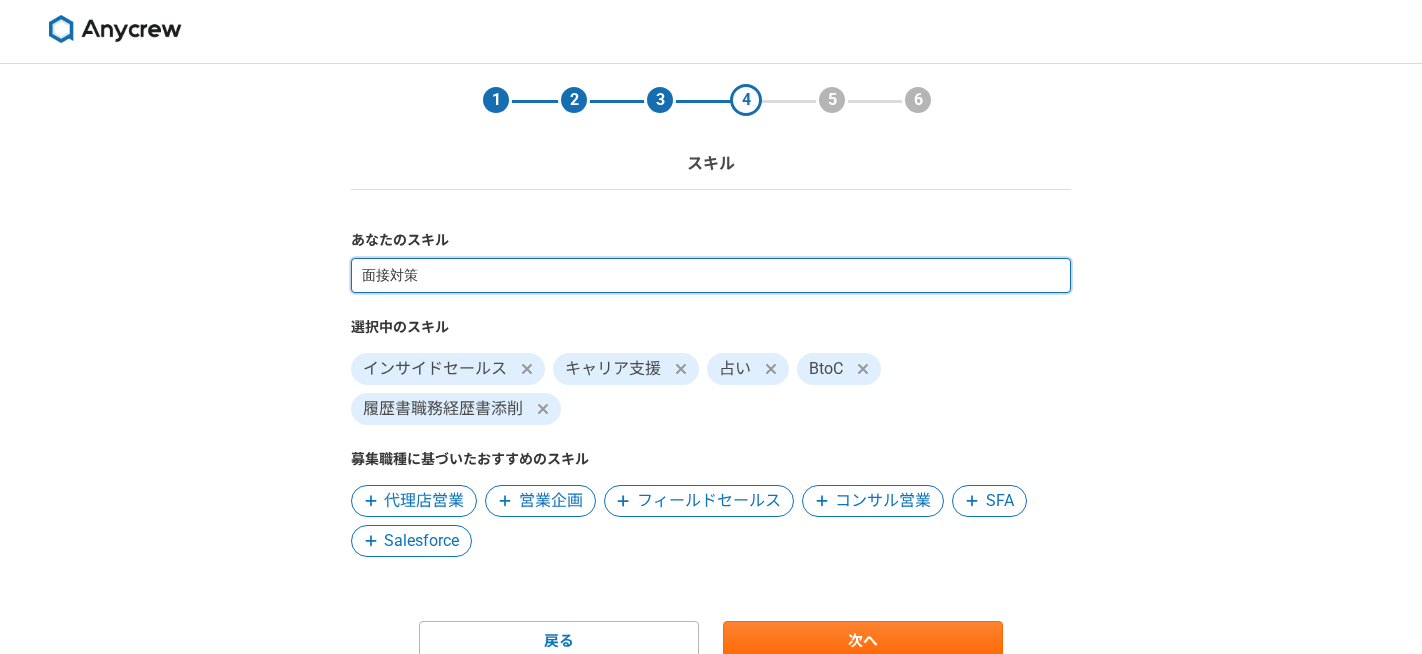 type 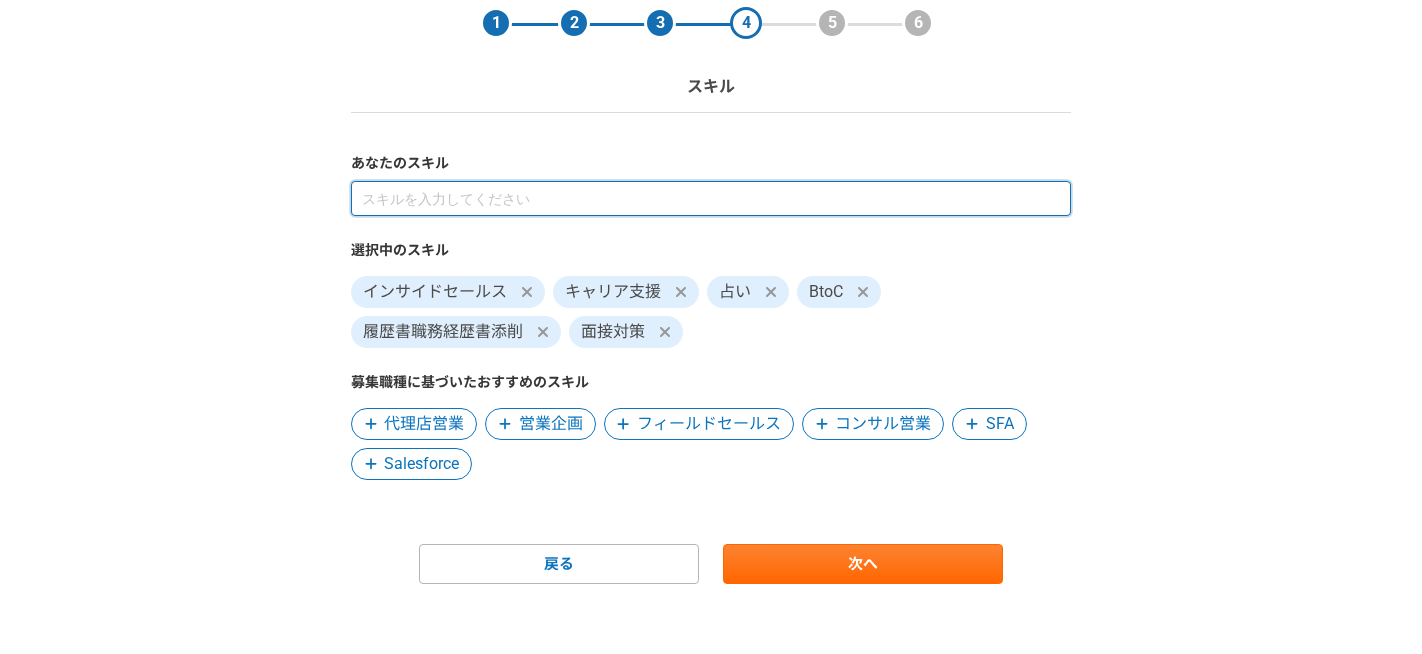 scroll, scrollTop: 88, scrollLeft: 0, axis: vertical 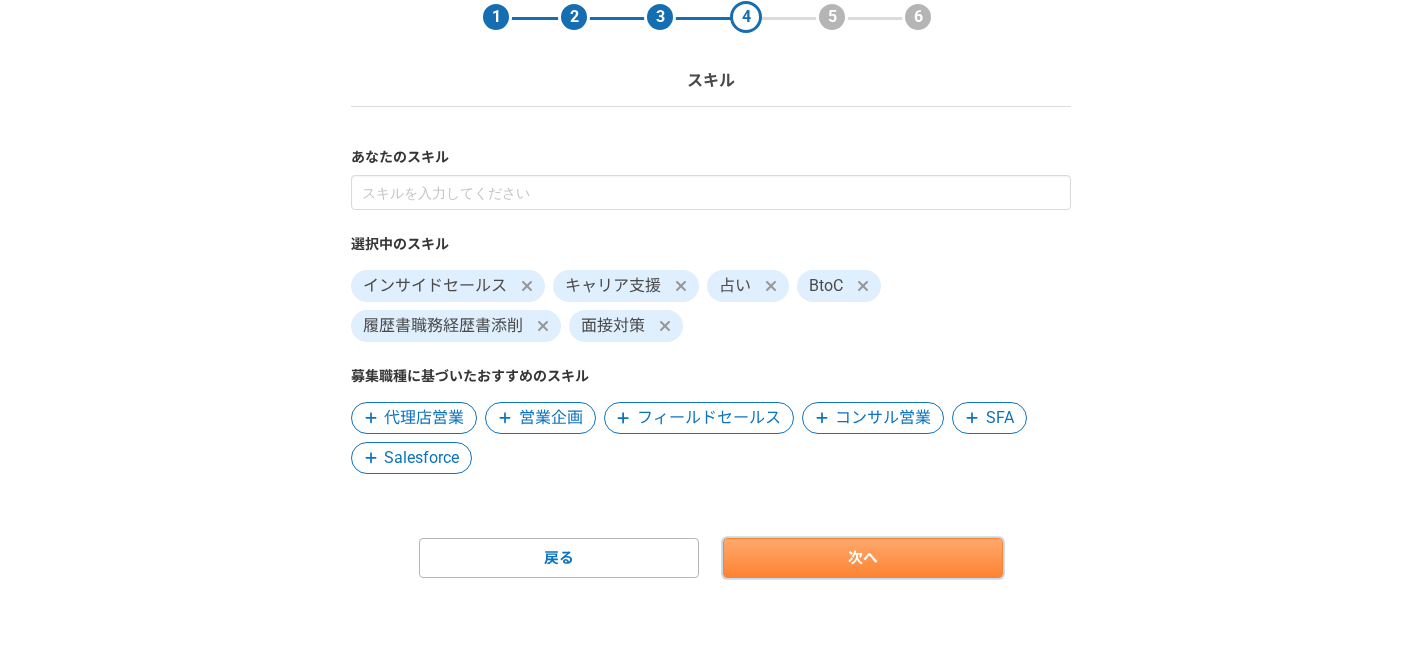 click on "次へ" at bounding box center [863, 558] 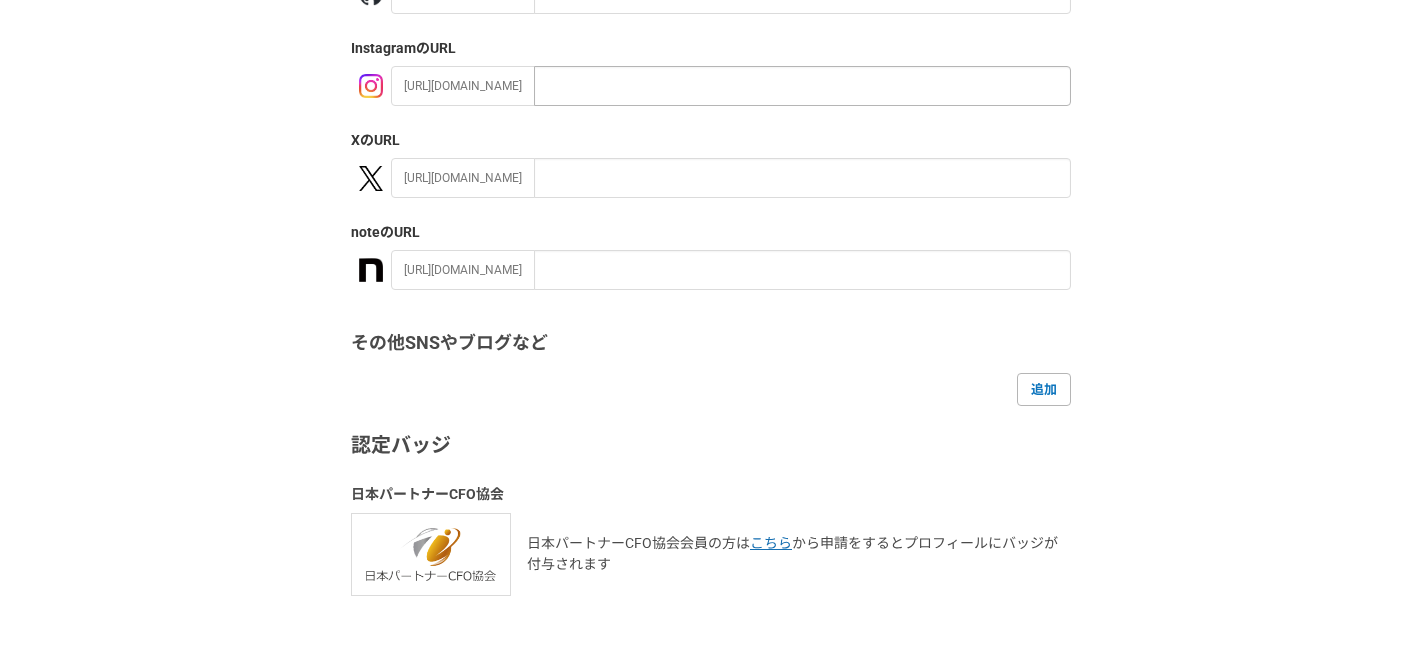 scroll, scrollTop: 446, scrollLeft: 0, axis: vertical 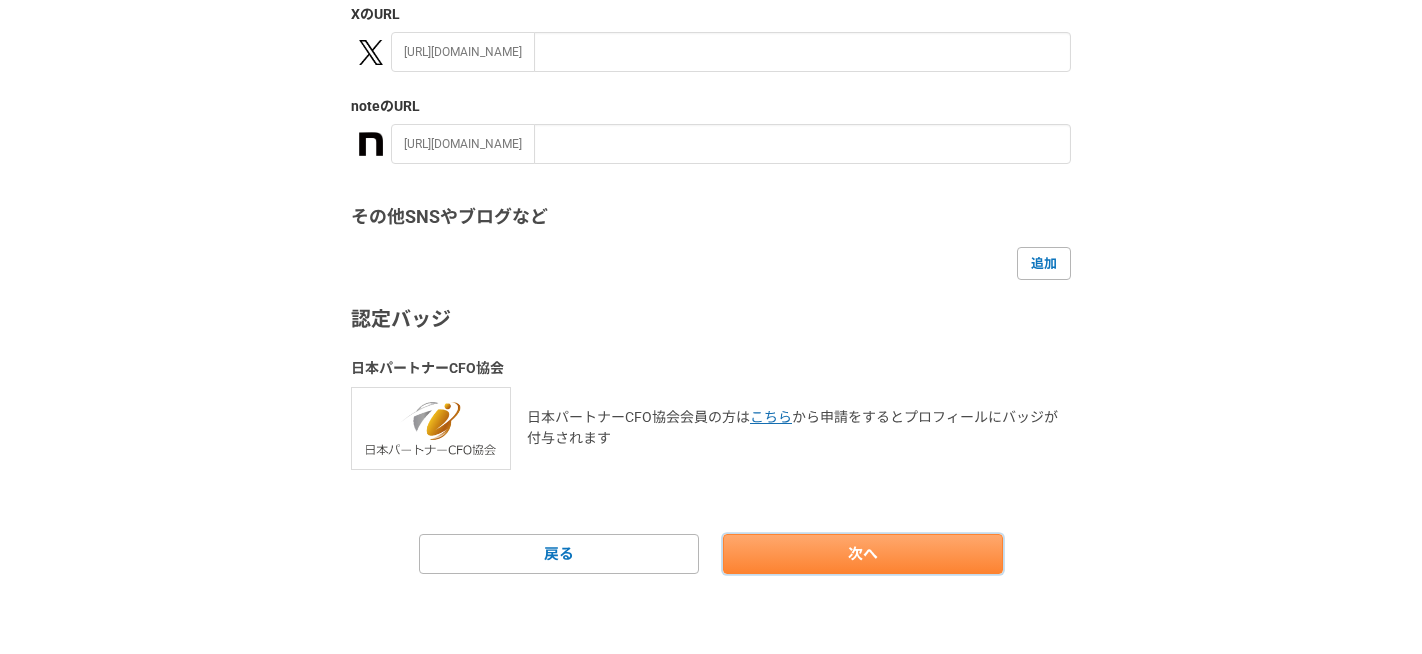 click on "次へ" at bounding box center [863, 554] 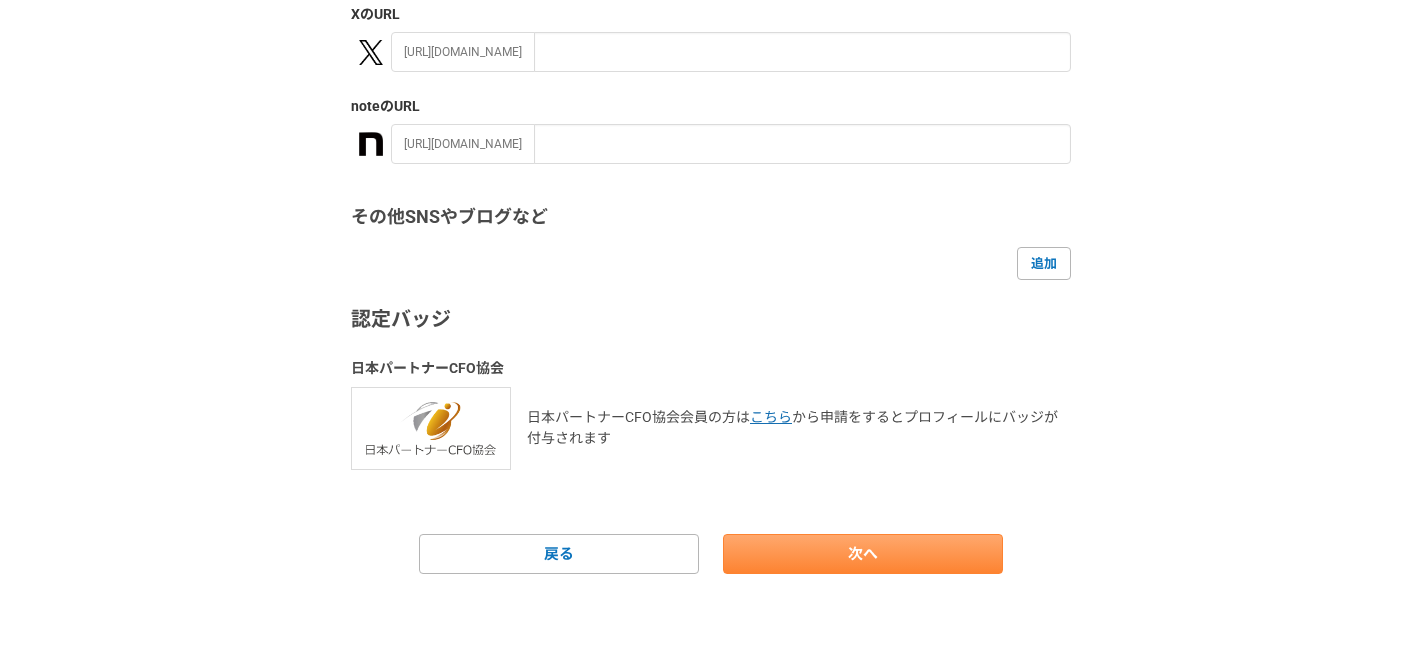 scroll, scrollTop: 0, scrollLeft: 0, axis: both 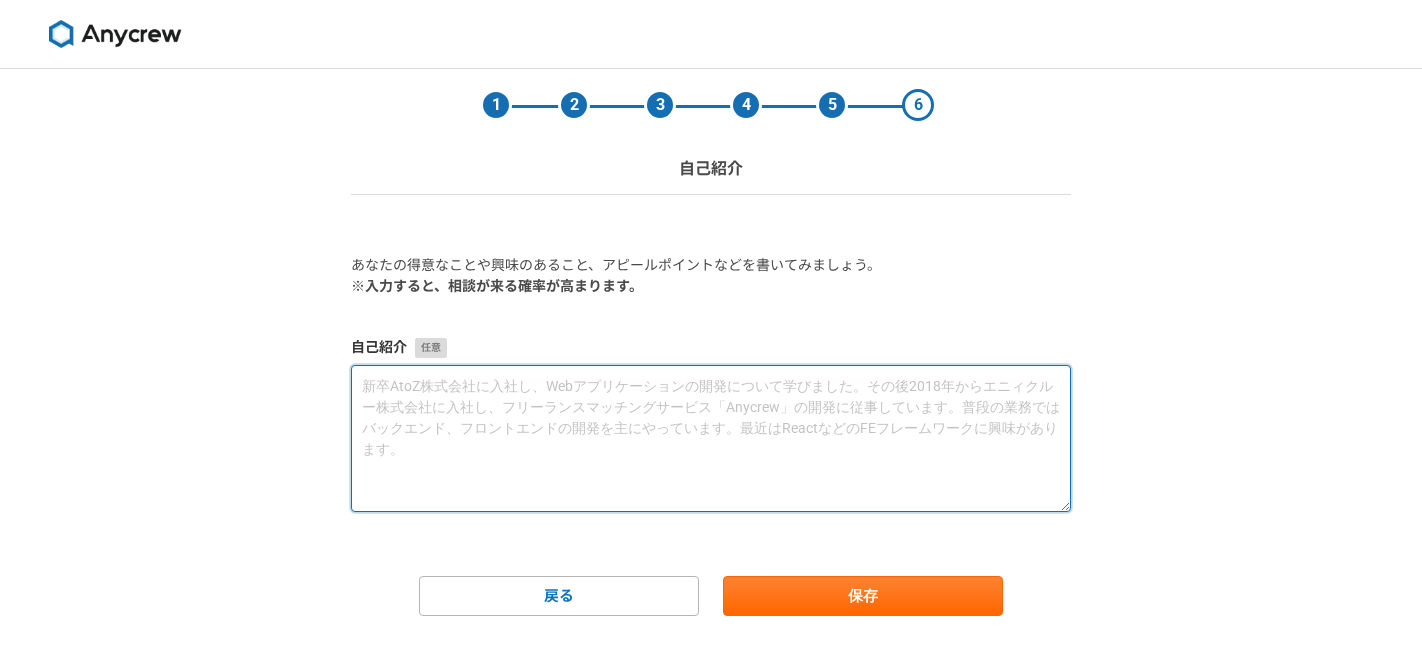click at bounding box center (711, 438) 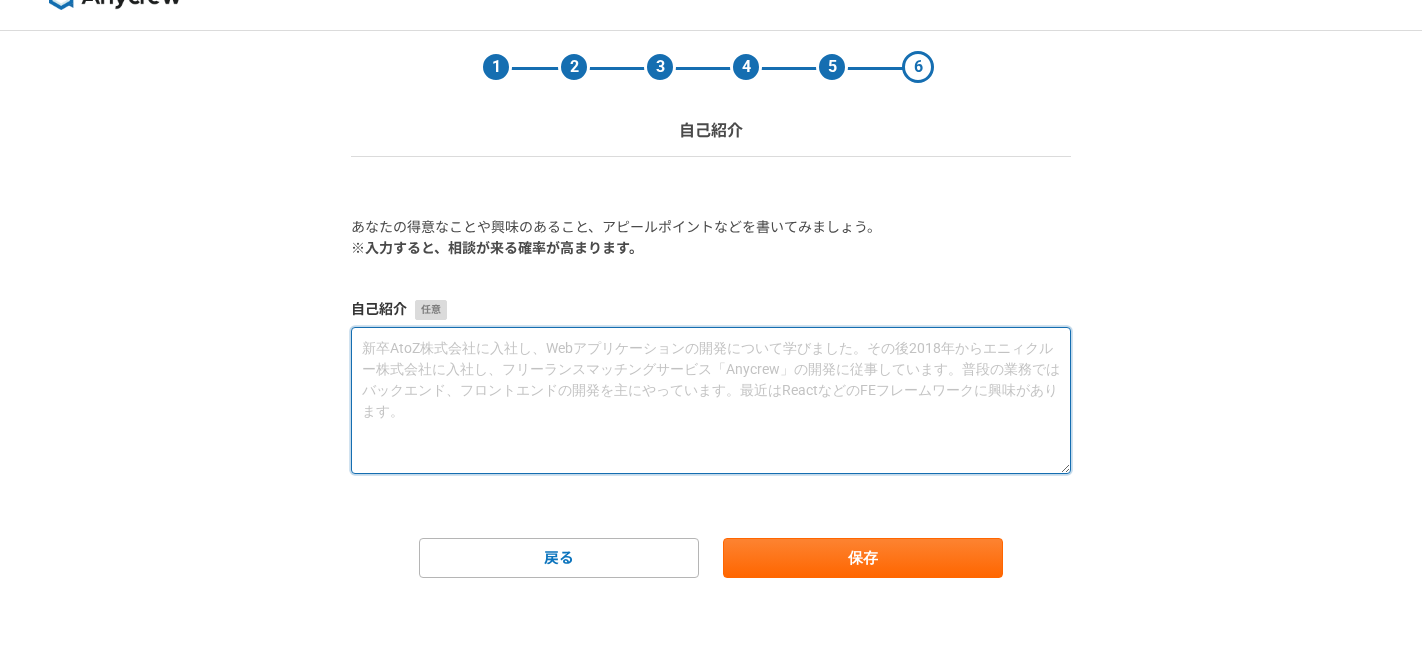 scroll, scrollTop: 42, scrollLeft: 0, axis: vertical 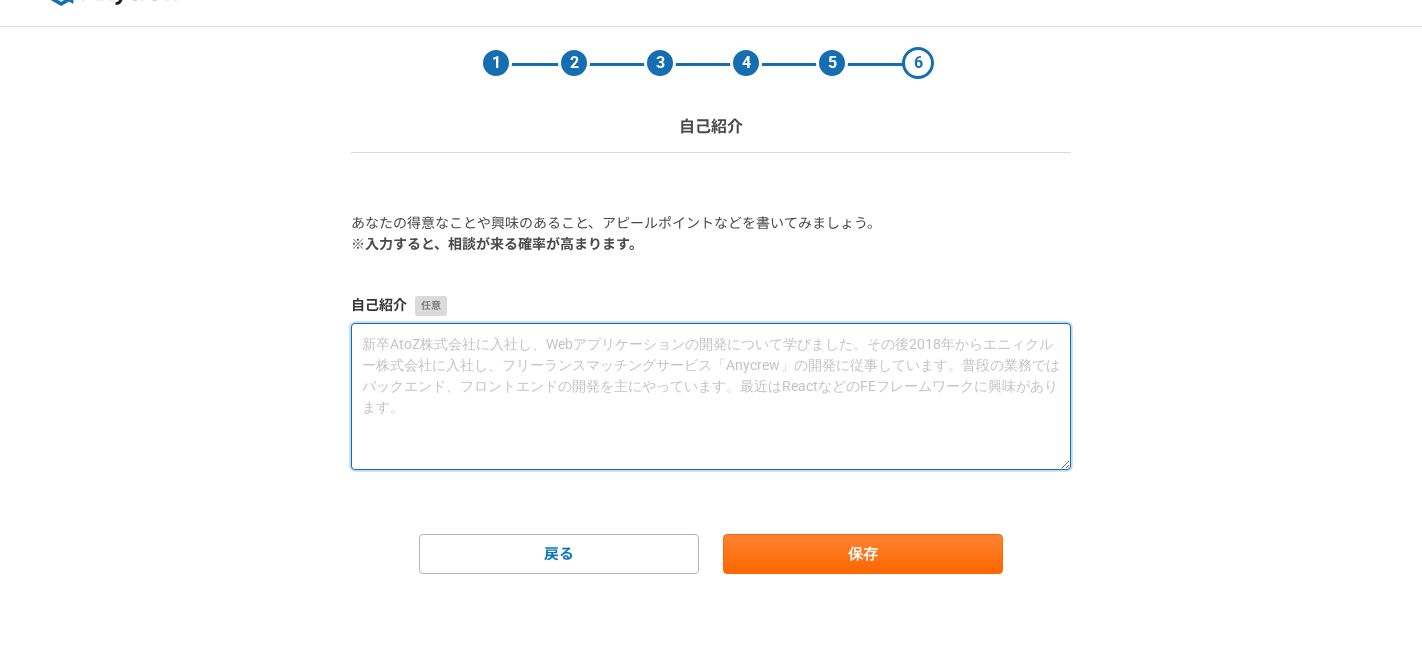 click at bounding box center [711, 396] 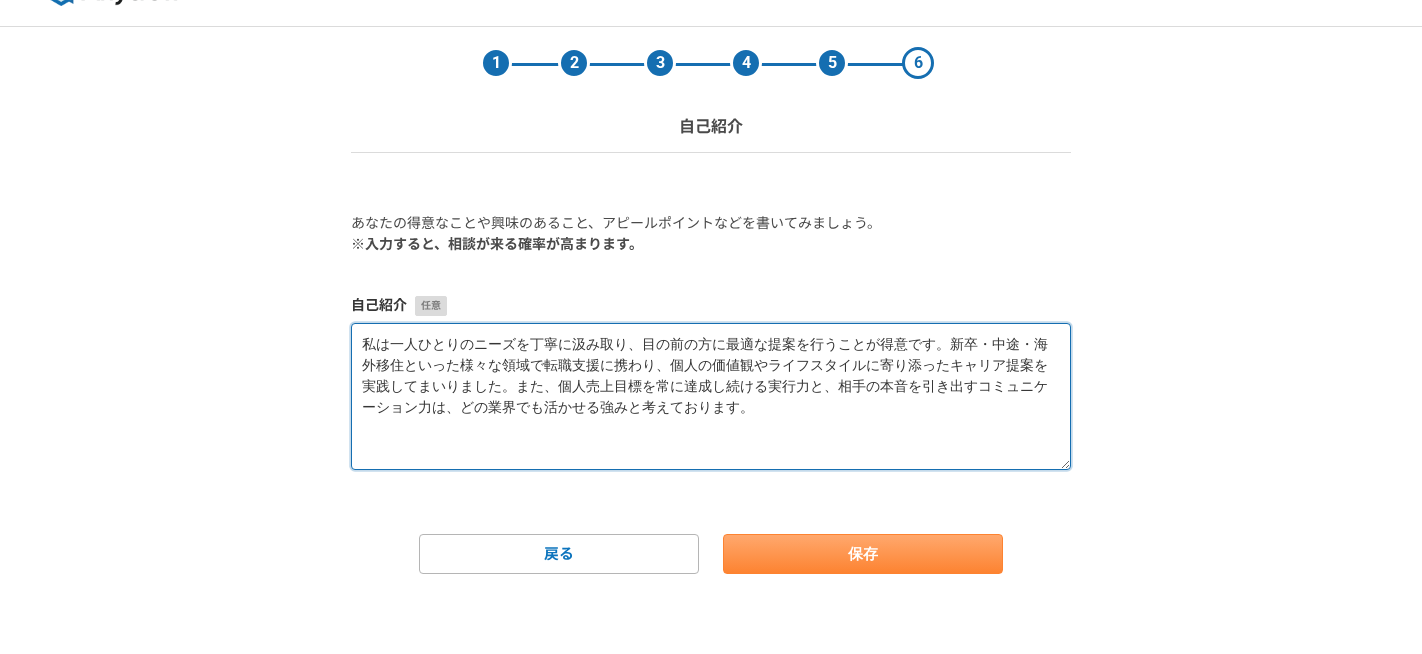 type on "私は一人ひとりのニーズを丁寧に汲み取り、目の前の方に最適な提案を行うことが得意です。新卒・中途・海外移住といった様々な領域で転職支援に携わり、個人の価値観やライフスタイルに寄り添ったキャリア提案を実践してまいりました。また、個人売上目標を常に達成し続ける実行力と、相手の本音を引き出すコミュニケーション力は、どの業界でも活かせる強みと考えております。" 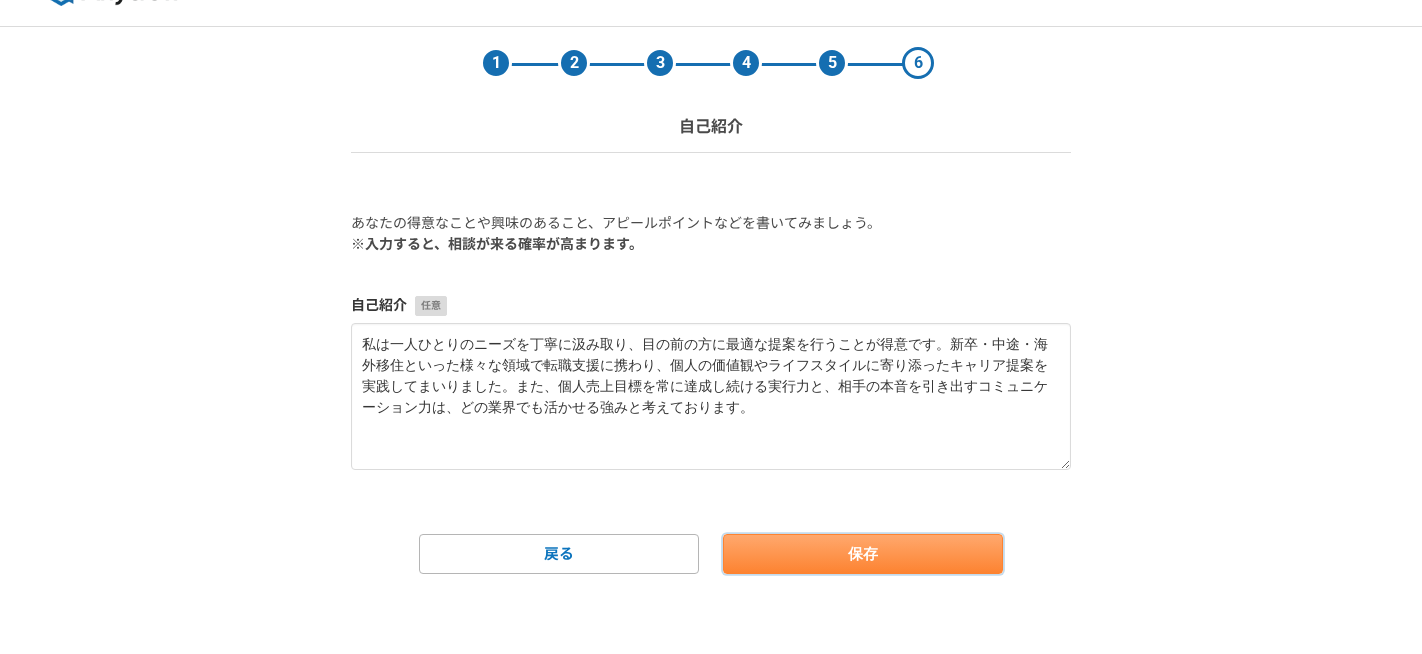 click on "保存" at bounding box center [863, 554] 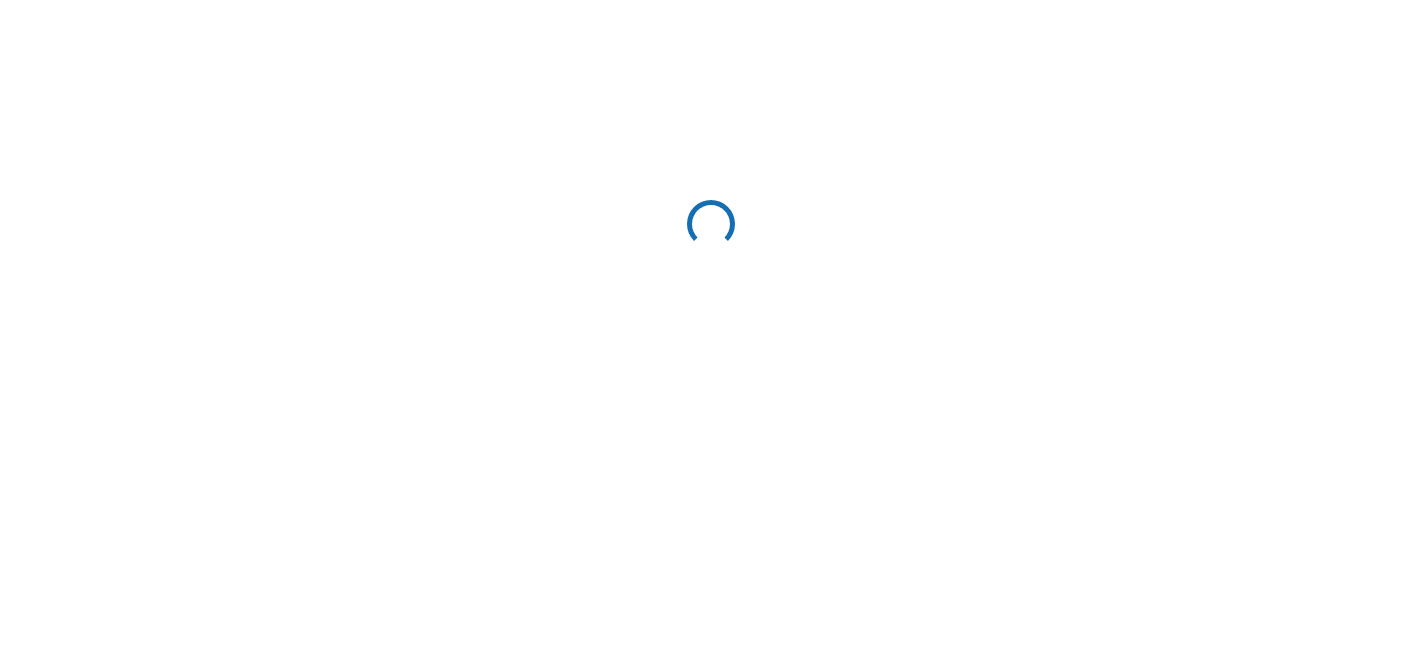 scroll, scrollTop: 0, scrollLeft: 0, axis: both 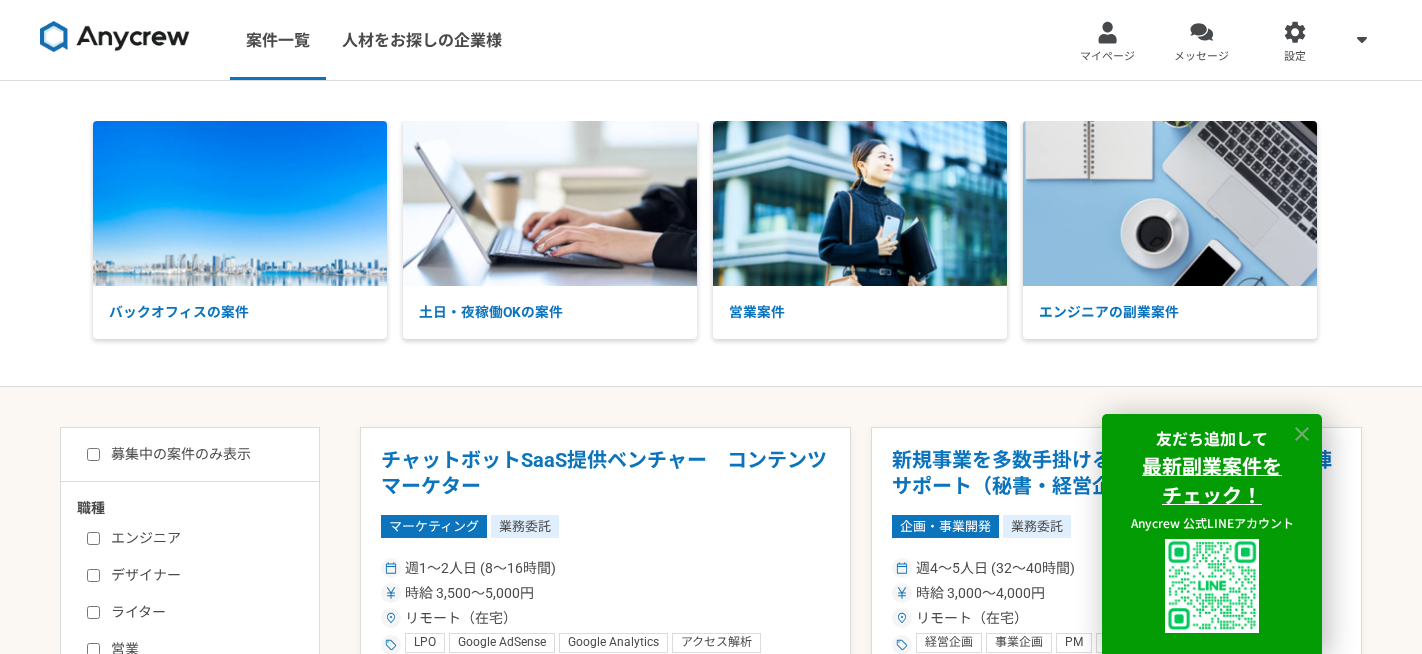 click 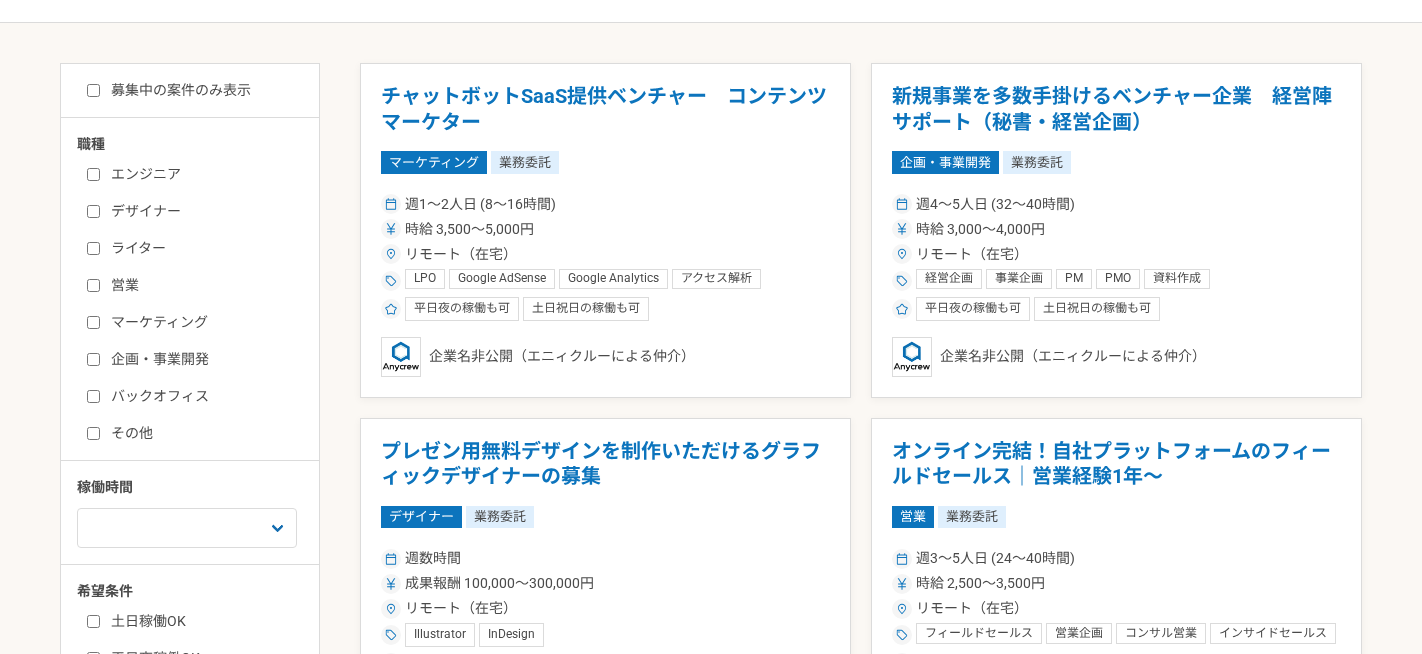 scroll, scrollTop: 475, scrollLeft: 0, axis: vertical 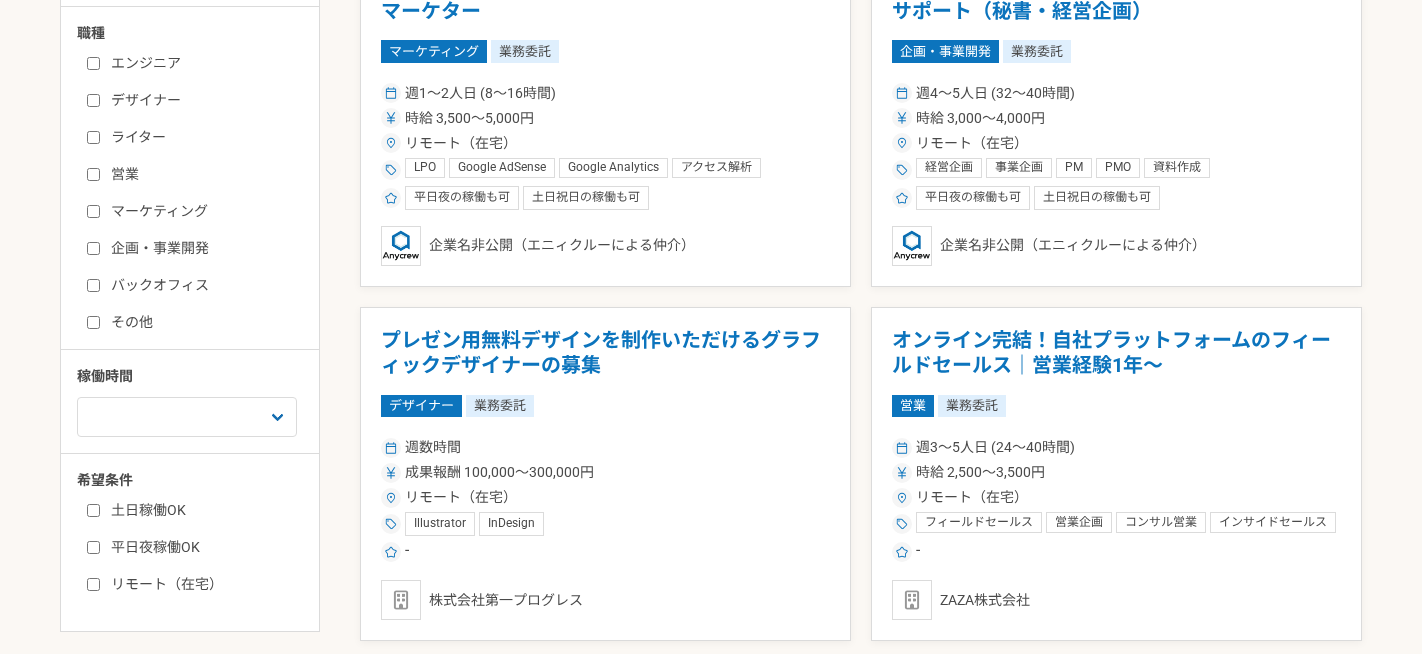 click on "その他" at bounding box center [202, 322] 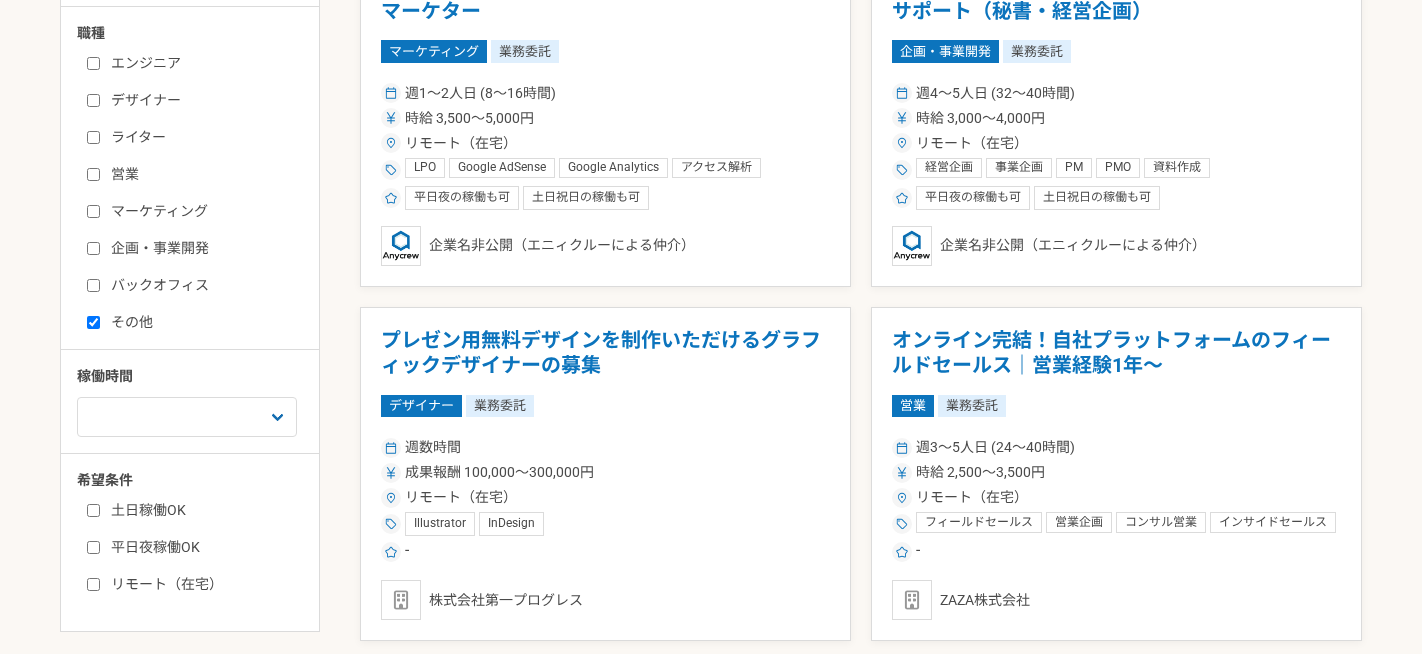 checkbox on "true" 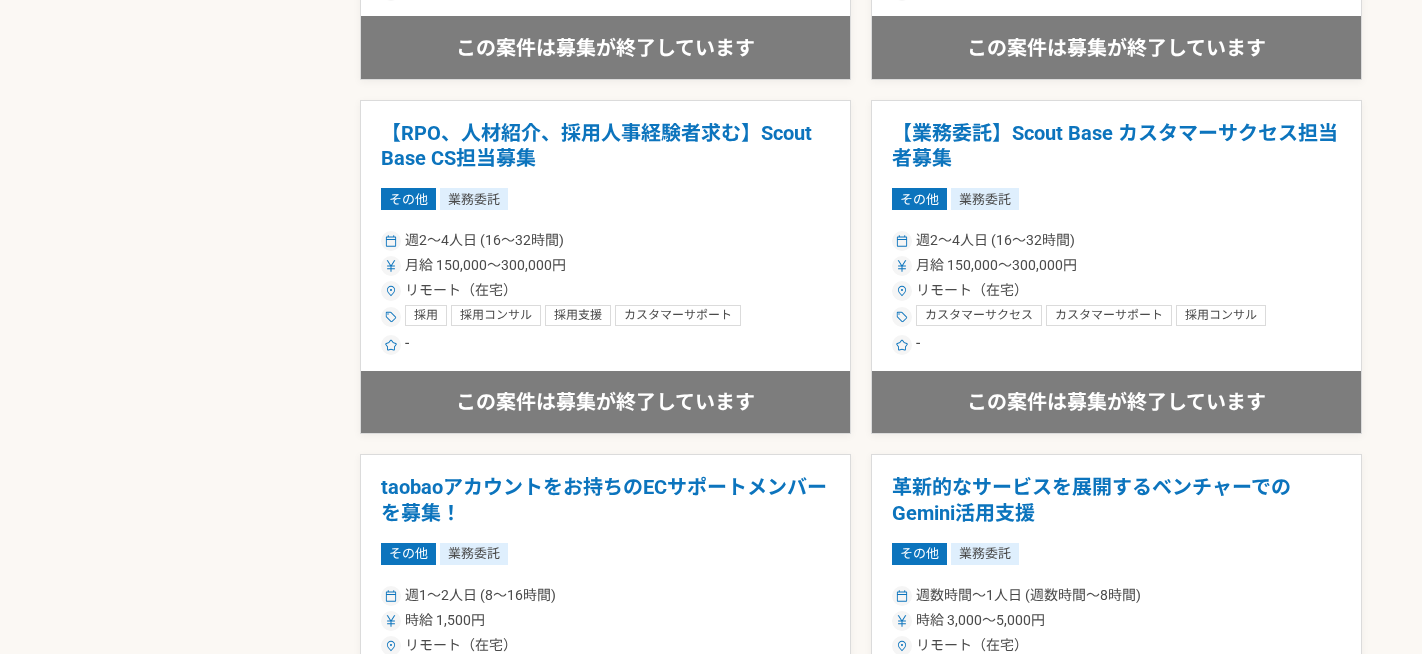 scroll, scrollTop: 1392, scrollLeft: 0, axis: vertical 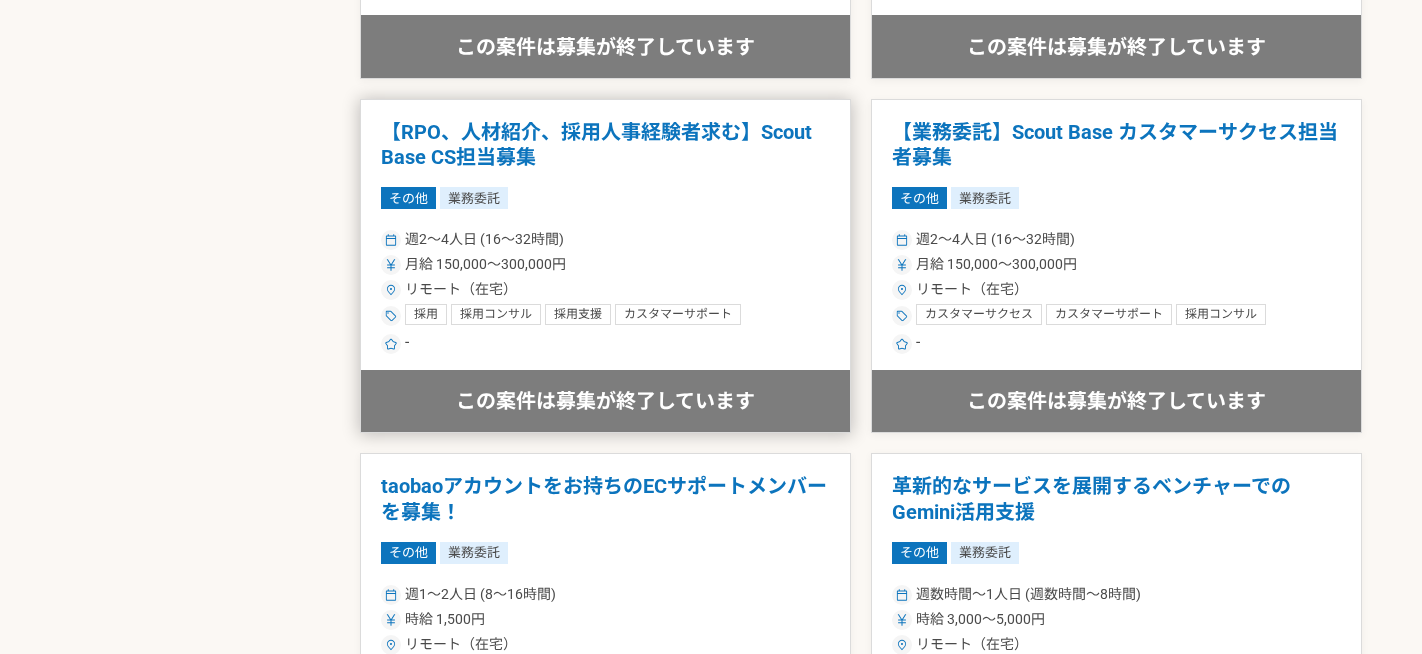 click on "【RPO、人材紹介、採用人事経験者求む】Scout Base CS担当募集" at bounding box center (605, 145) 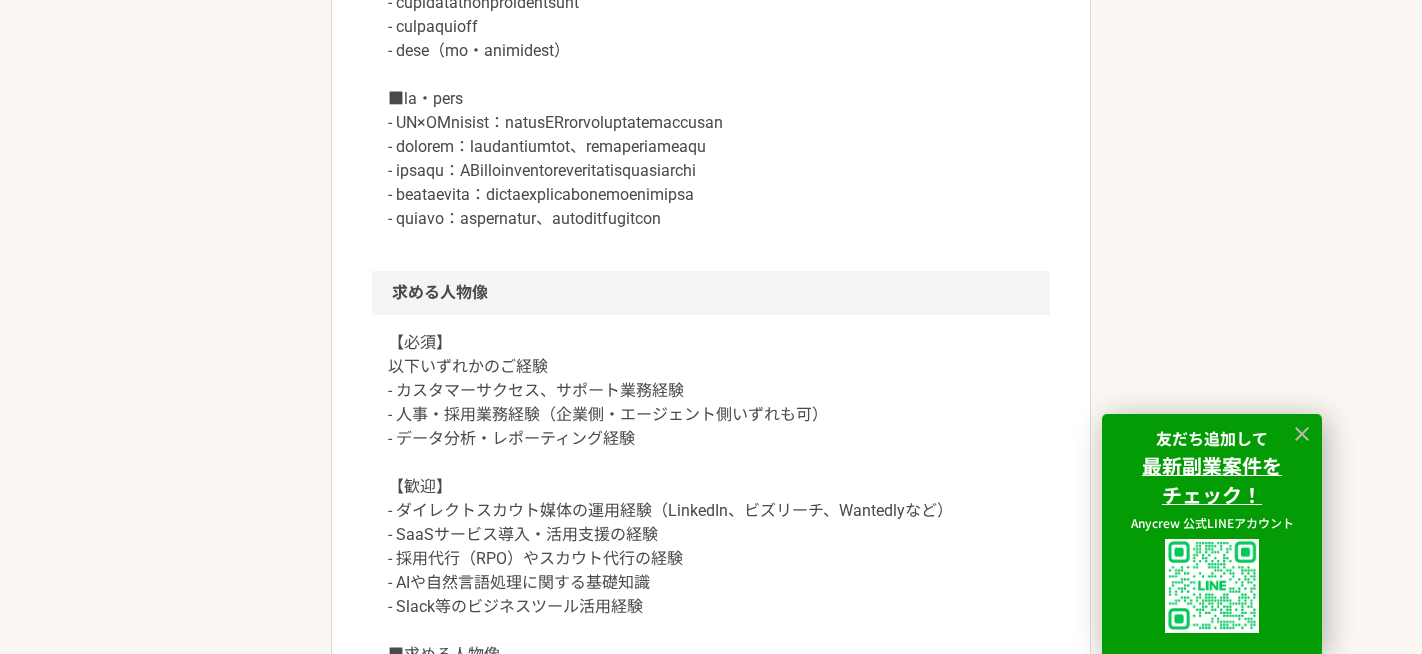 scroll, scrollTop: 1393, scrollLeft: 0, axis: vertical 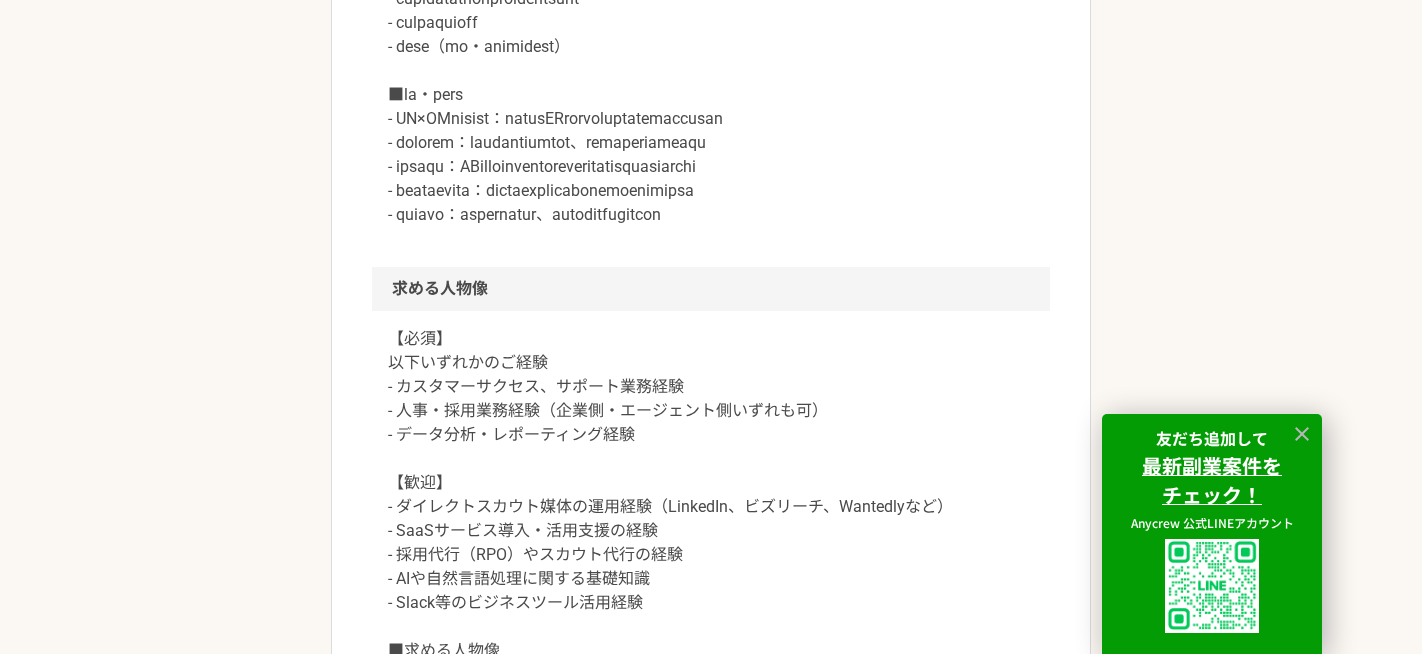 click on "この案件は募集が終了しています その他 【RPO、人材紹介、採用人事経験者求む】Scout Base CS担当募集 業務委託 株式会社KAEN 募集職種 その他 希望単価 月給 150,000〜300,000円 稼働時間 週2〜4人日 (16〜32時間) 勤務場所 リモート（在宅） 就業形態 業務委託 特徴 募集概要・背景 Scout Baseは「ダイレクトスカウトを、もっと効率的に、もっと効果的に」をコンセプトに、AI×人間のハイブリッドアプローチで採用業務の革新に取り組んでいます。導入企業の増加に伴い、顧客の採用成功をサポートするカスタマーサクセス担当者を募集します。
サービスサイト：[URL][DOMAIN_NAME] 業務内容 求める人物像 求めるスキル 採用 採用コンサル 採用支援 カスタマーサポート カスタマーサクセス 人材採用 人材採用（中途）戦略・運用 人材採用（新卒）戦略・運用 人材紹介" at bounding box center (711, 242) 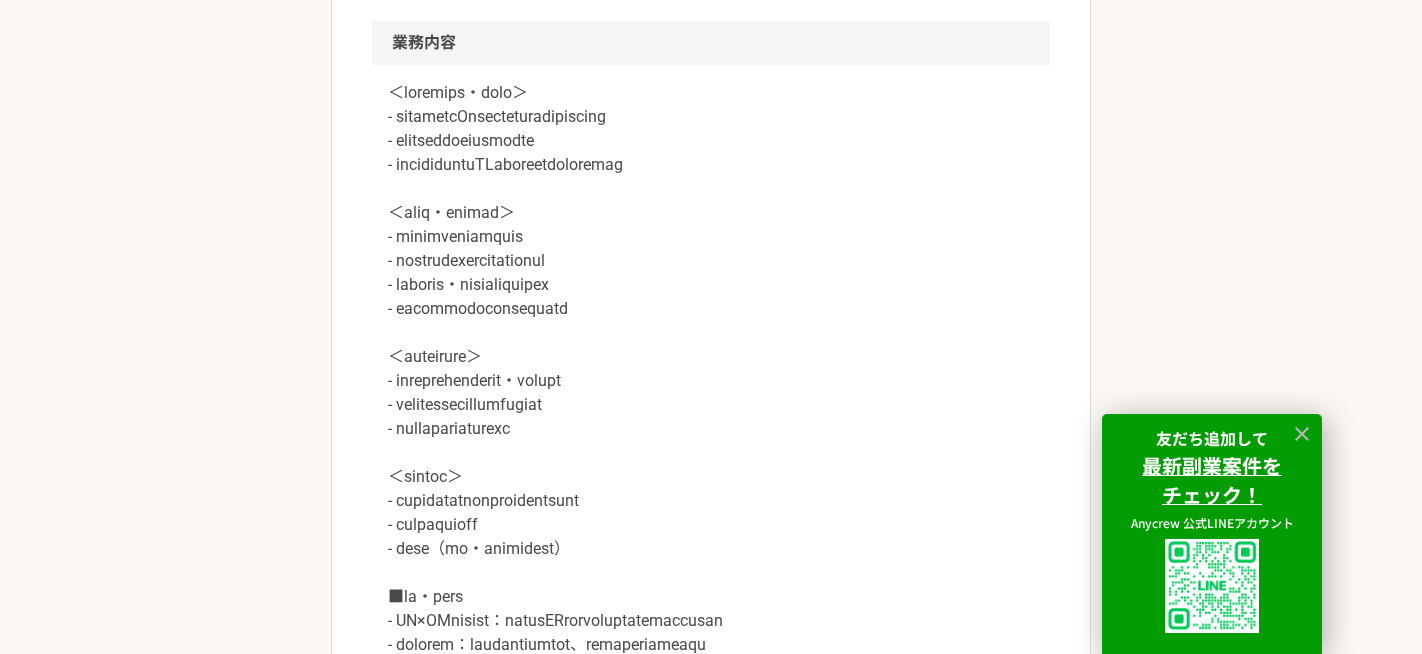 scroll, scrollTop: 0, scrollLeft: 0, axis: both 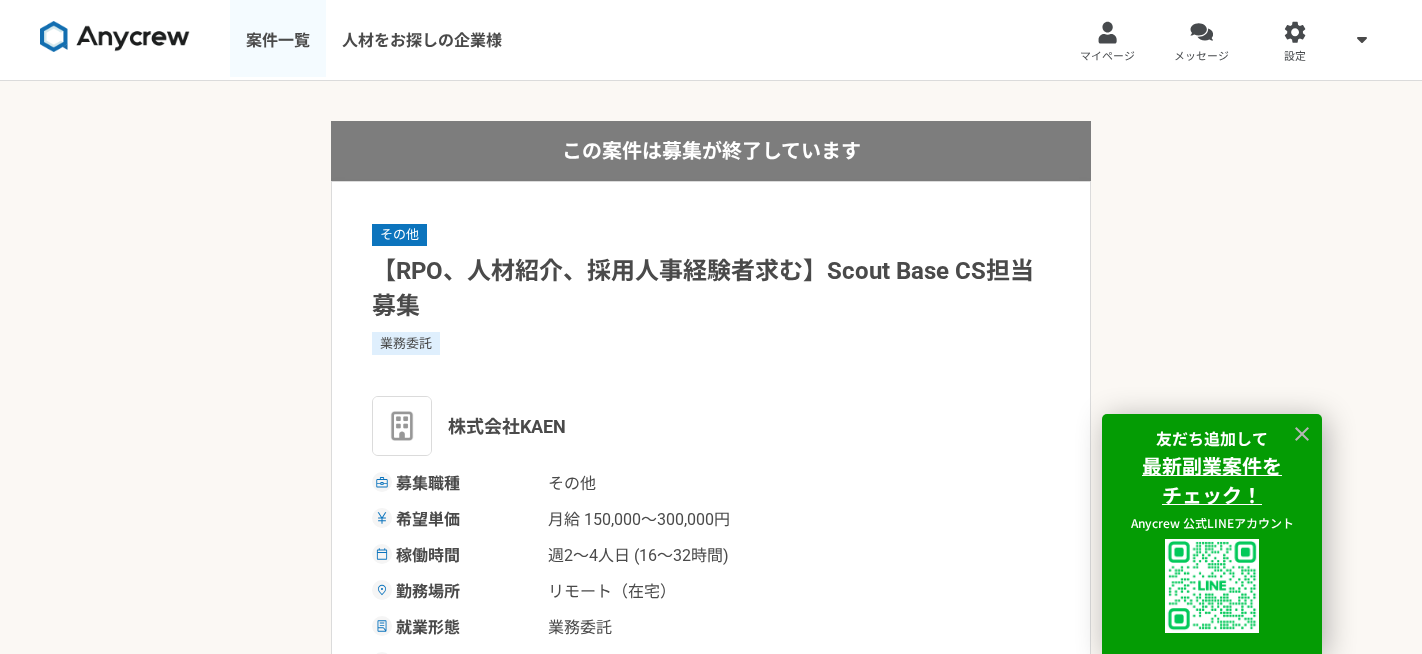 click on "案件一覧" at bounding box center (278, 40) 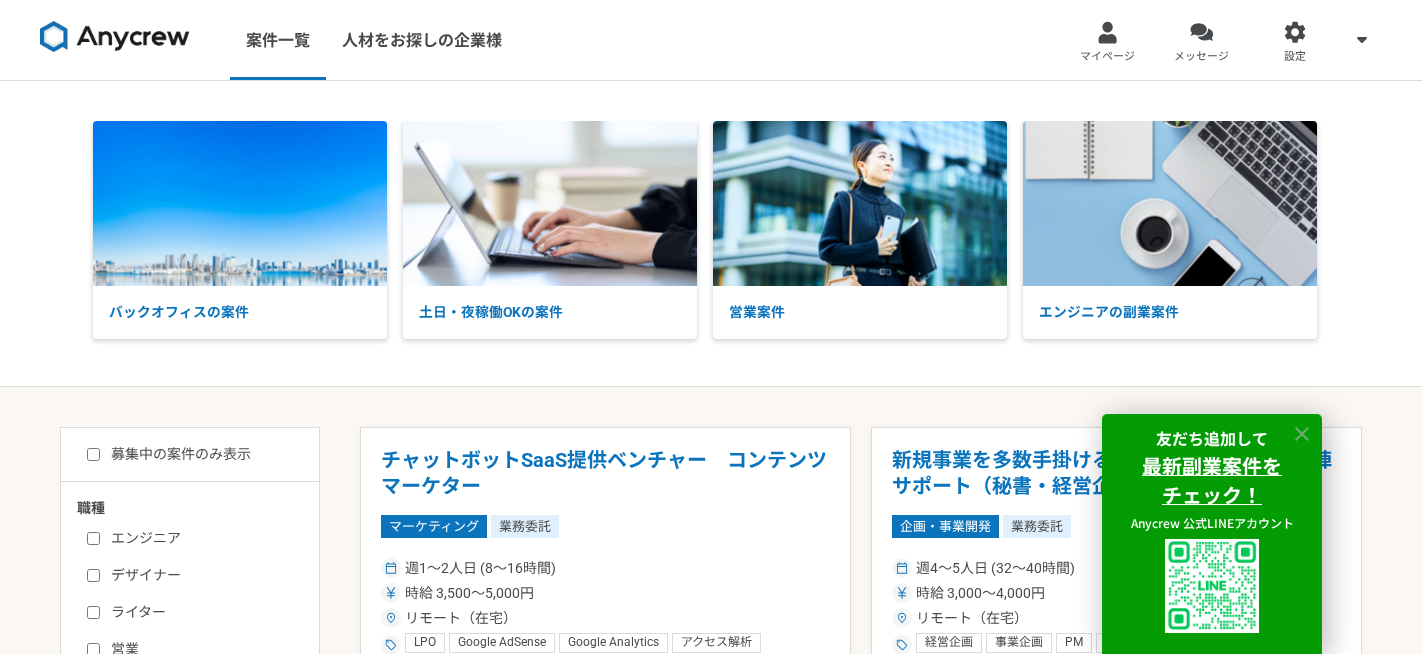 click 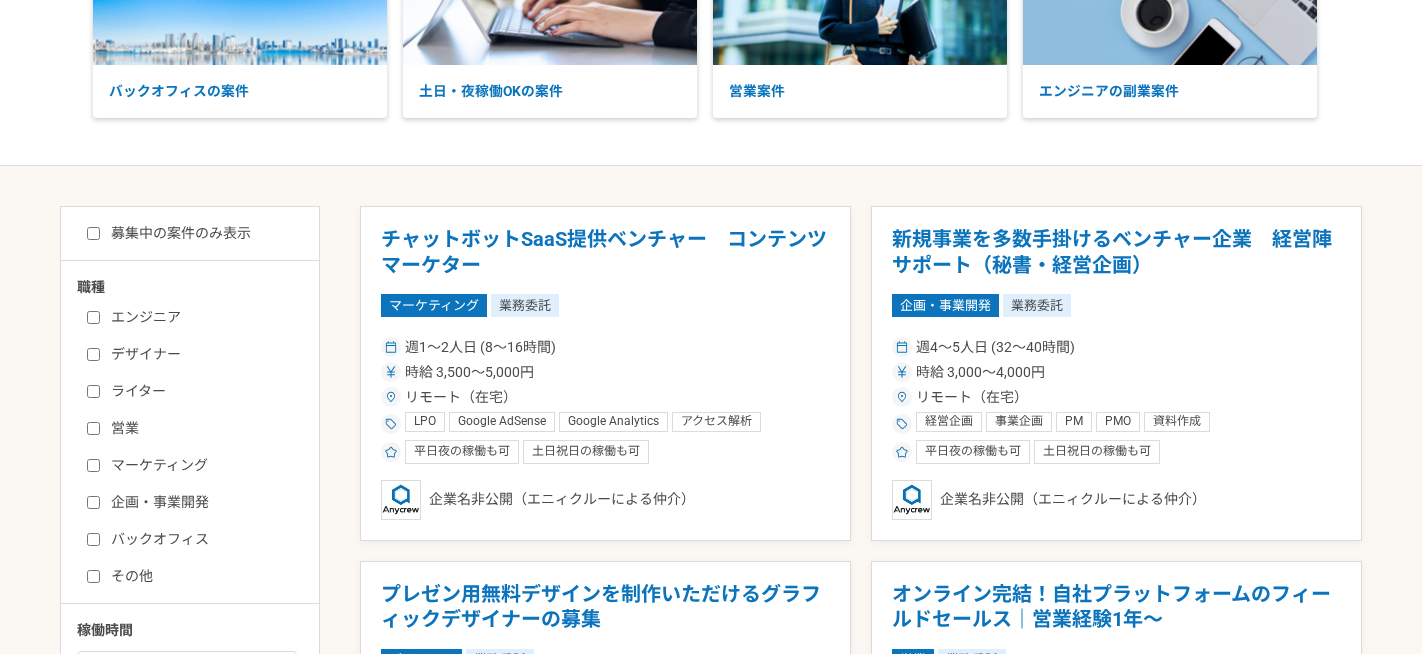 scroll, scrollTop: 232, scrollLeft: 0, axis: vertical 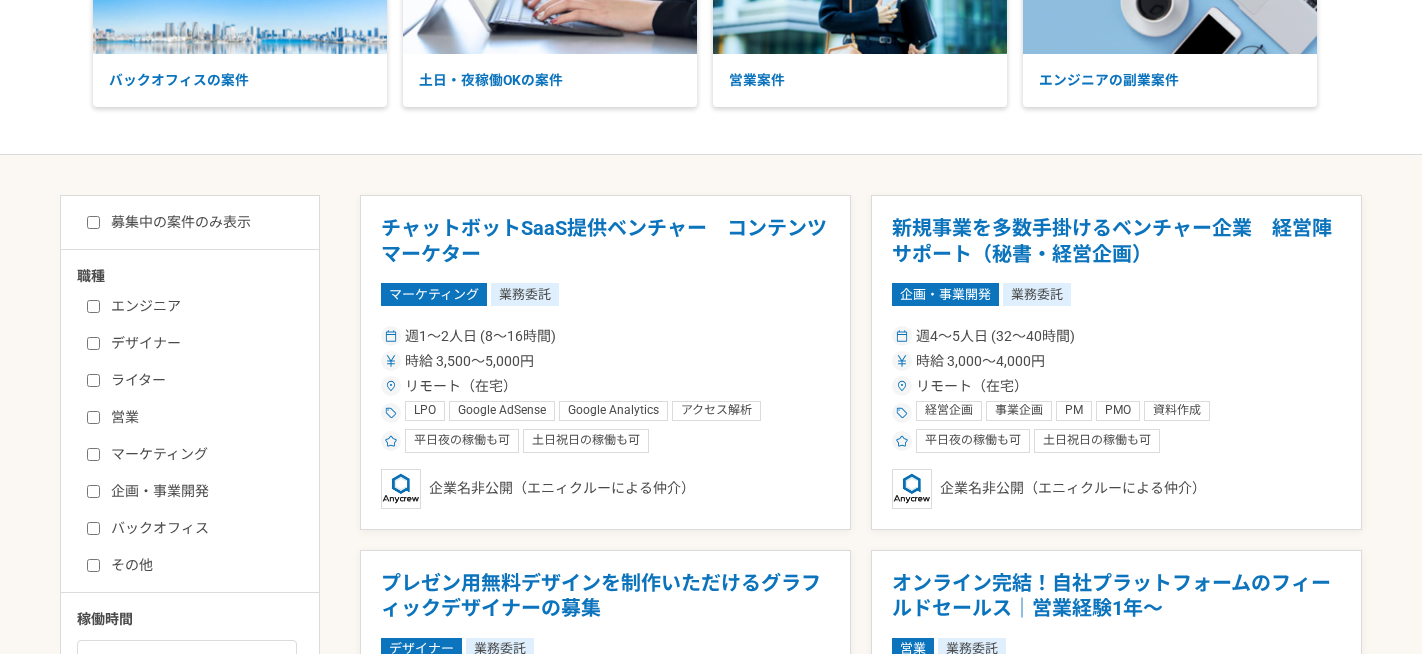 click on "営業" at bounding box center (93, 417) 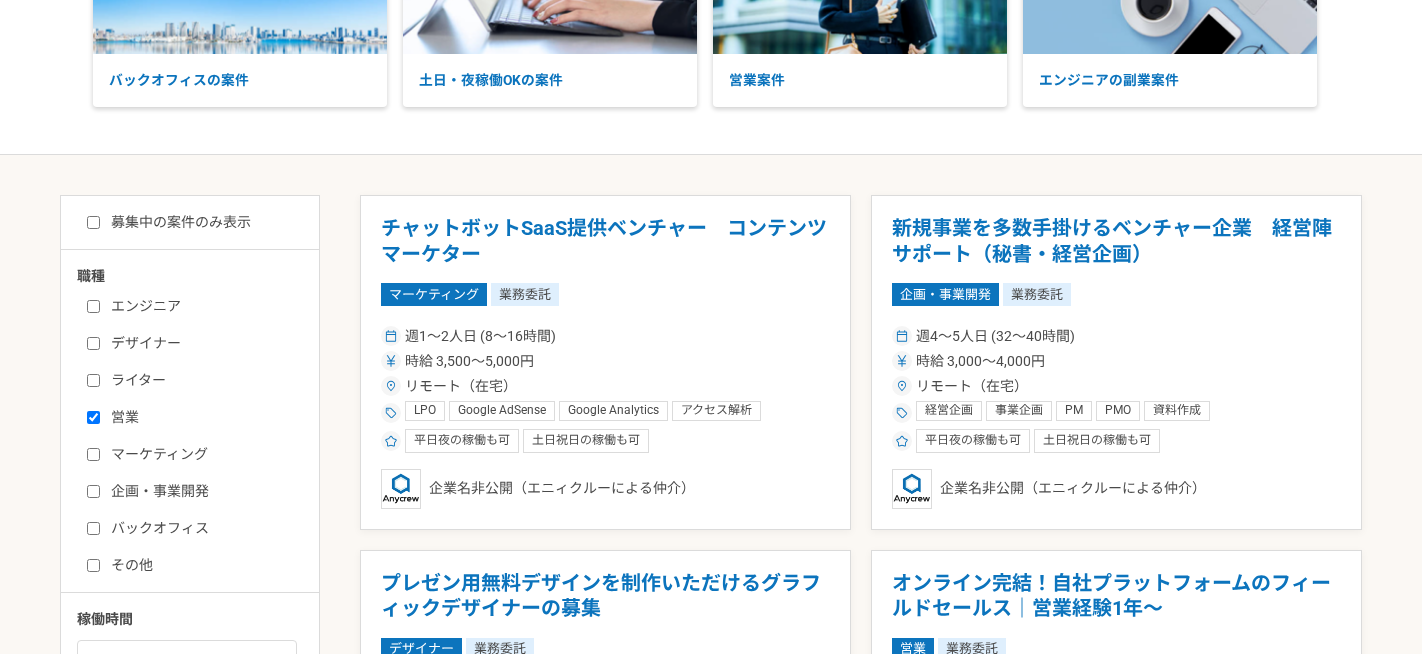checkbox on "true" 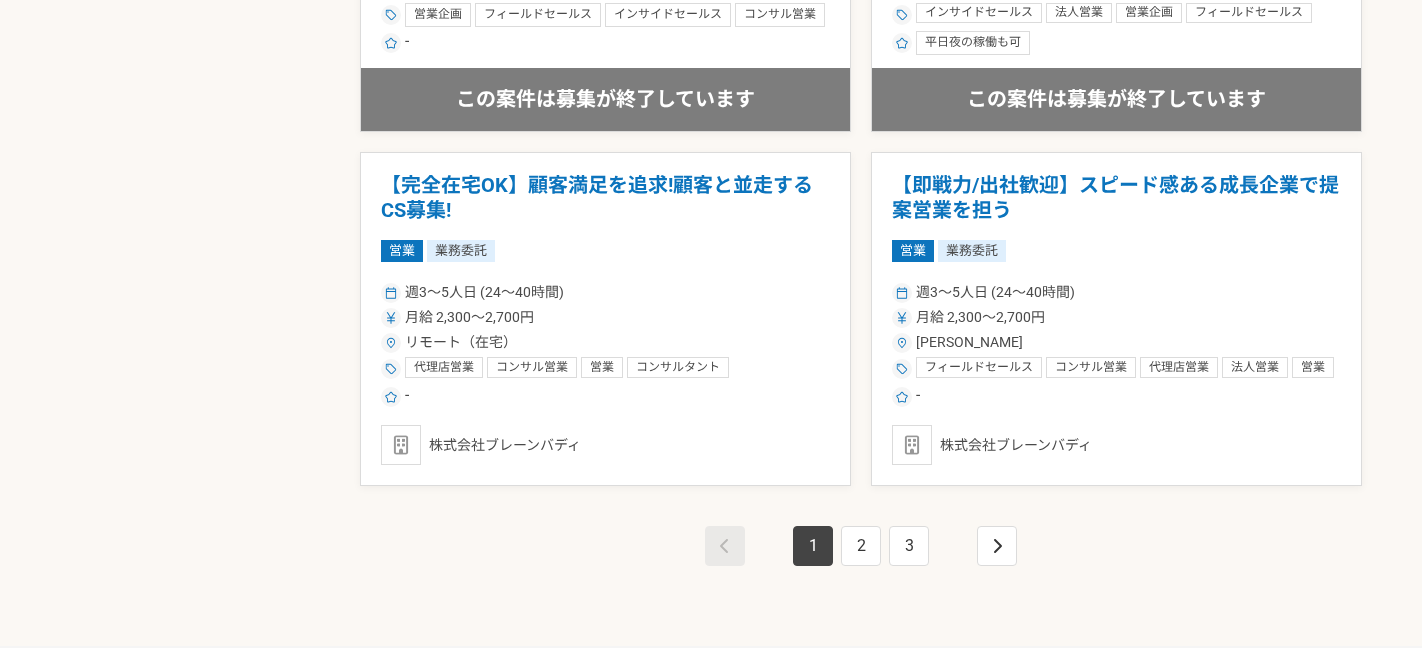 scroll, scrollTop: 3470, scrollLeft: 0, axis: vertical 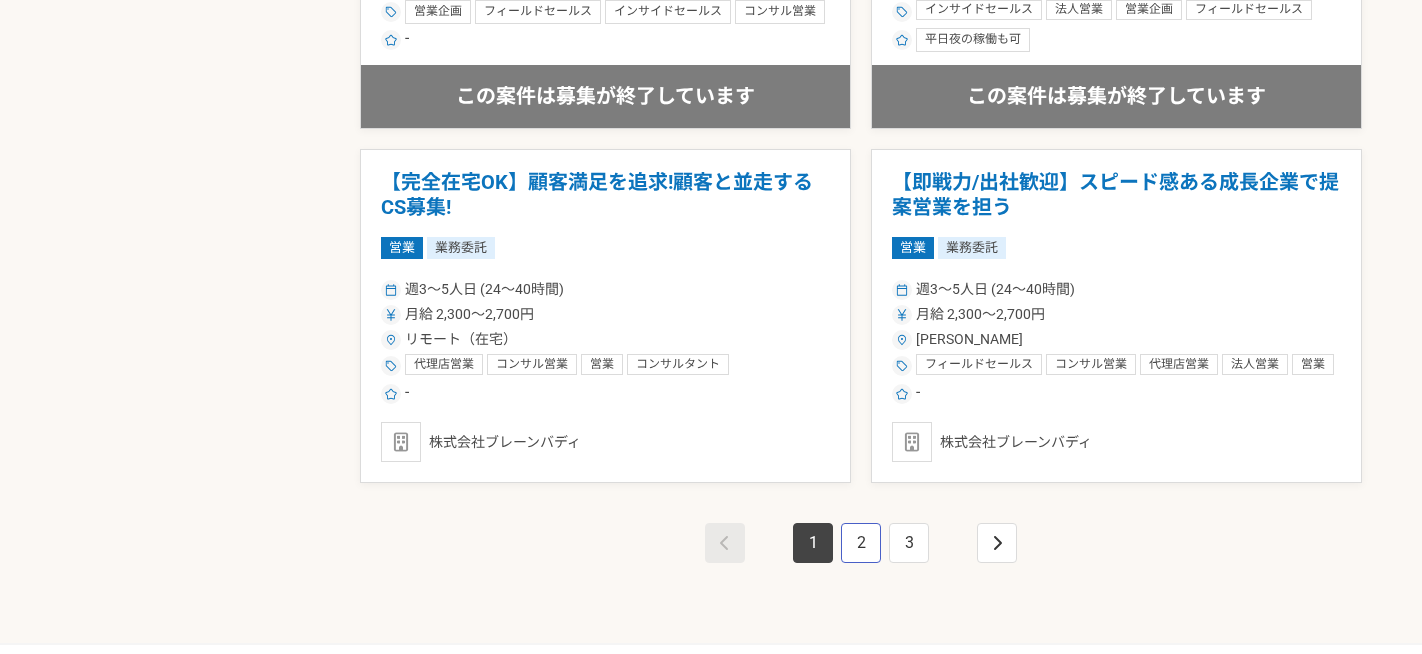 click on "2" at bounding box center (861, 543) 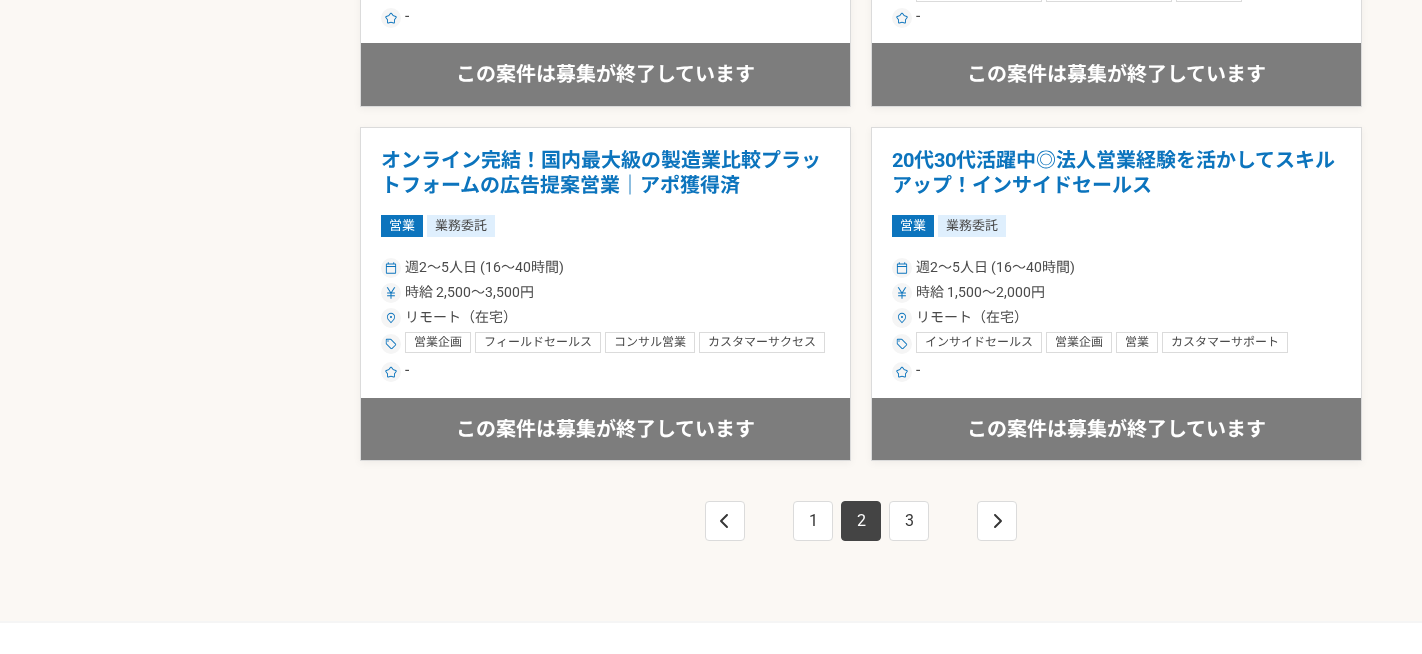 scroll, scrollTop: 3633, scrollLeft: 0, axis: vertical 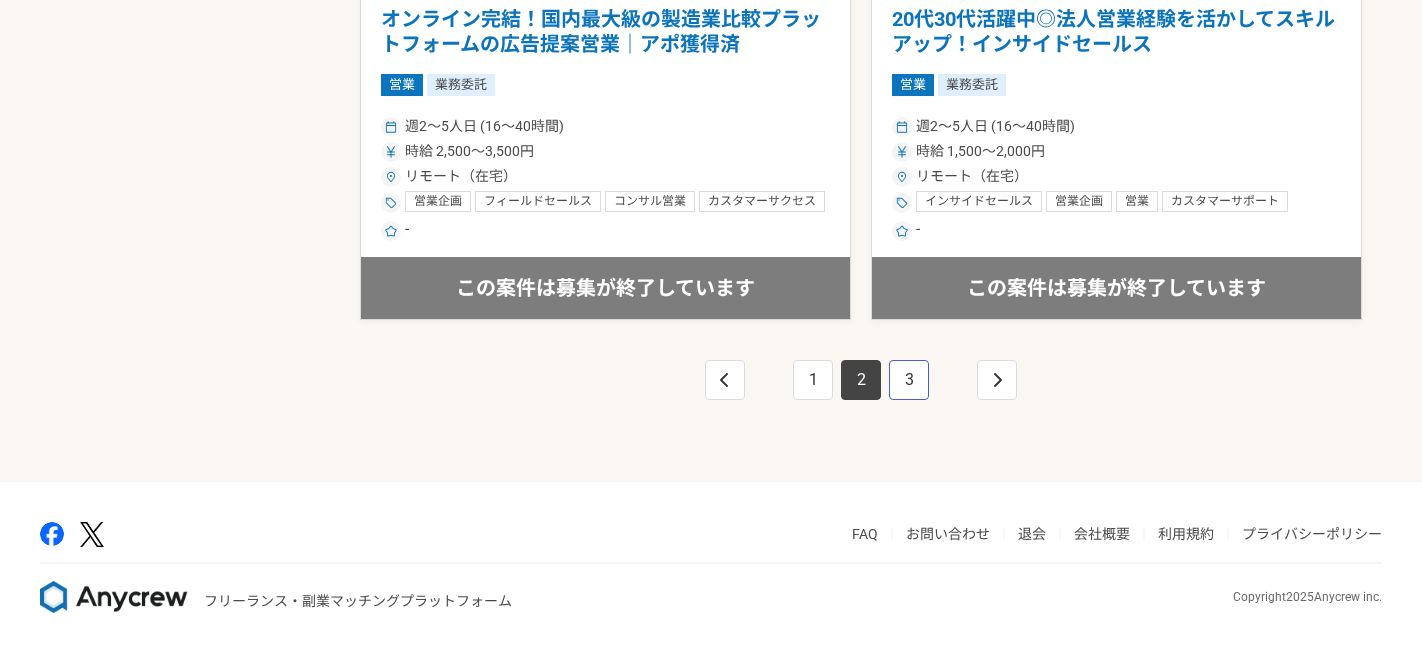 click on "3" at bounding box center (909, 380) 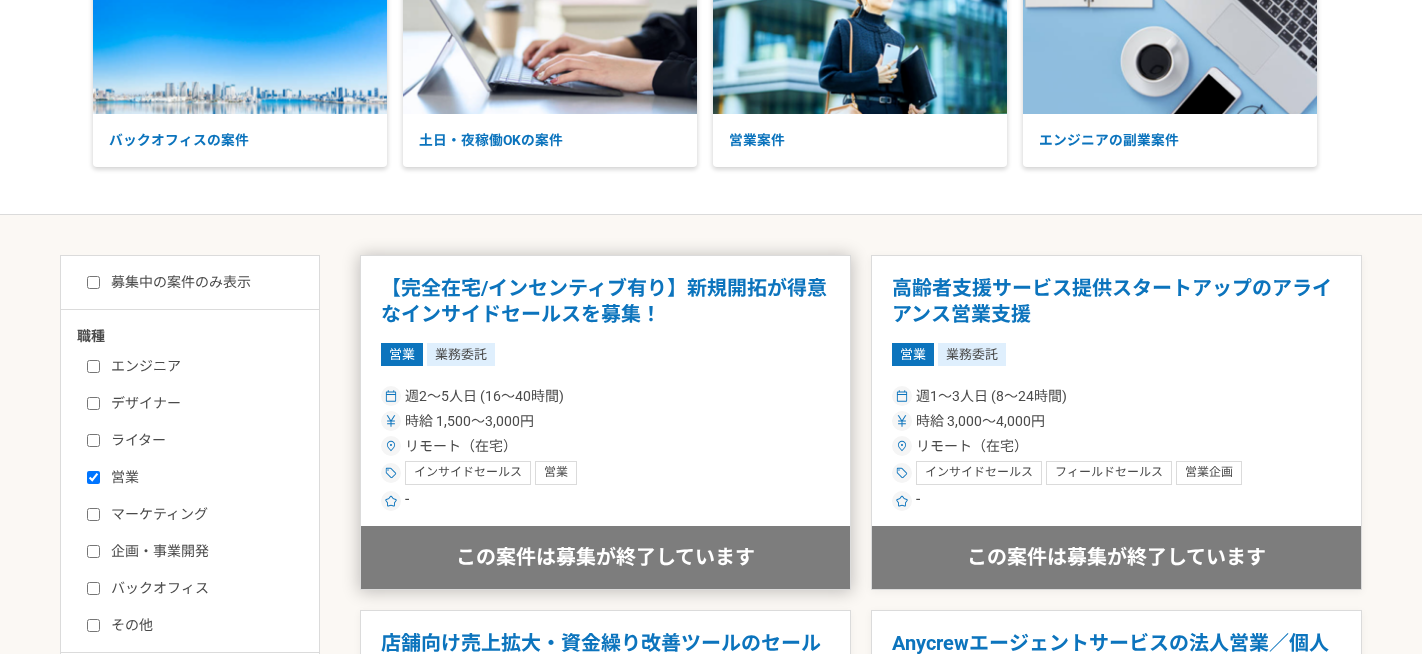 scroll, scrollTop: 0, scrollLeft: 0, axis: both 